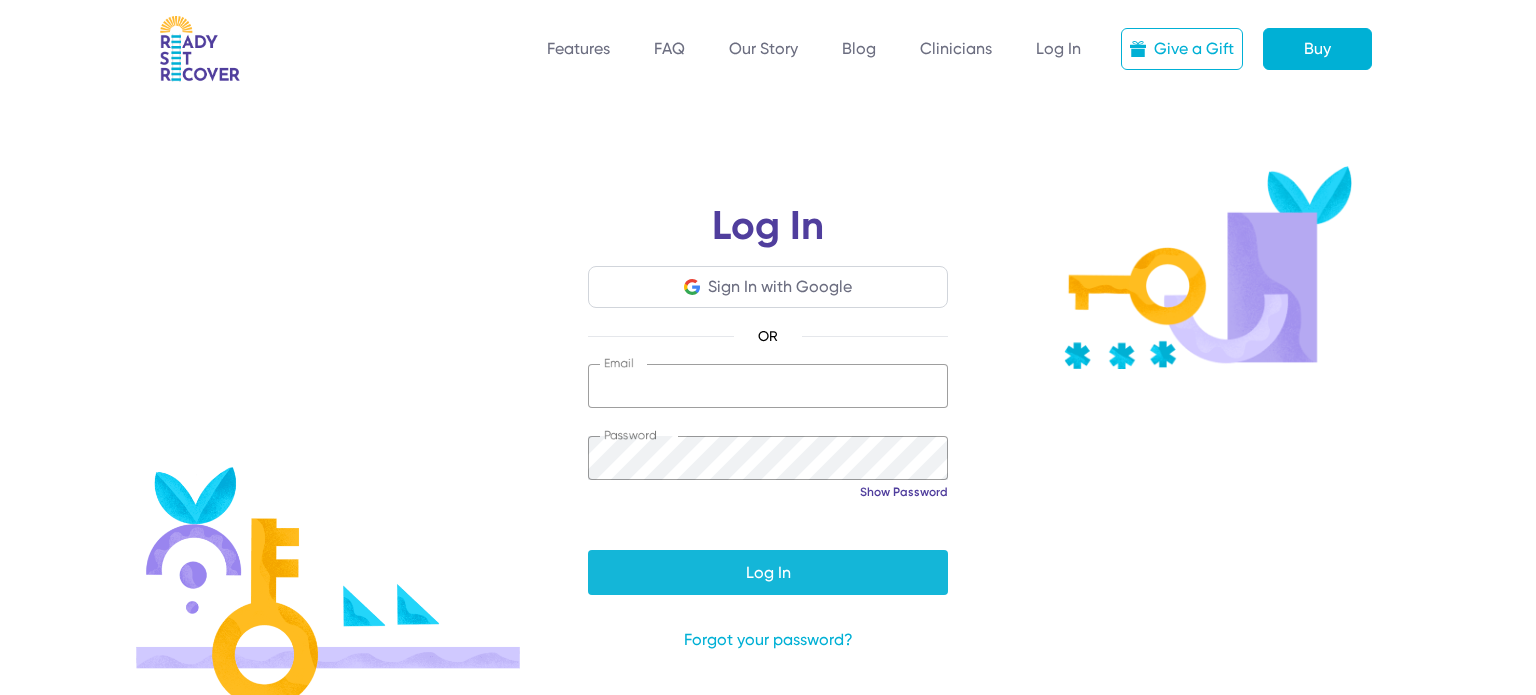 scroll, scrollTop: 0, scrollLeft: 0, axis: both 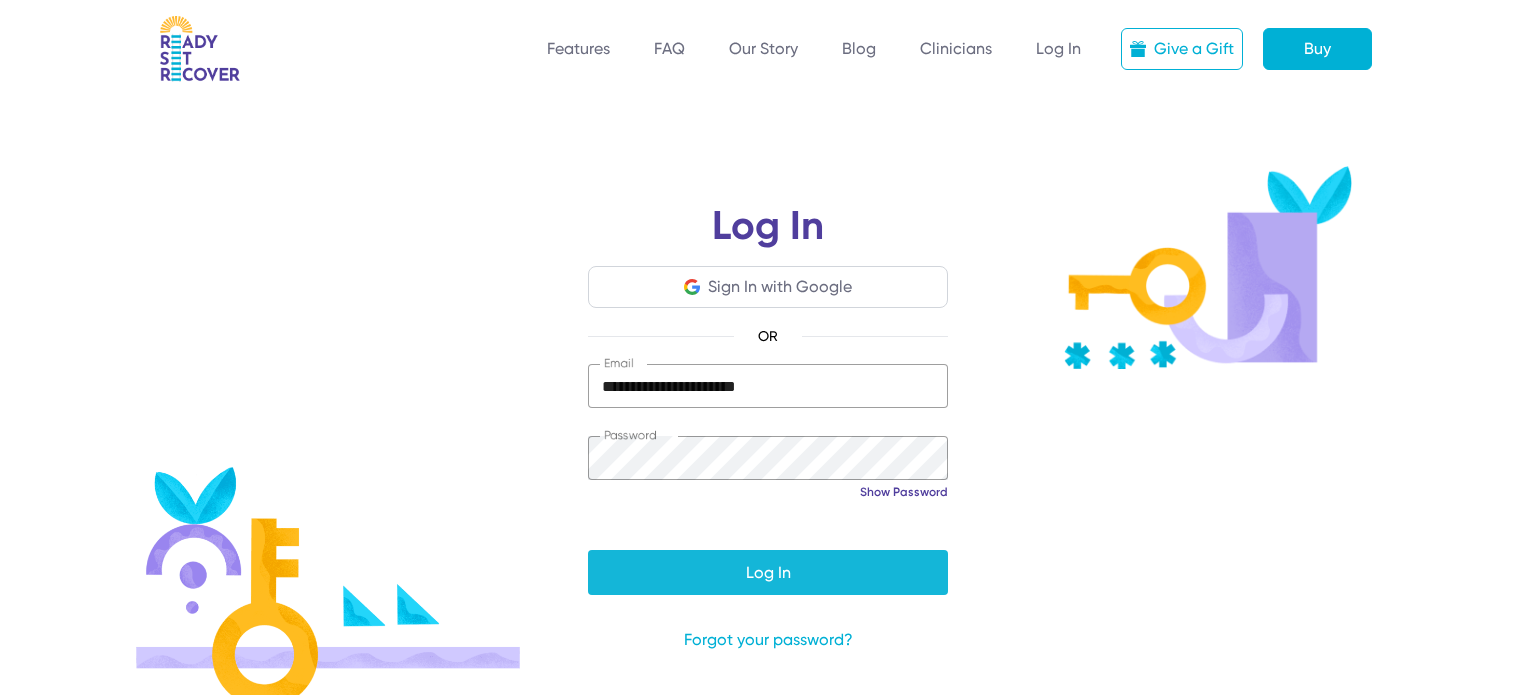 click at bounding box center [768, 572] 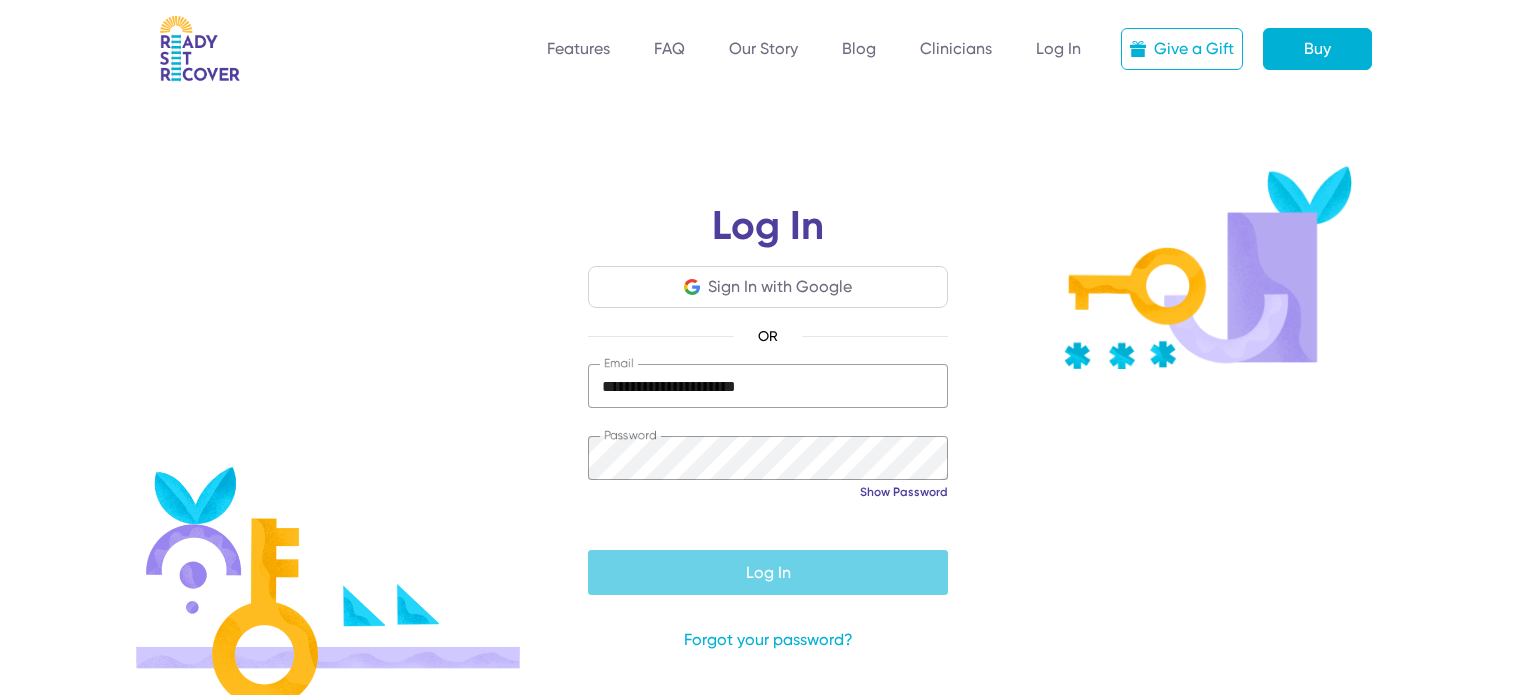 scroll, scrollTop: 0, scrollLeft: 0, axis: both 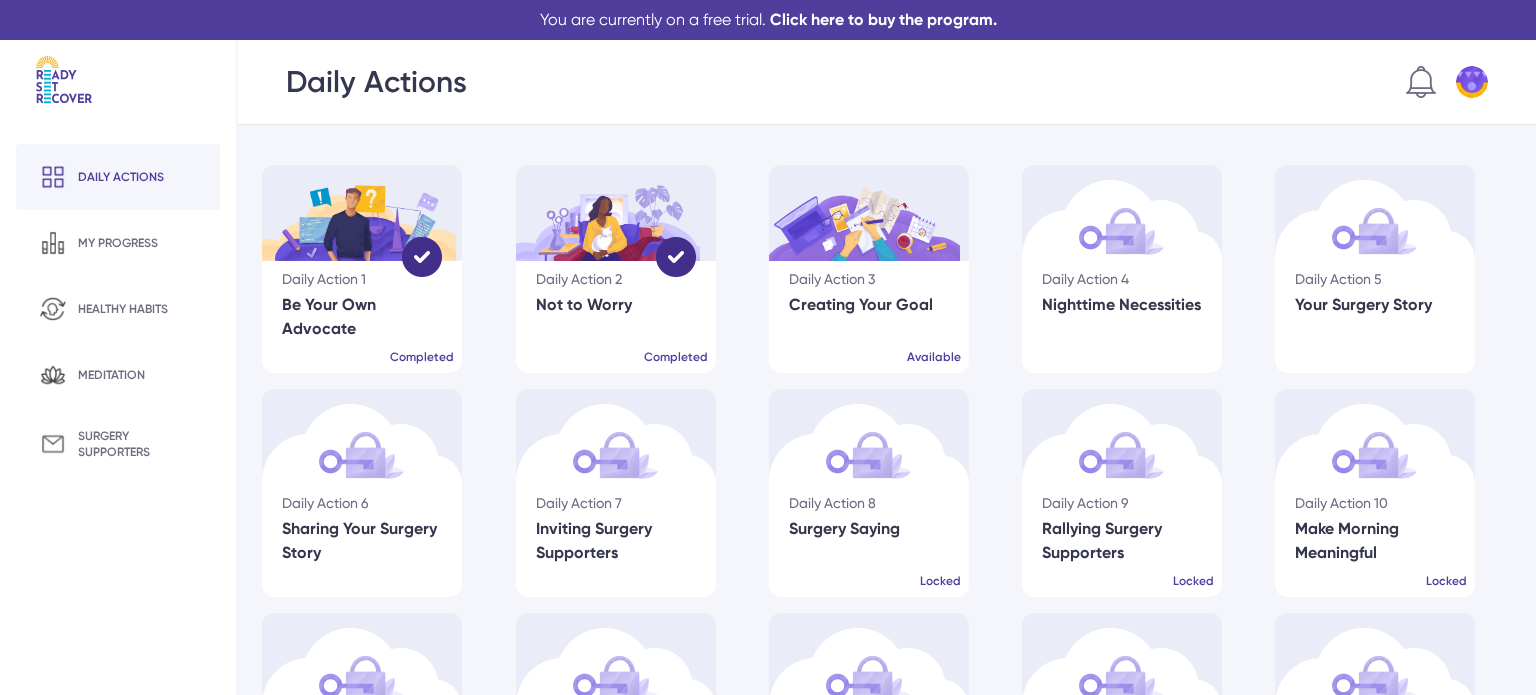 click on "Daily actions" at bounding box center (121, 177) 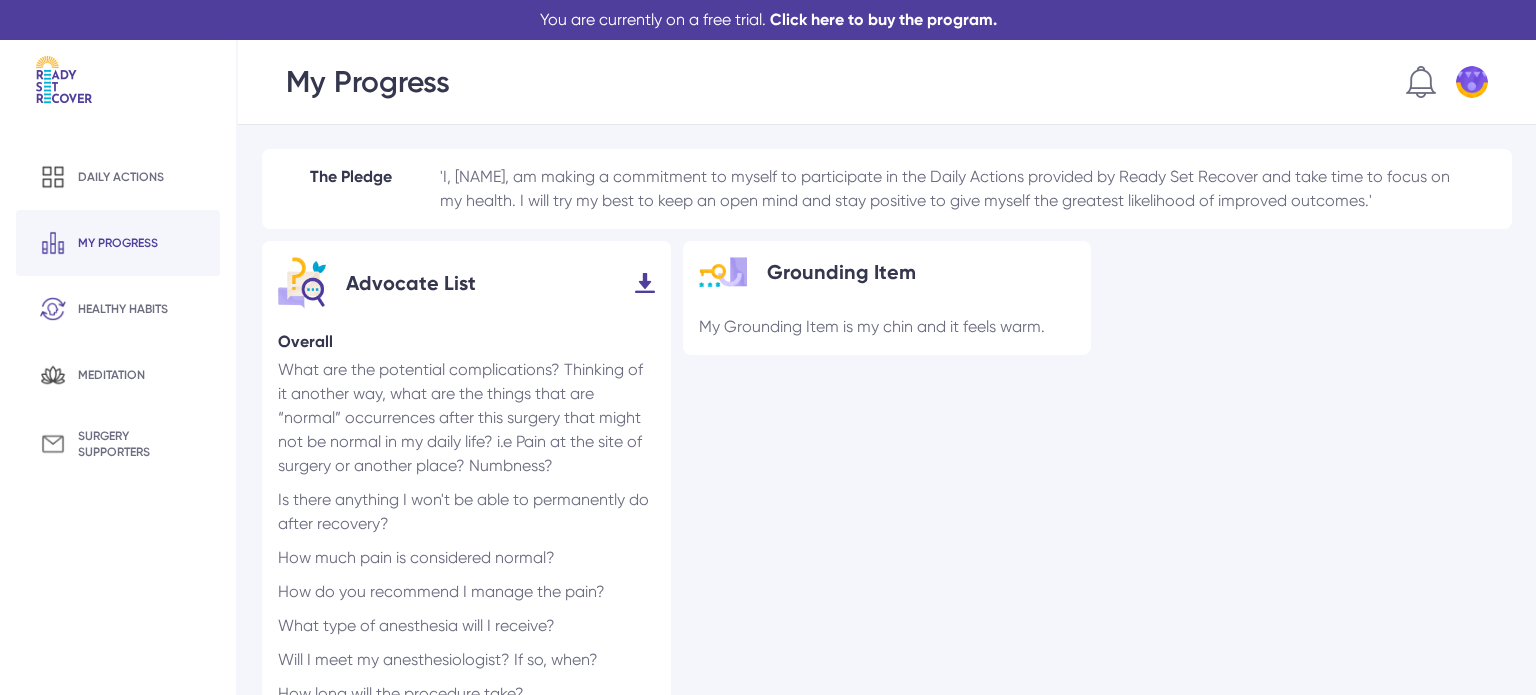 scroll, scrollTop: 0, scrollLeft: 0, axis: both 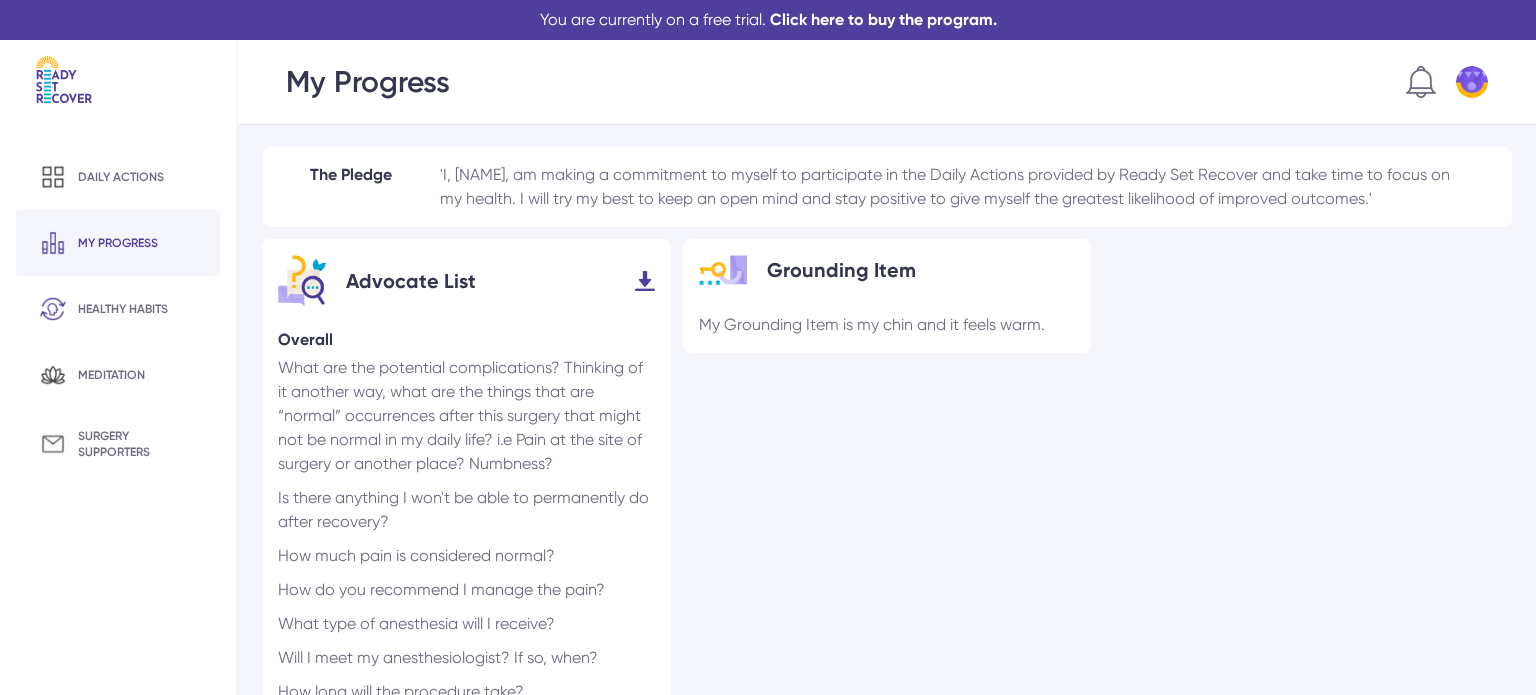click on "My Grounding Item is my chin and it feels warm." at bounding box center (872, 325) 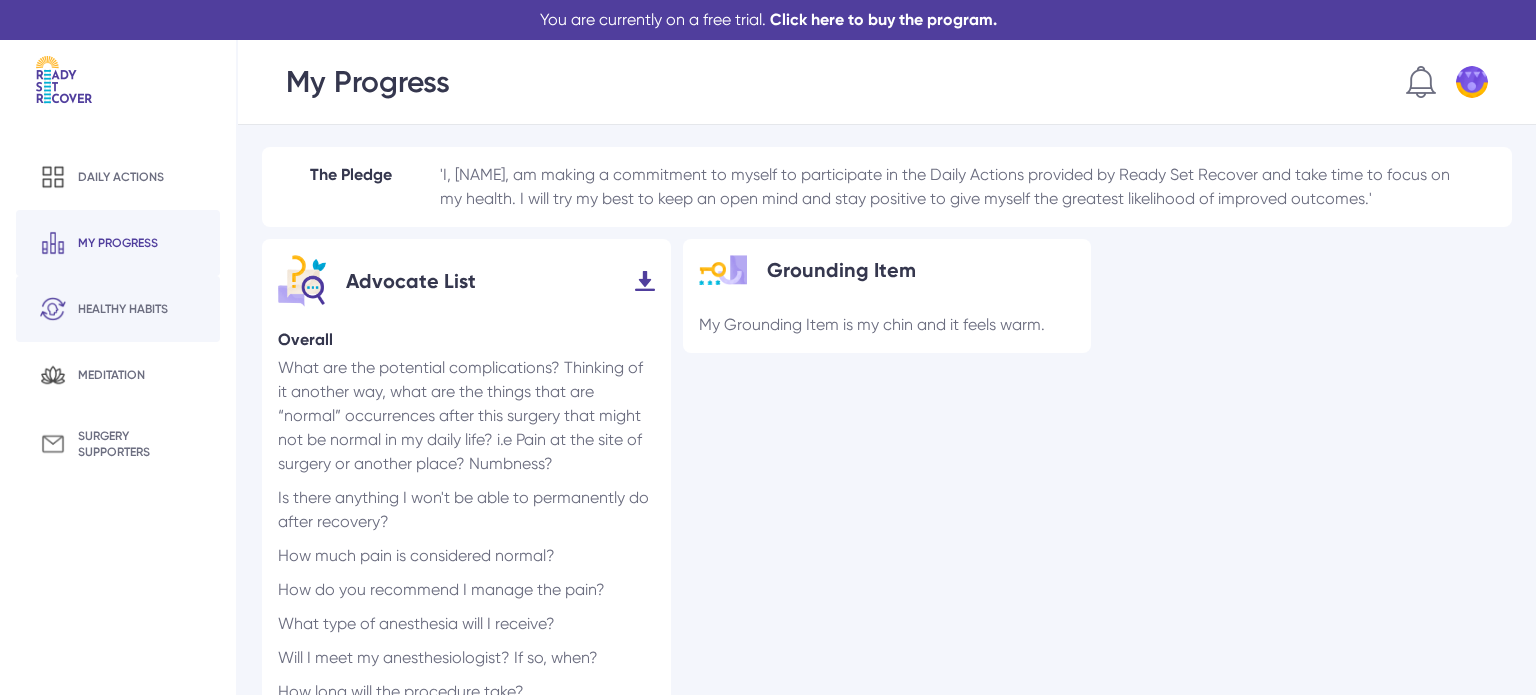 click on "healthy habits" at bounding box center [118, 309] 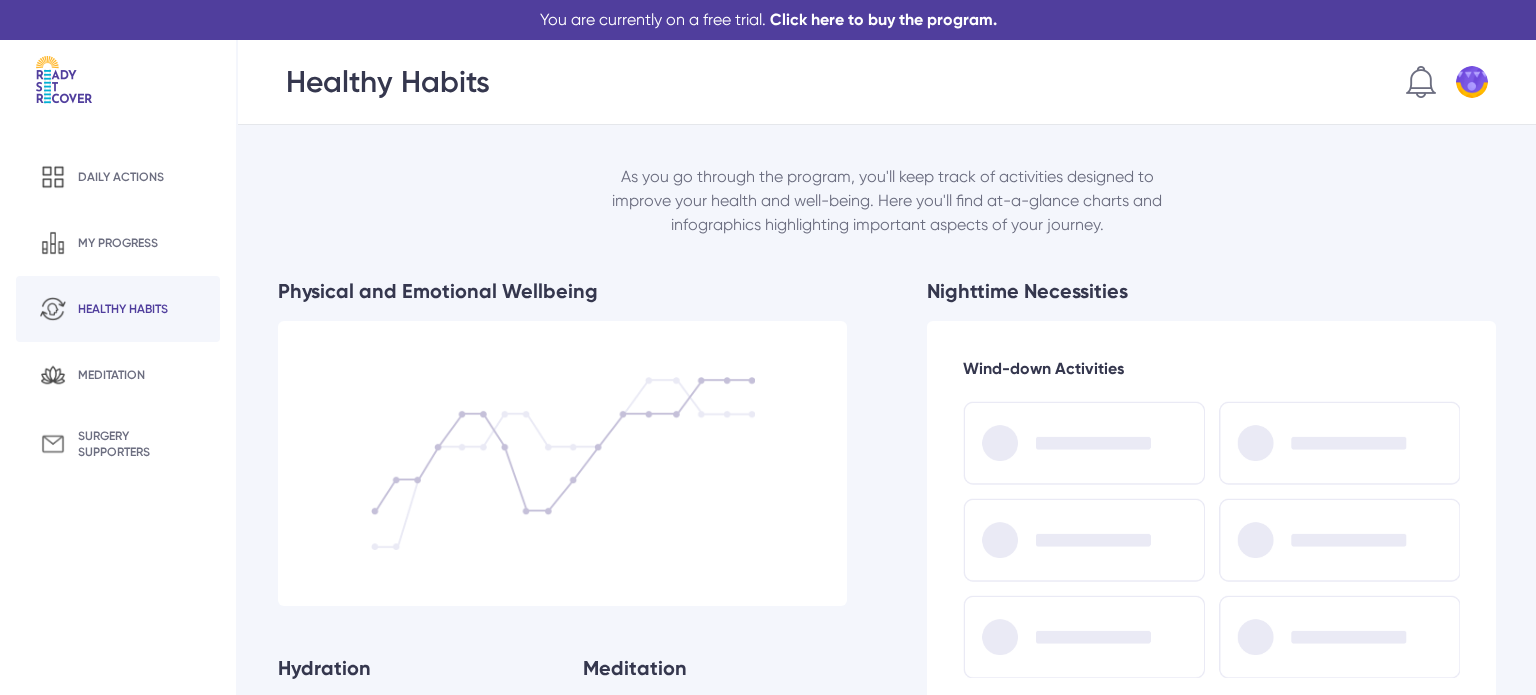 scroll, scrollTop: 0, scrollLeft: 0, axis: both 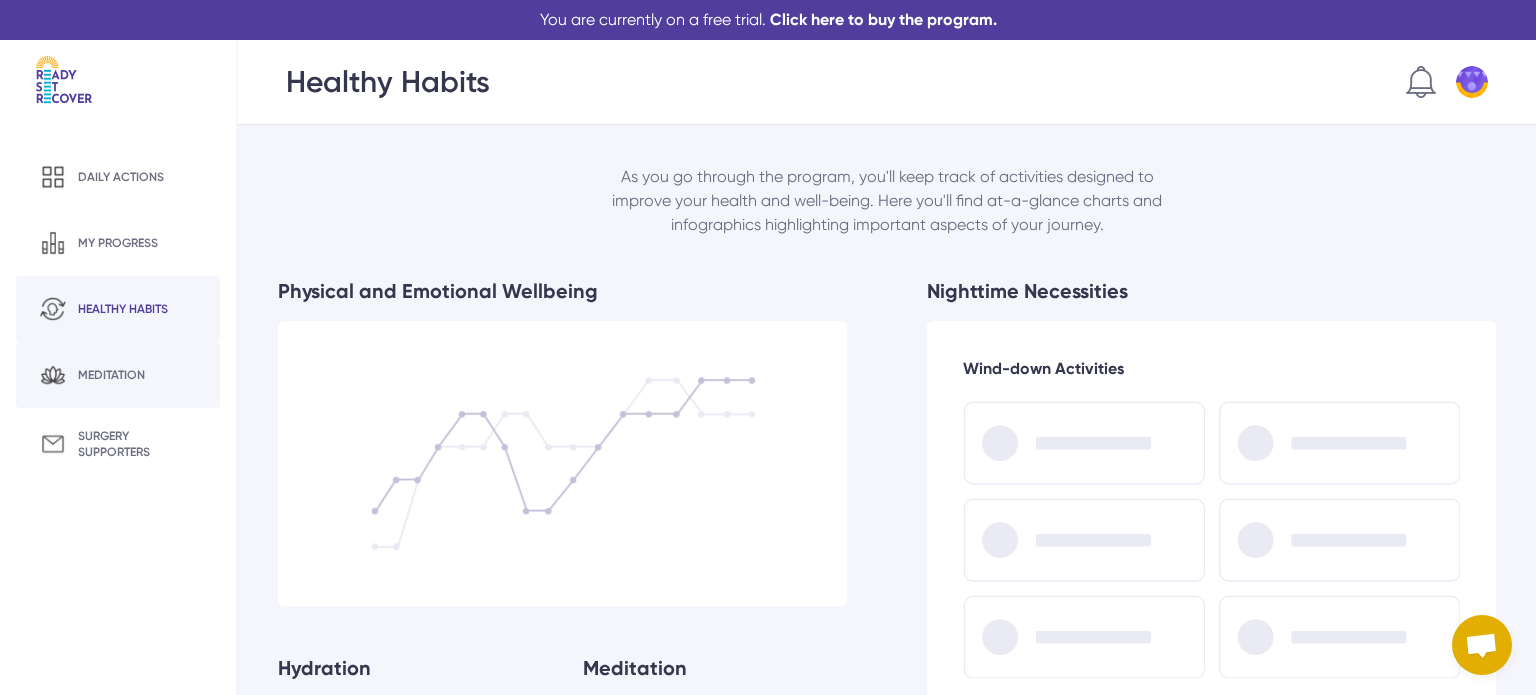click on "meditation" at bounding box center [111, 375] 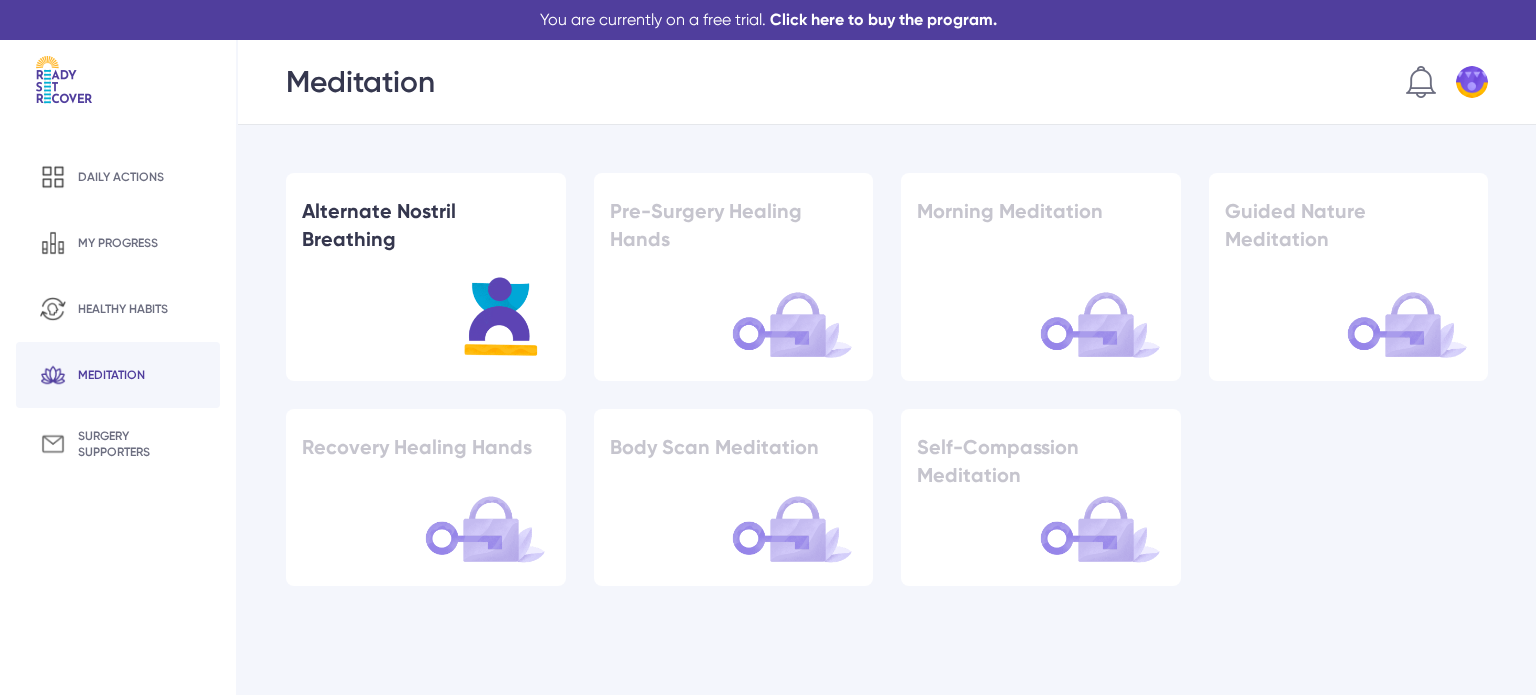 scroll, scrollTop: 0, scrollLeft: 0, axis: both 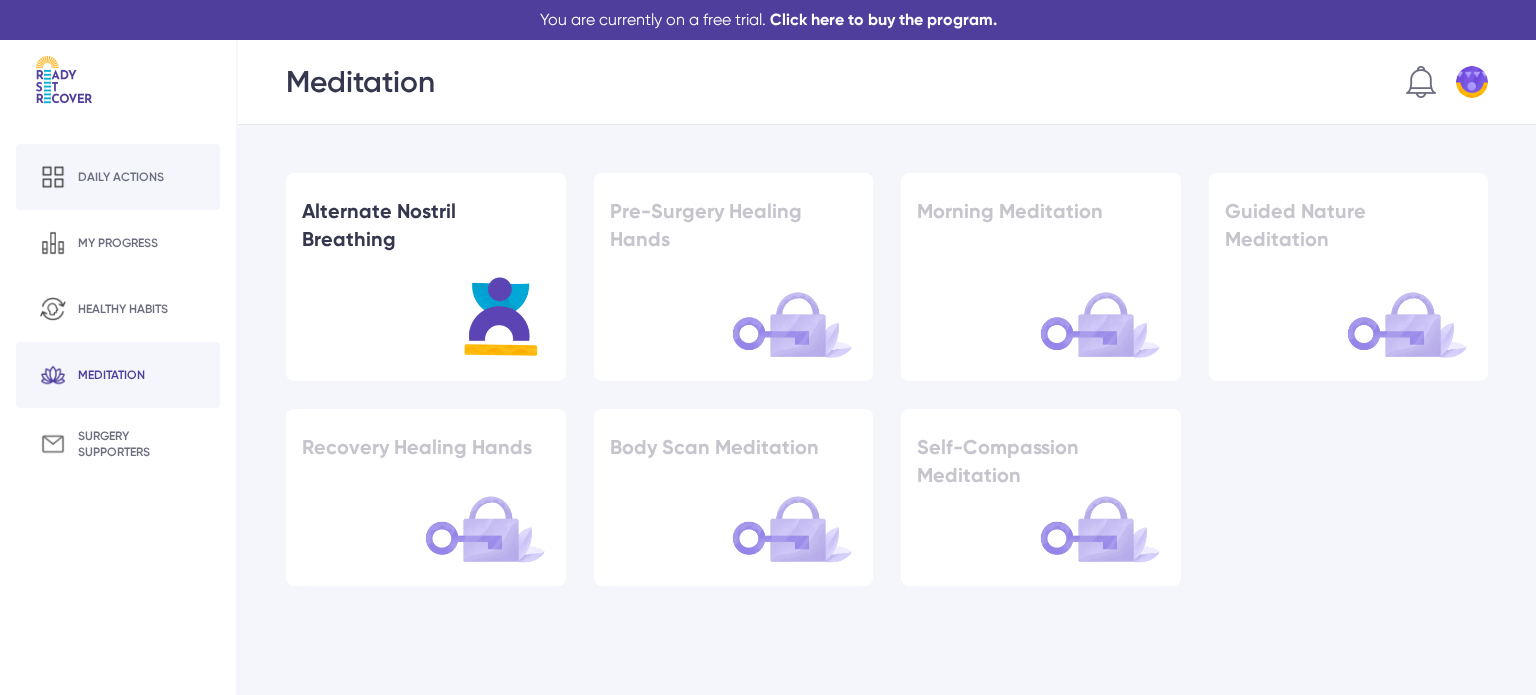 click on "Daily actions" at bounding box center (121, 177) 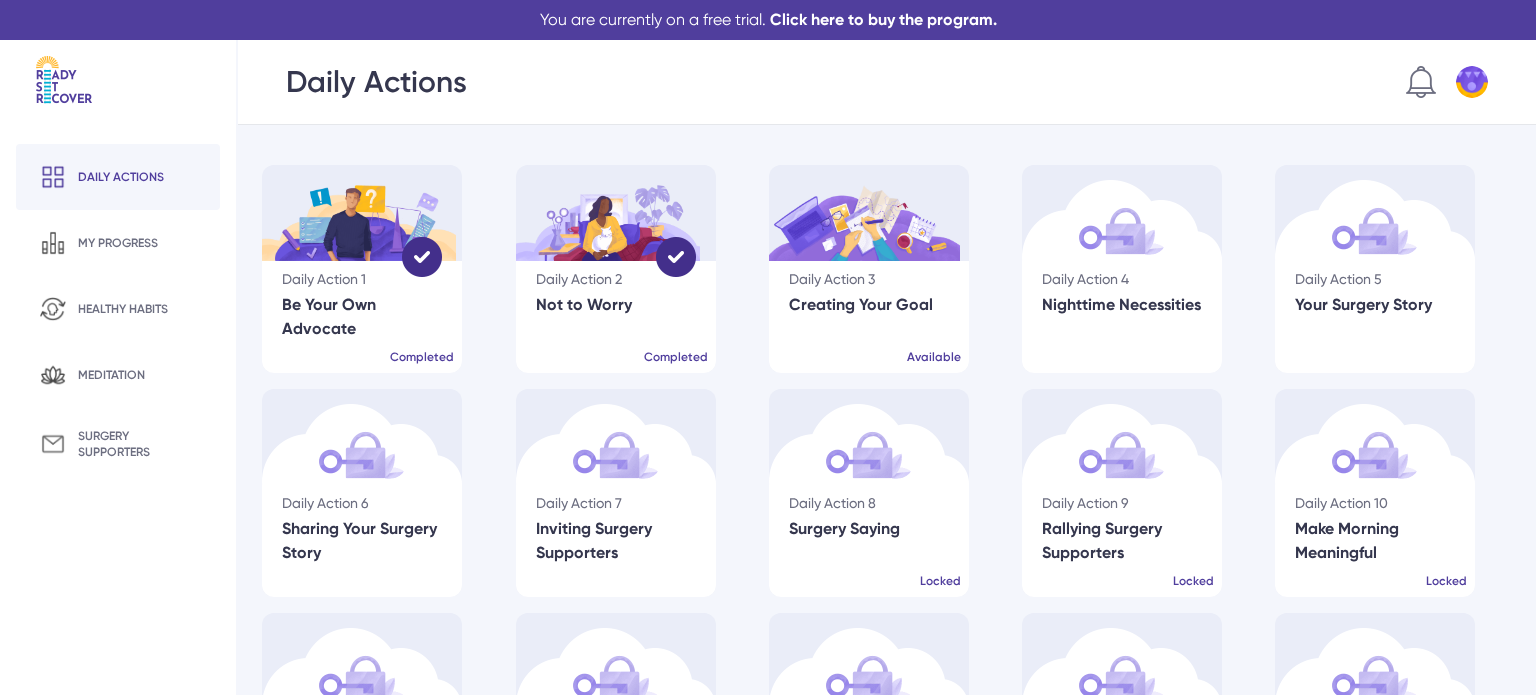 scroll, scrollTop: 0, scrollLeft: 0, axis: both 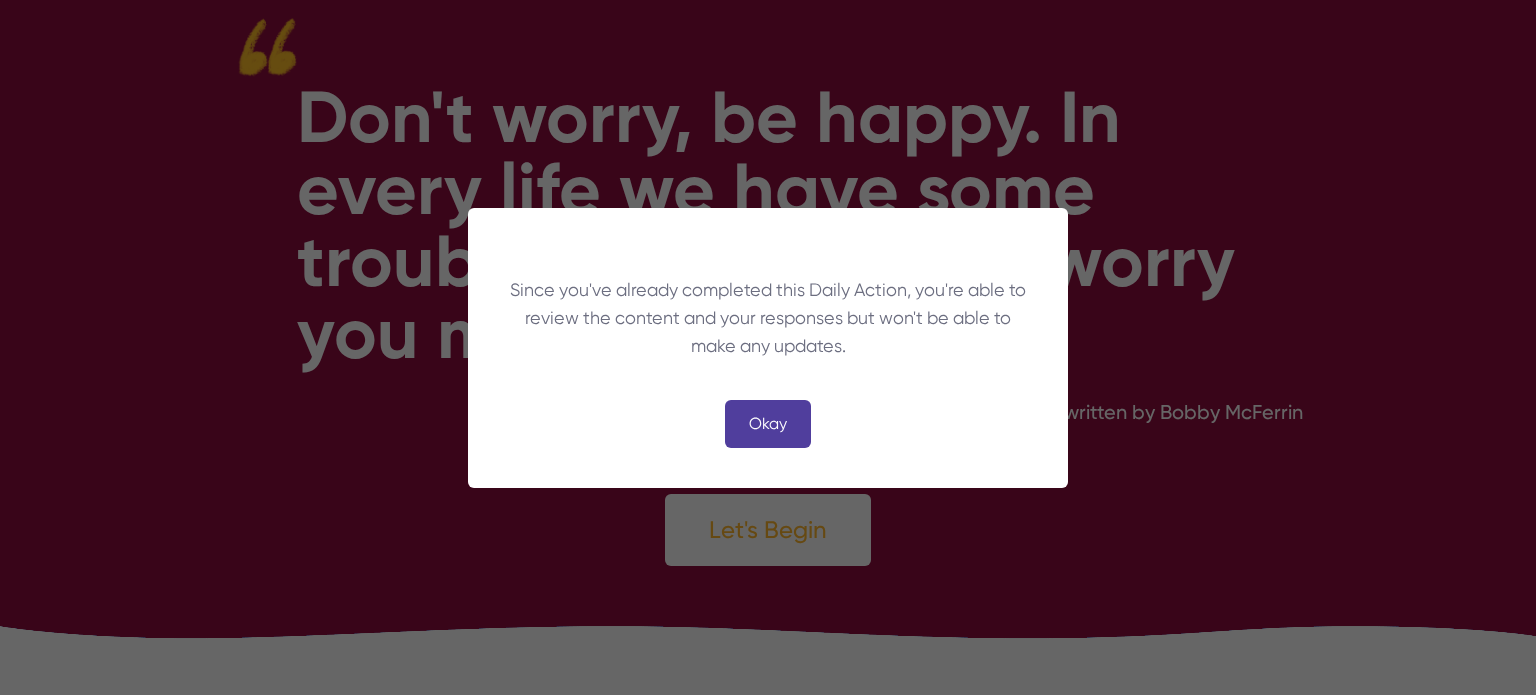 click on "Okay" at bounding box center [768, 424] 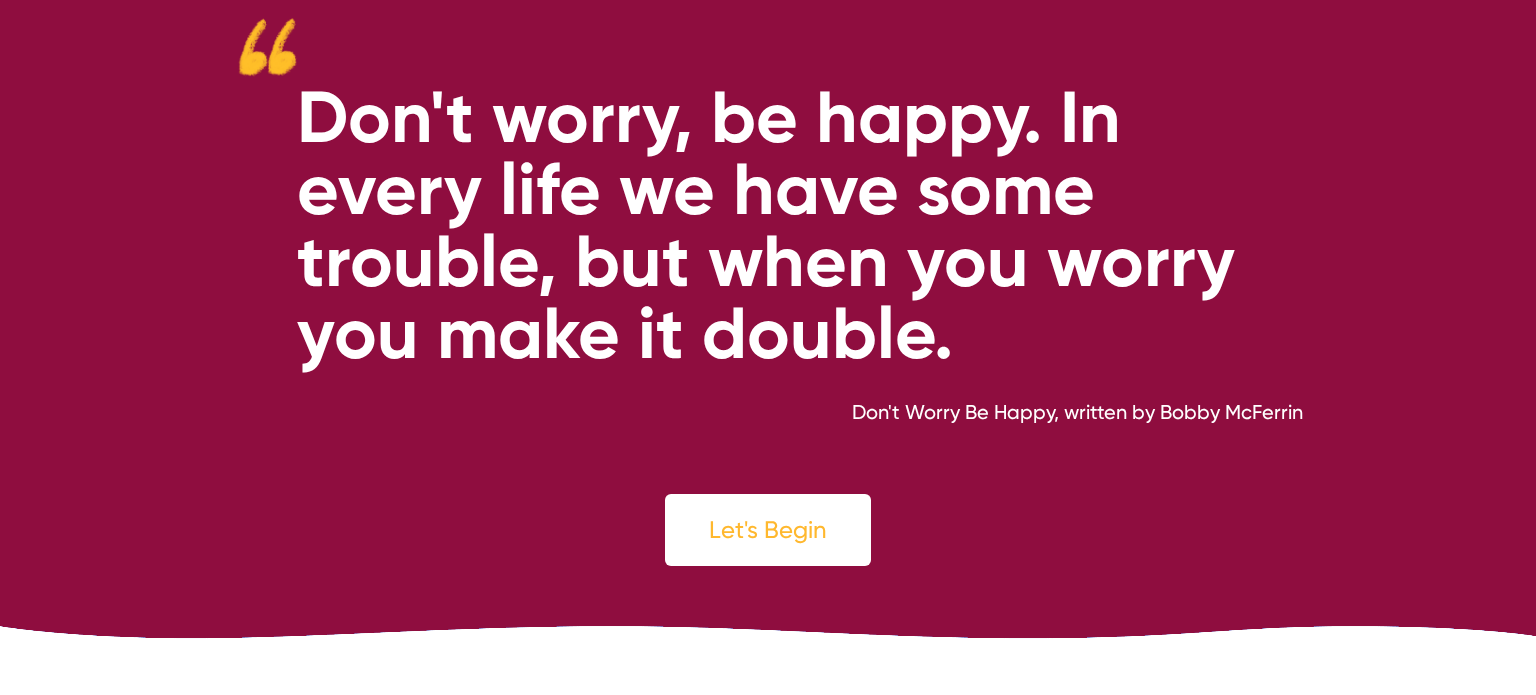 click on "Let's Begin" at bounding box center (768, 530) 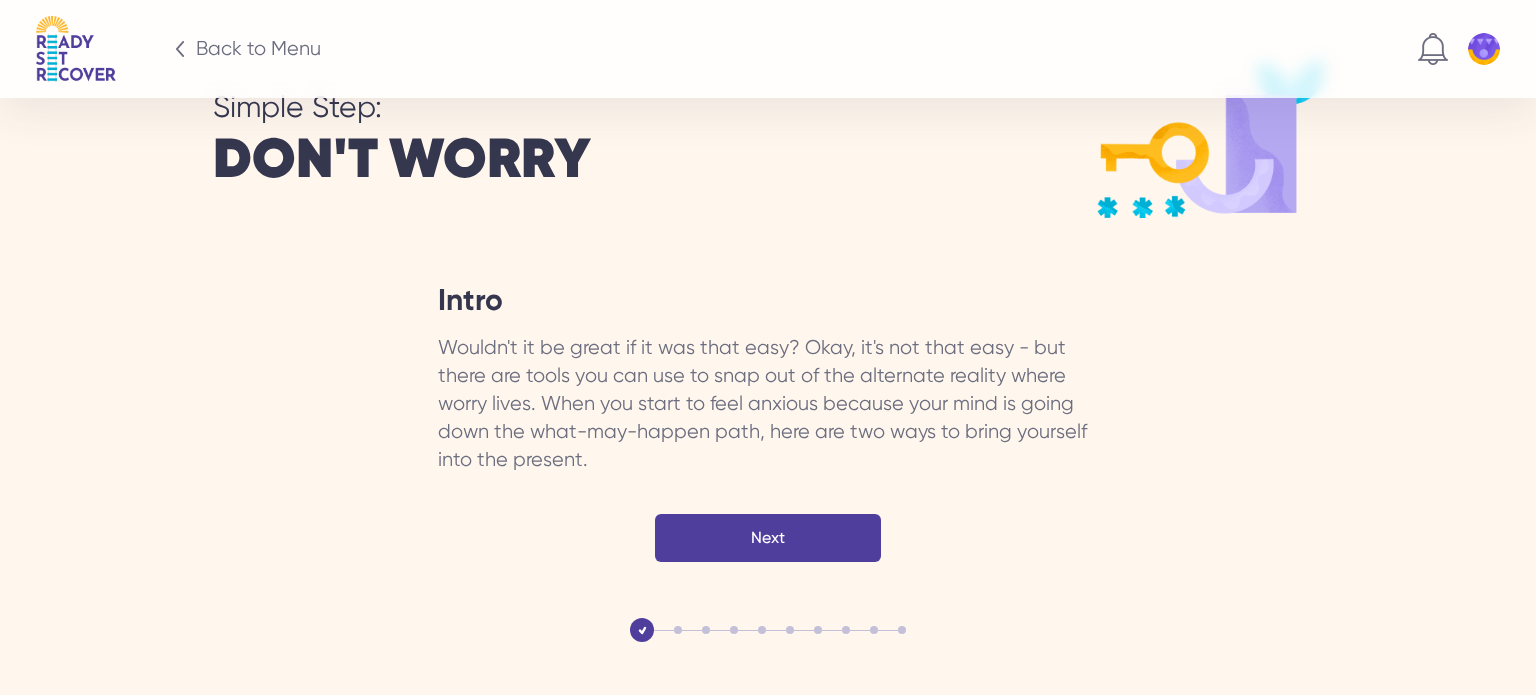 scroll, scrollTop: 3250, scrollLeft: 0, axis: vertical 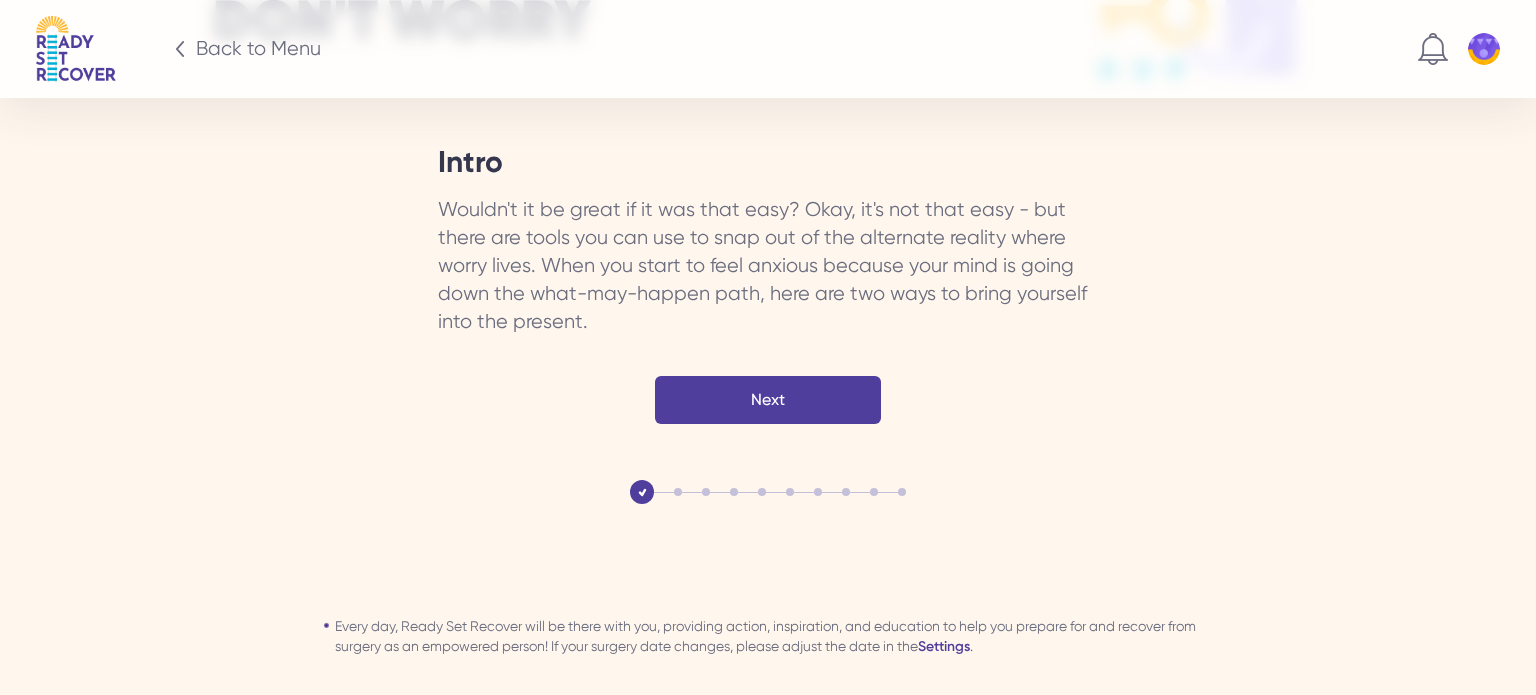 click on "Back to Menu" at bounding box center (258, 49) 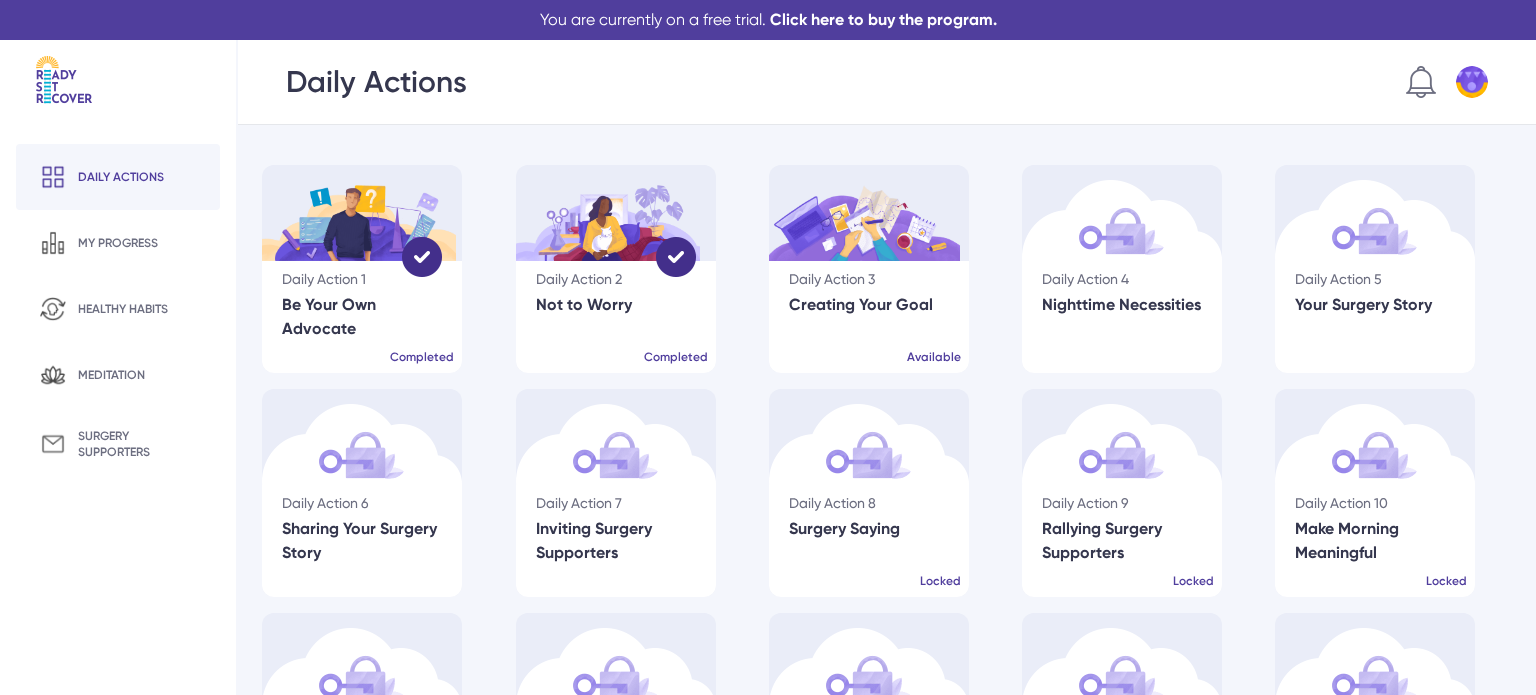 click at bounding box center (358, 213) 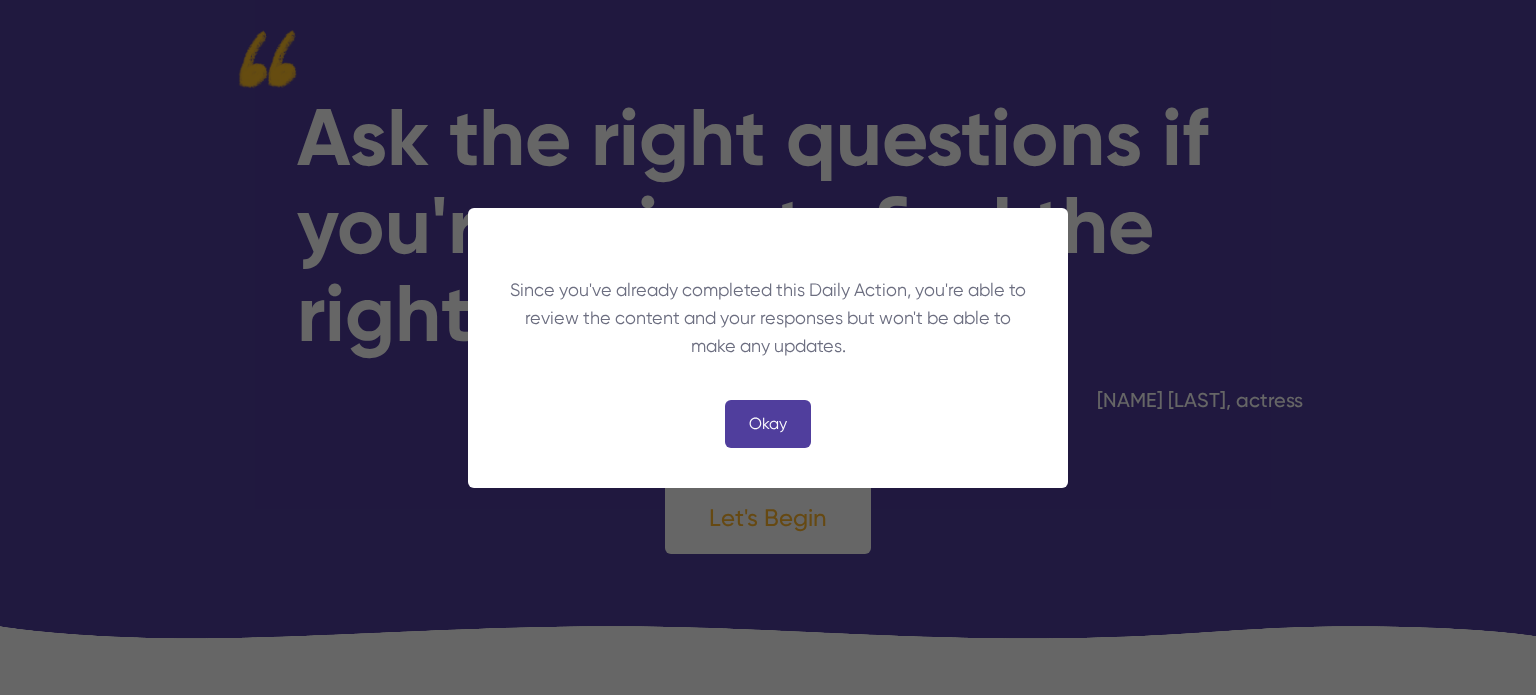 scroll, scrollTop: 0, scrollLeft: 0, axis: both 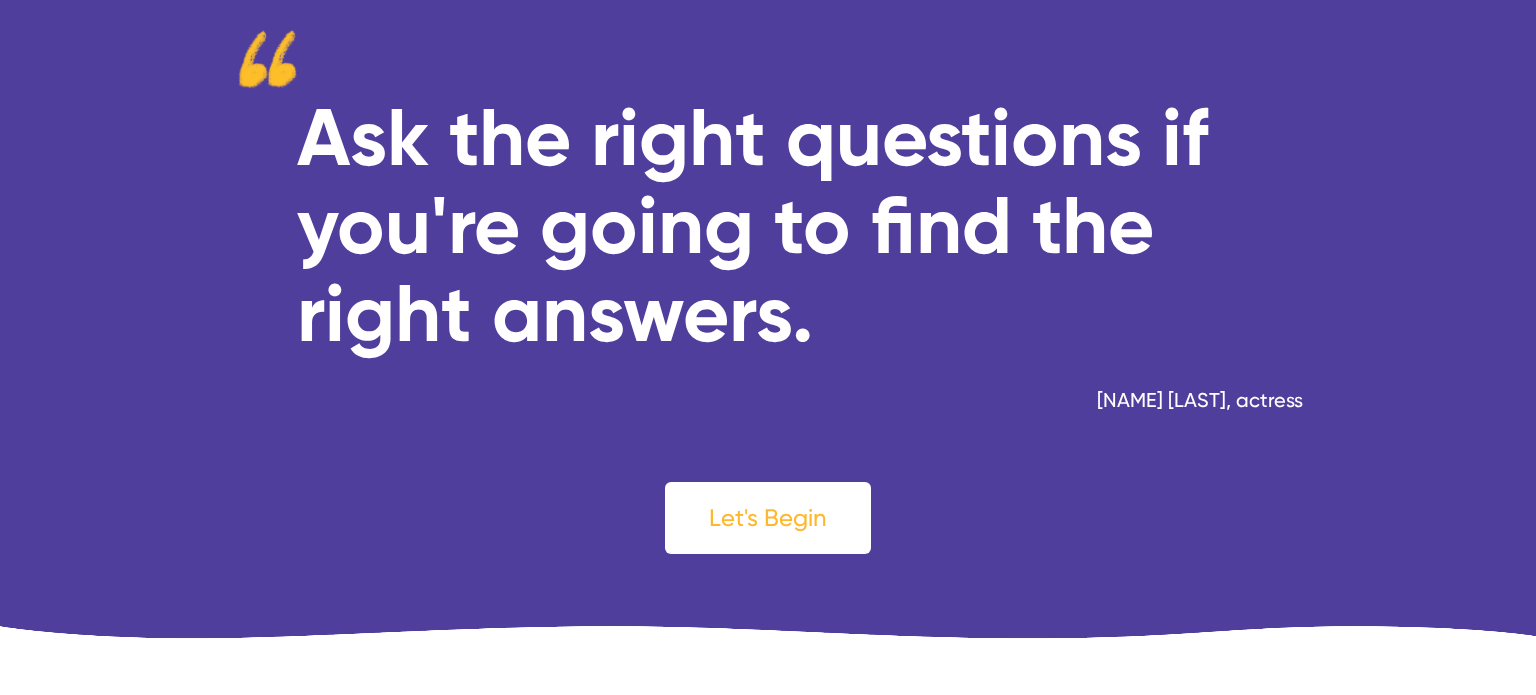 click on "Let's Begin" at bounding box center (768, 518) 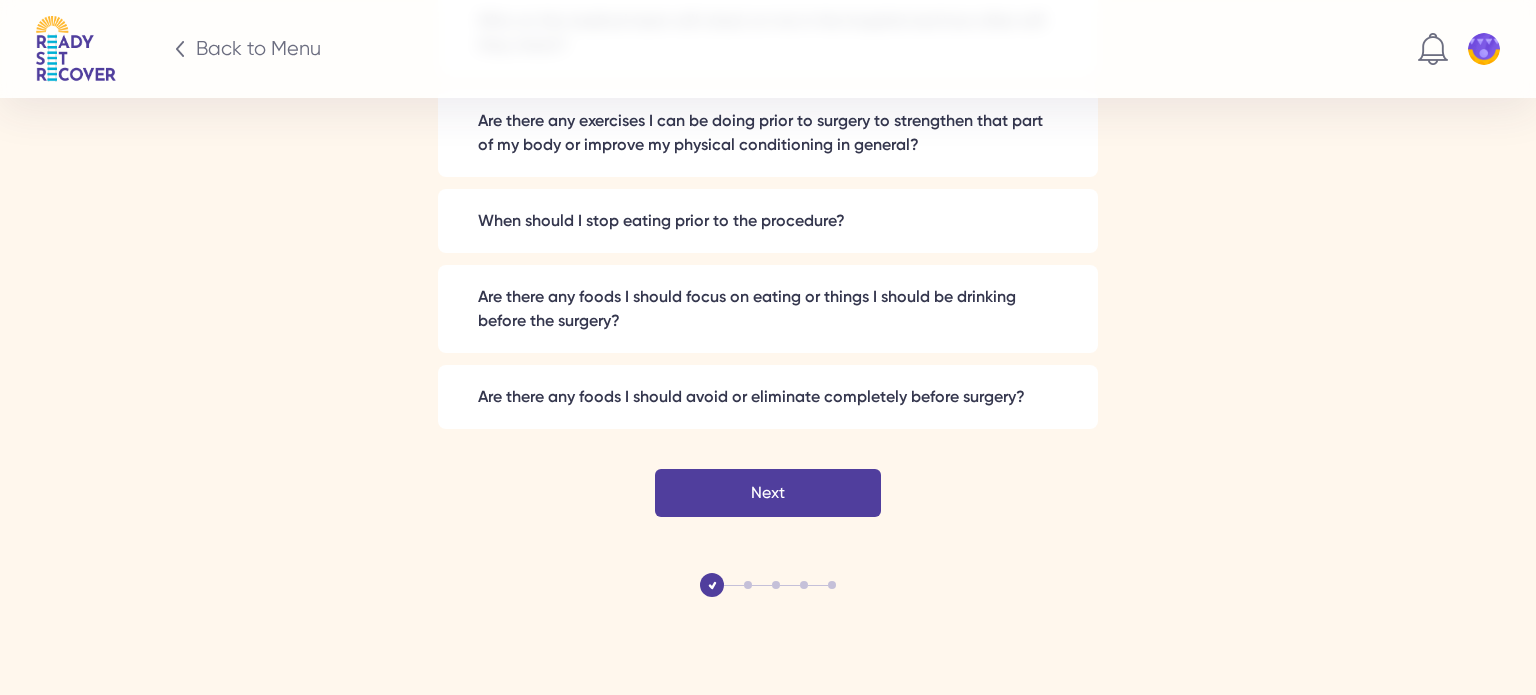 scroll, scrollTop: 5700, scrollLeft: 0, axis: vertical 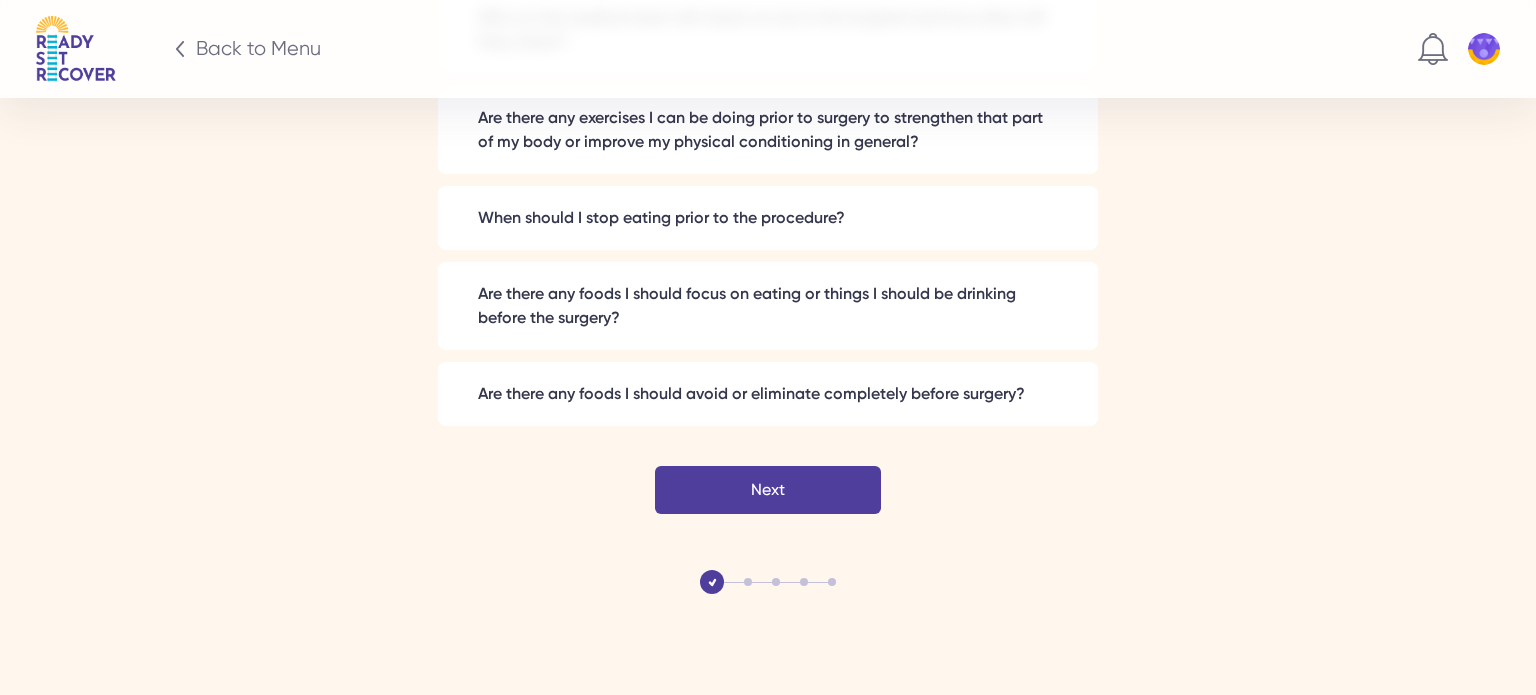 click on "Next" at bounding box center (768, 490) 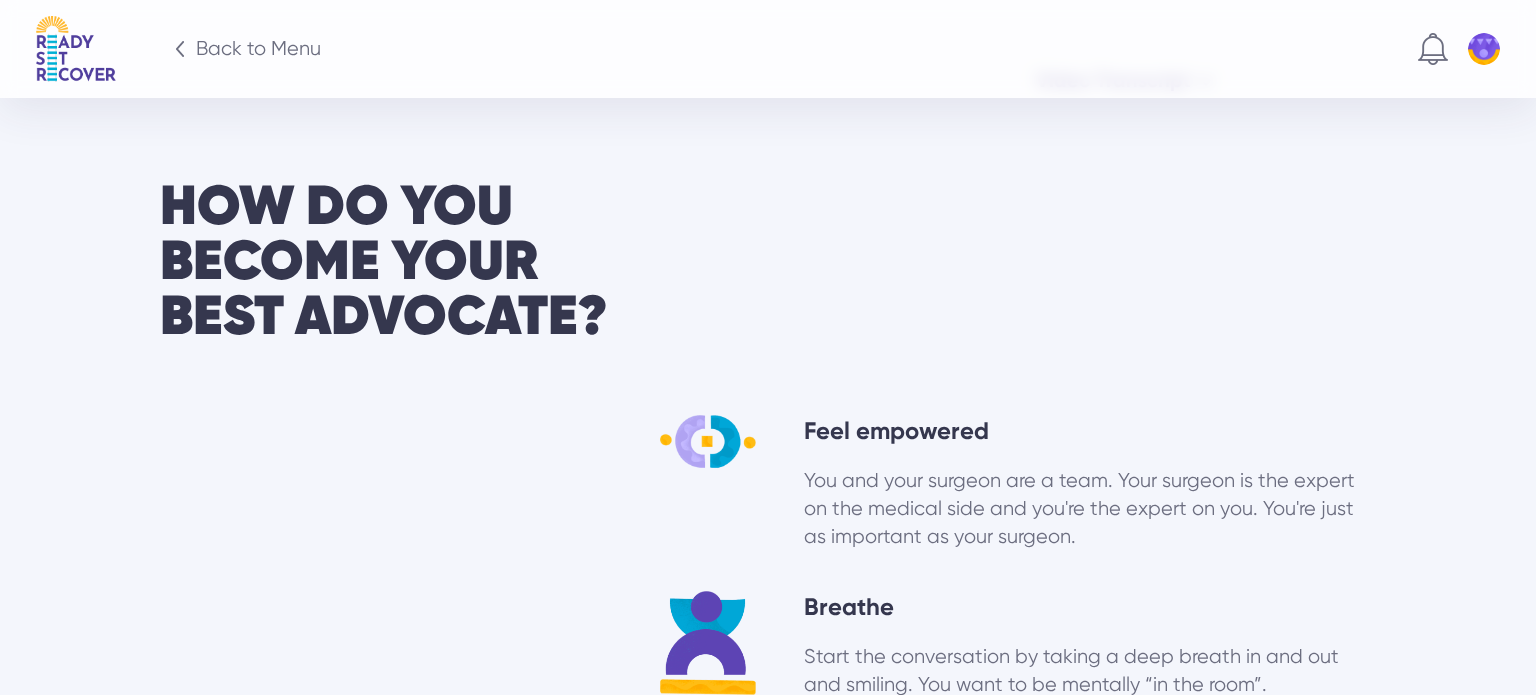 scroll, scrollTop: 1394, scrollLeft: 0, axis: vertical 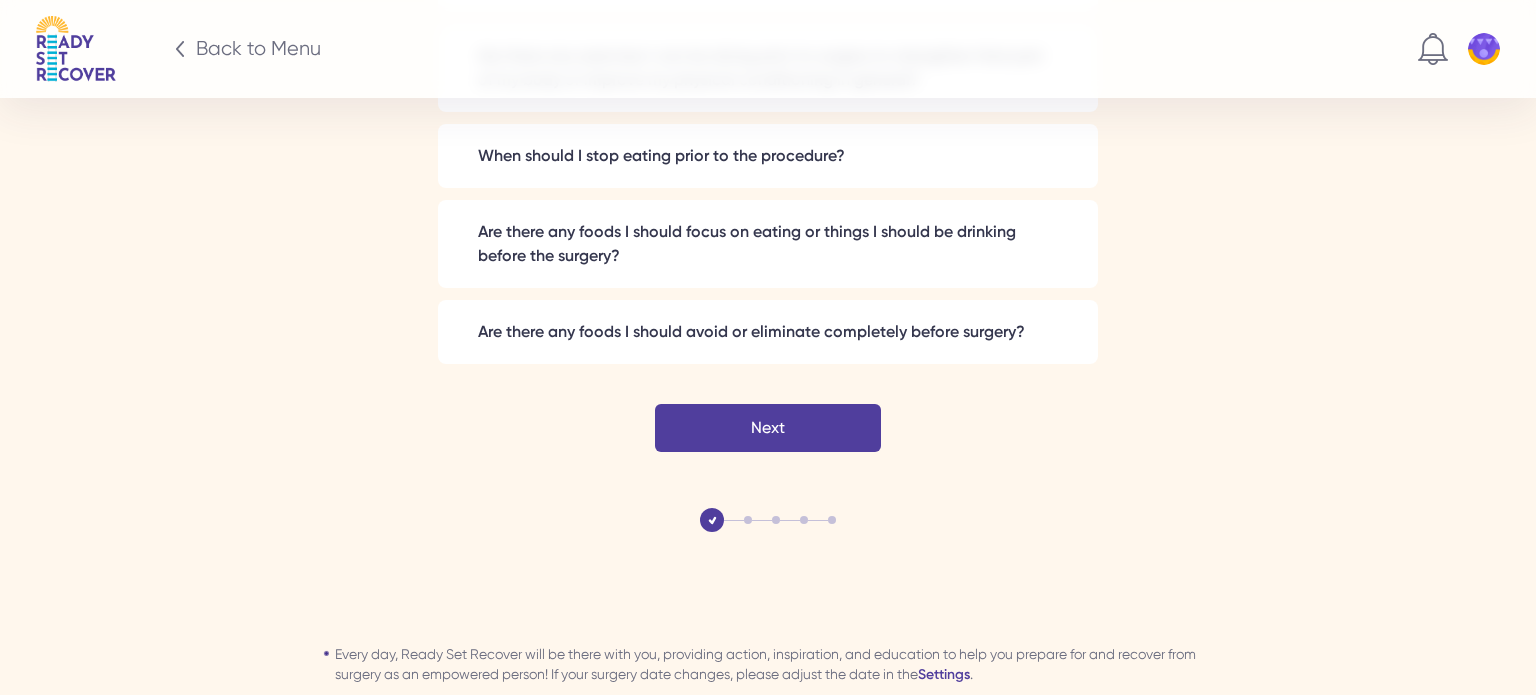 click on "Next" at bounding box center (768, 428) 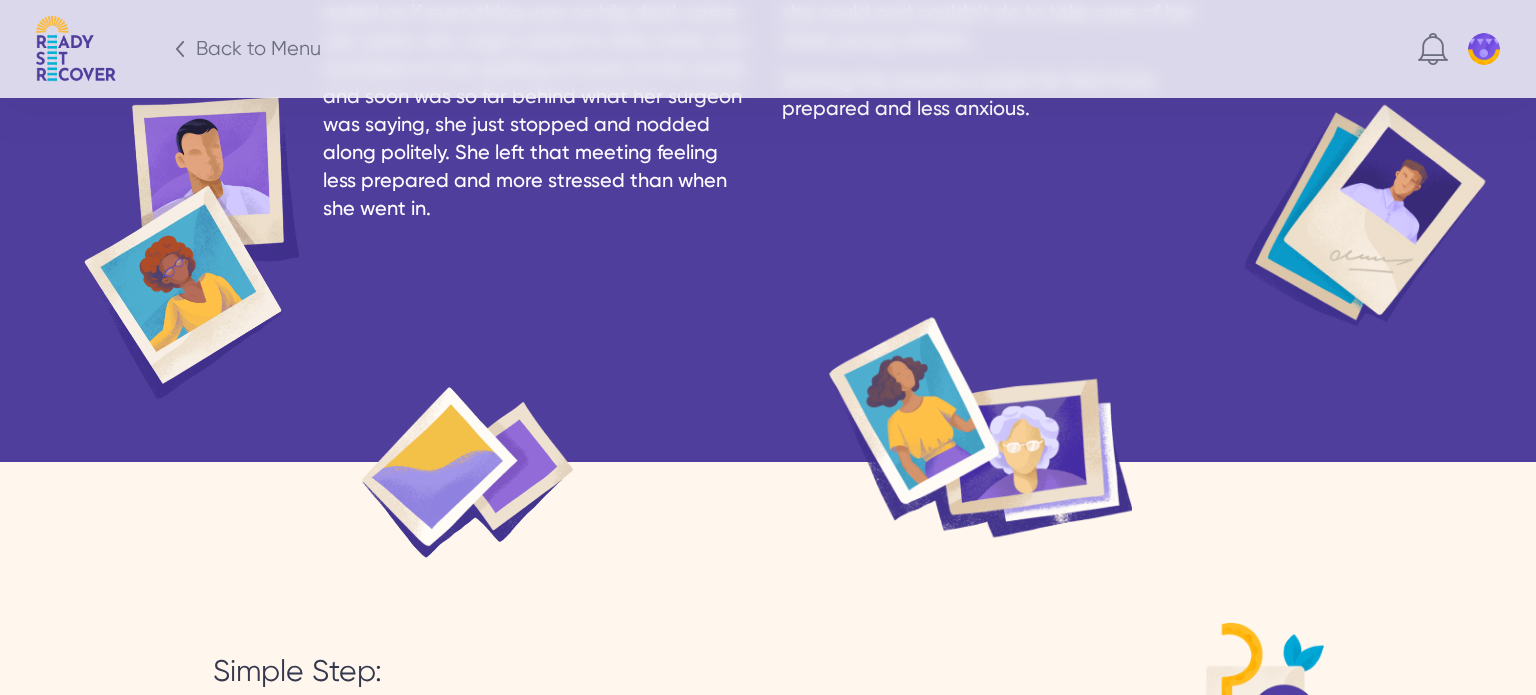 scroll, scrollTop: 3940, scrollLeft: 0, axis: vertical 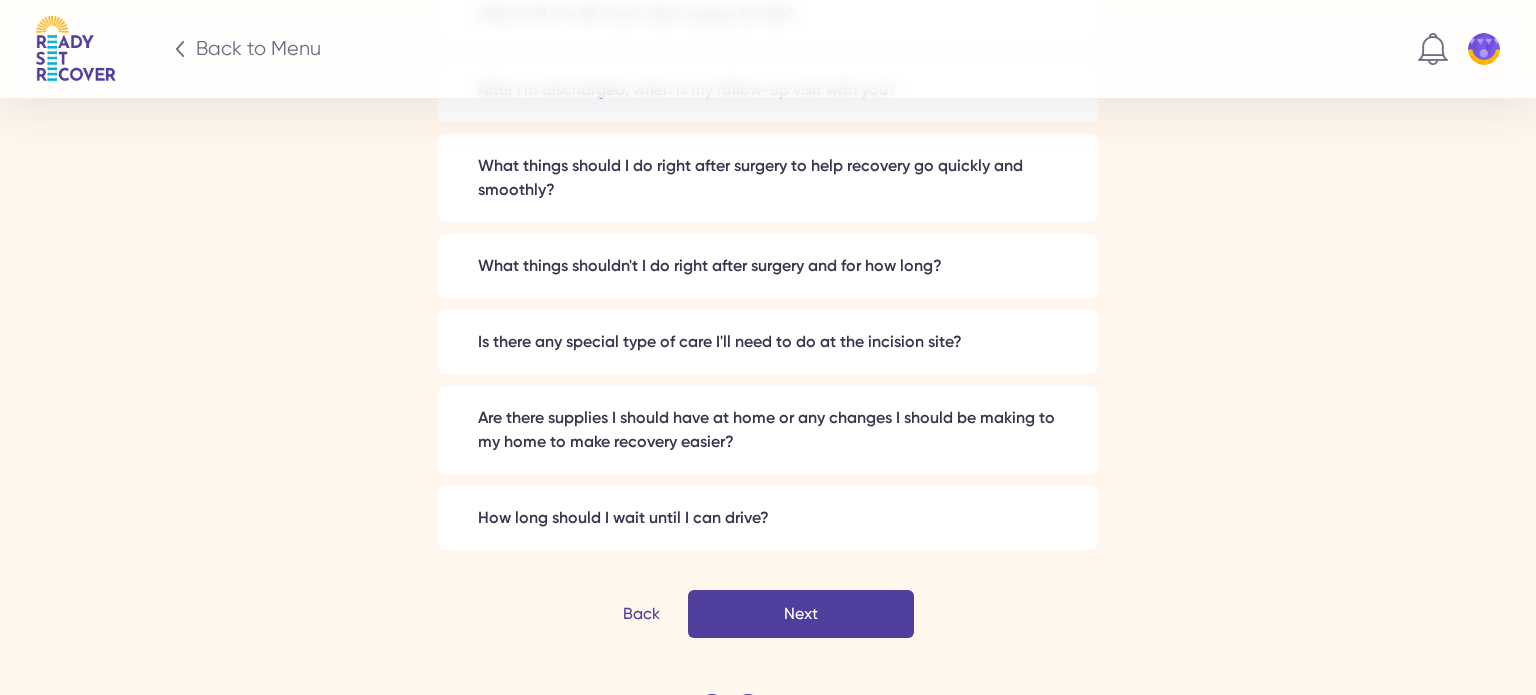 click on "Next" at bounding box center [0, 0] 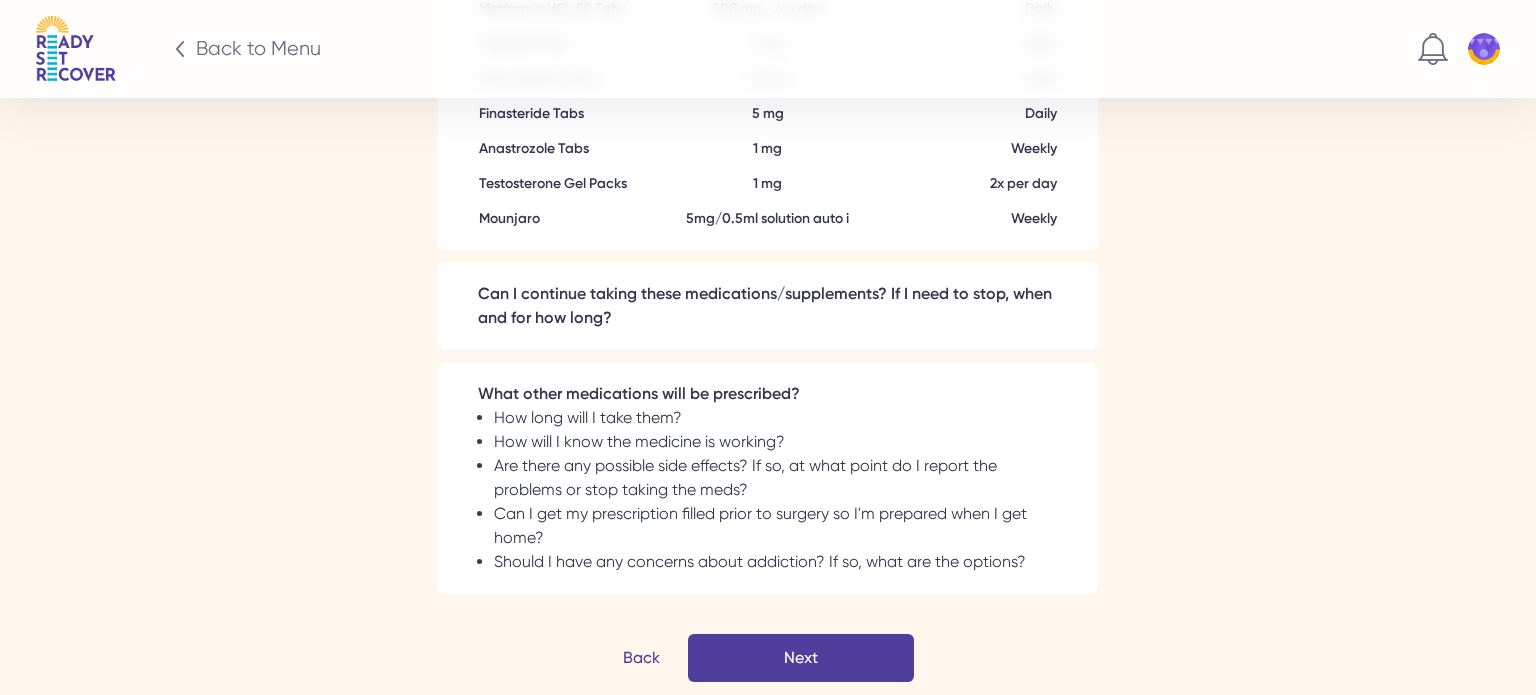 scroll, scrollTop: 5008, scrollLeft: 0, axis: vertical 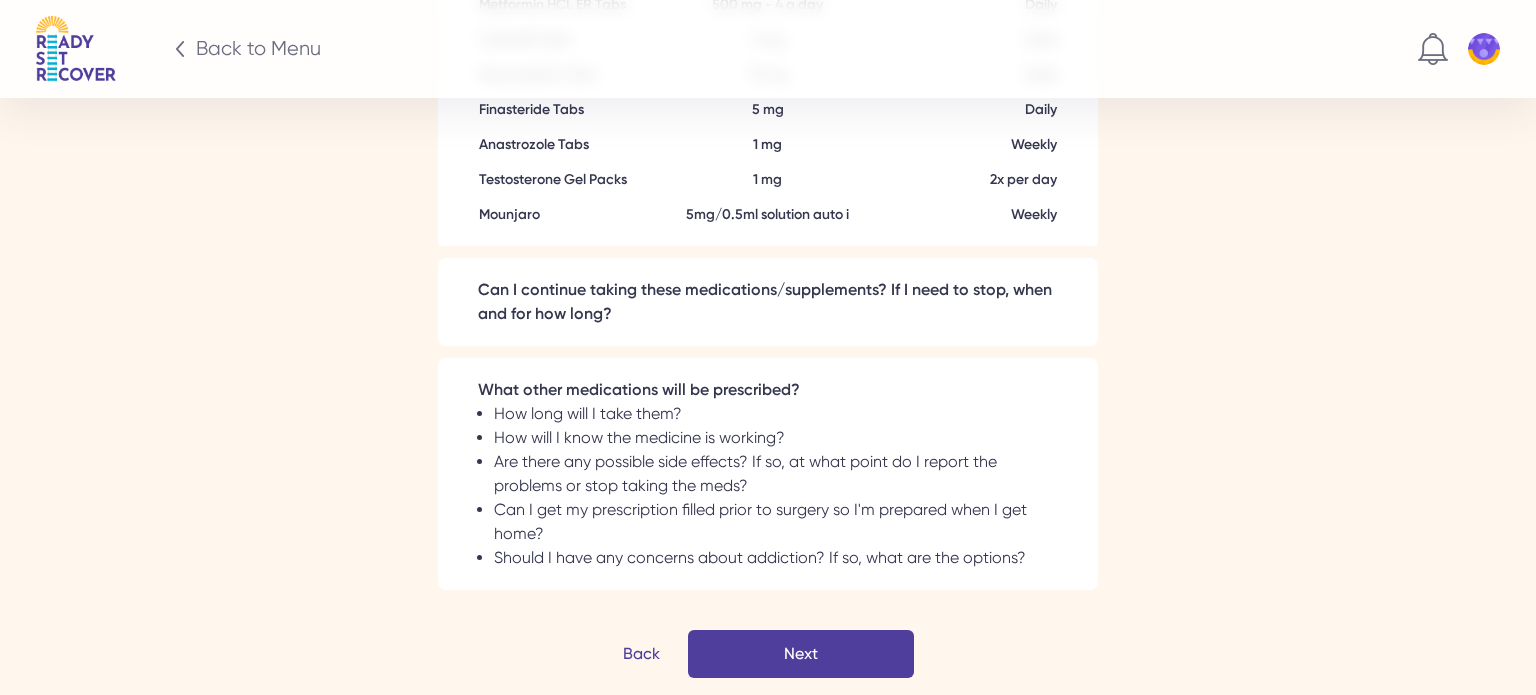 click on "Next" at bounding box center (0, 0) 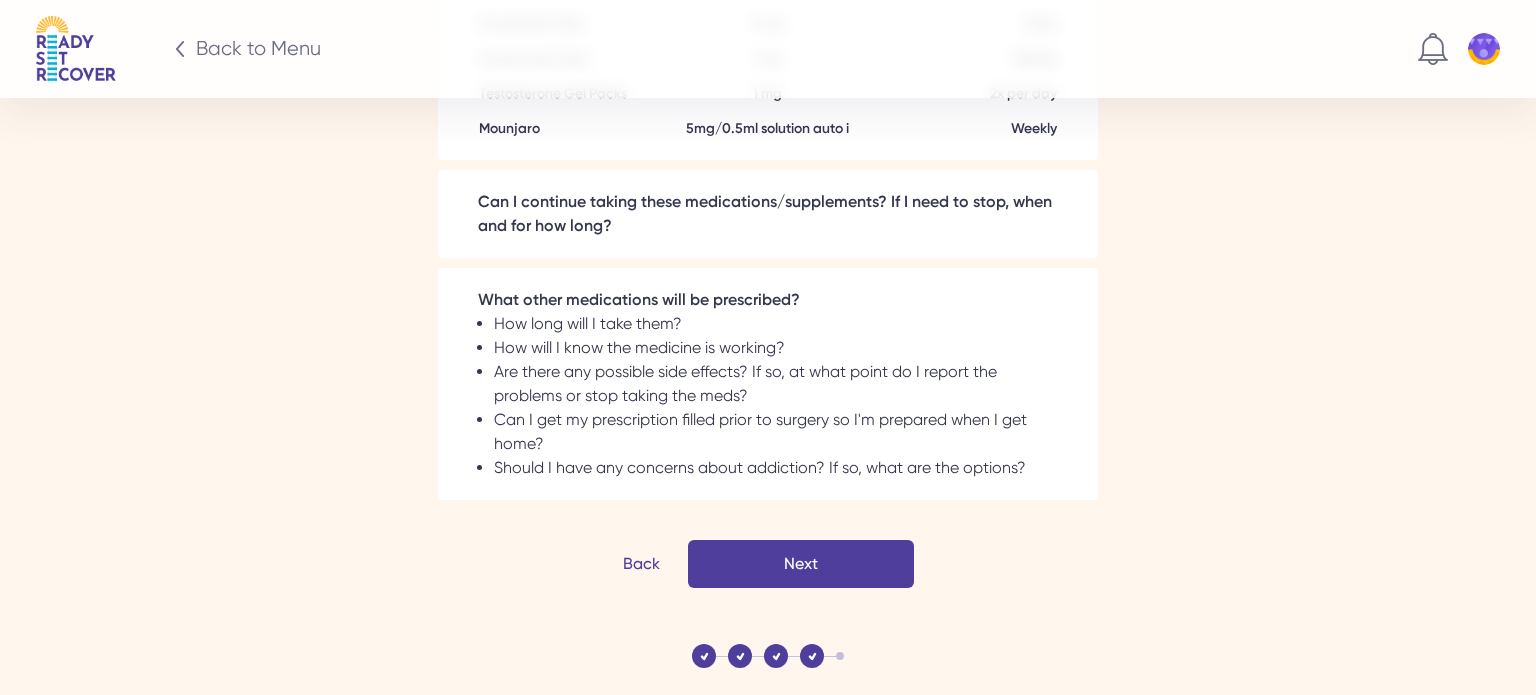 scroll, scrollTop: 7088, scrollLeft: 0, axis: vertical 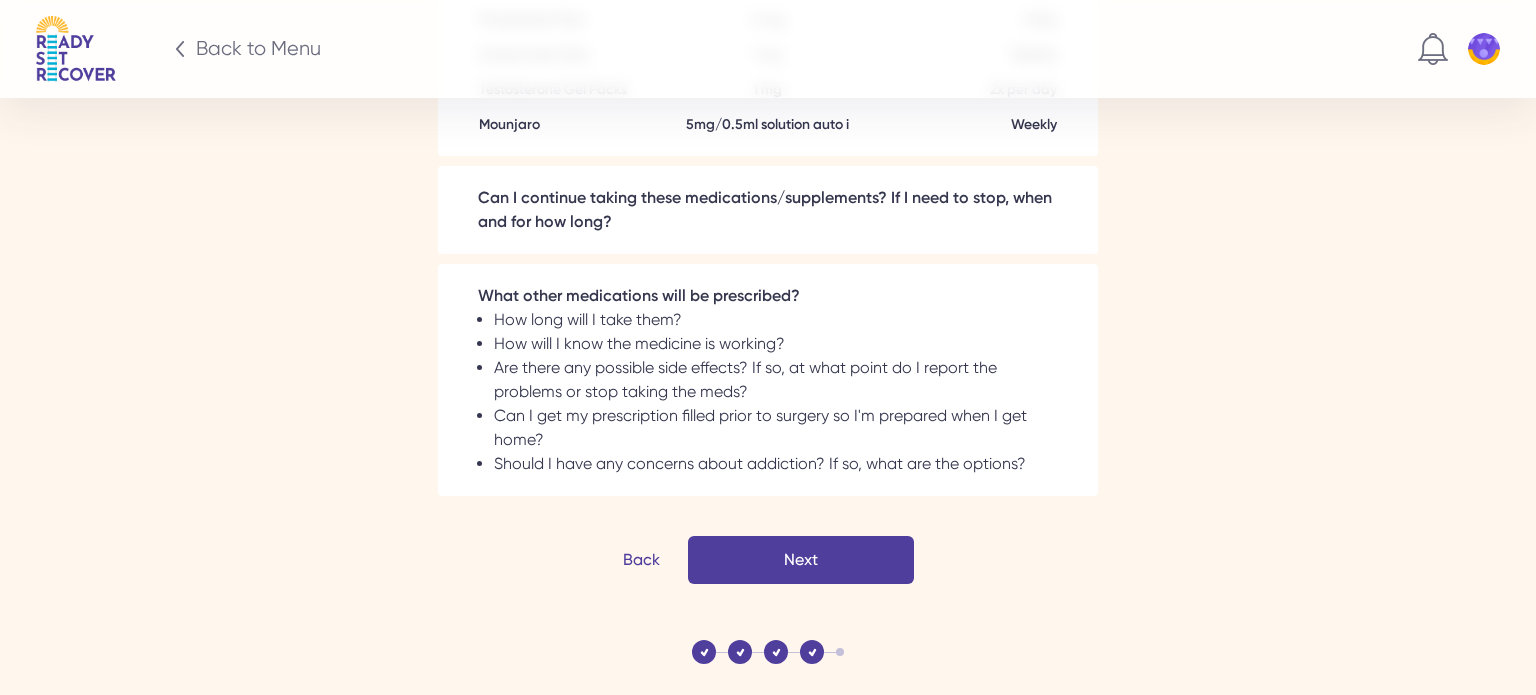 click on "Next" at bounding box center (0, 0) 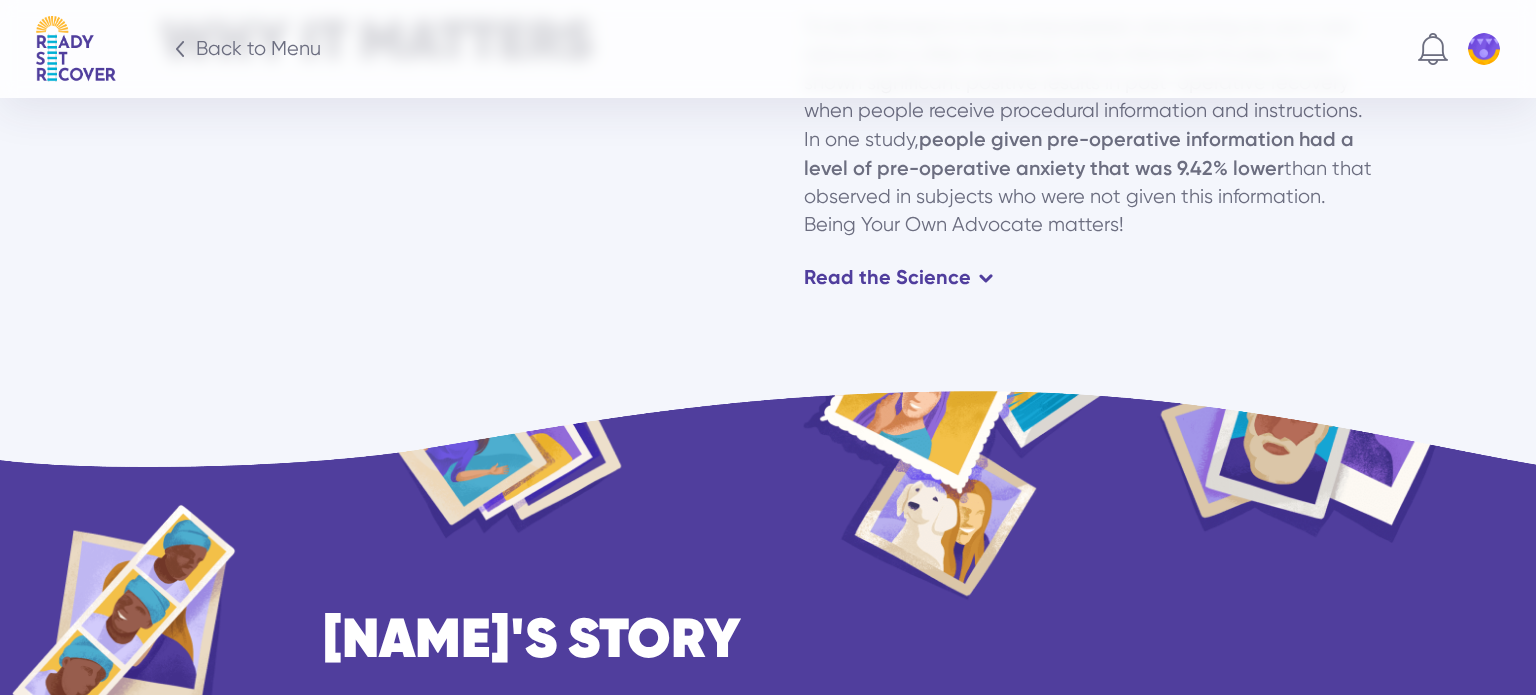 scroll, scrollTop: 3086, scrollLeft: 0, axis: vertical 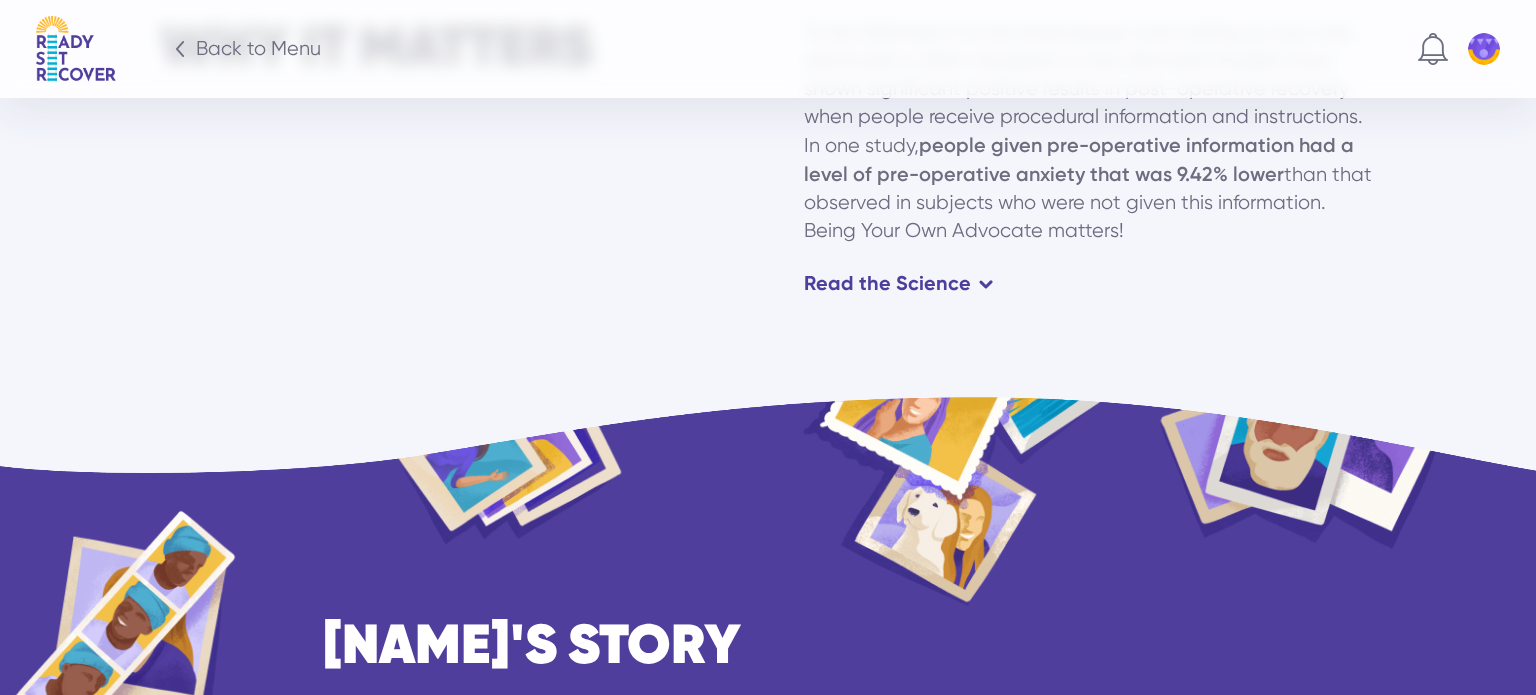 click on "Back to Menu" at bounding box center [258, 49] 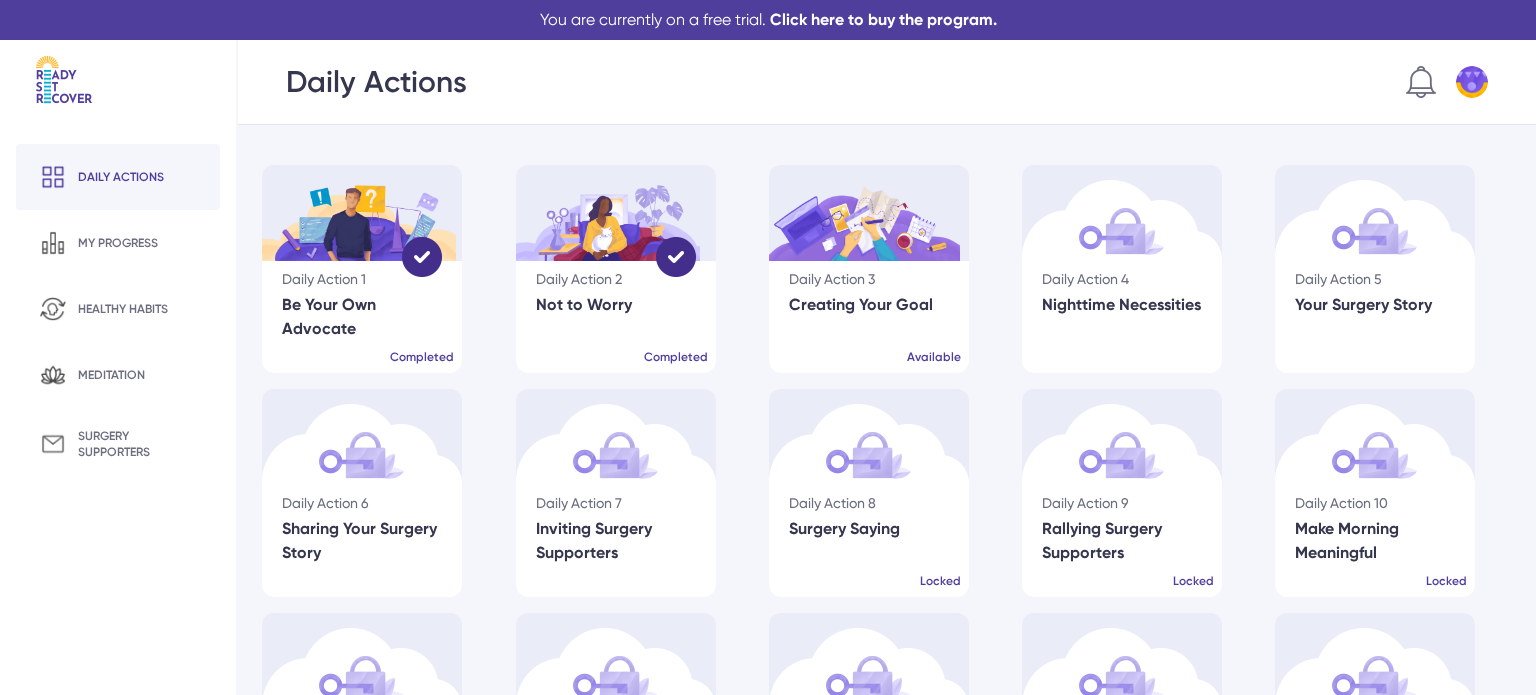 click on "my progress" at bounding box center (118, 243) 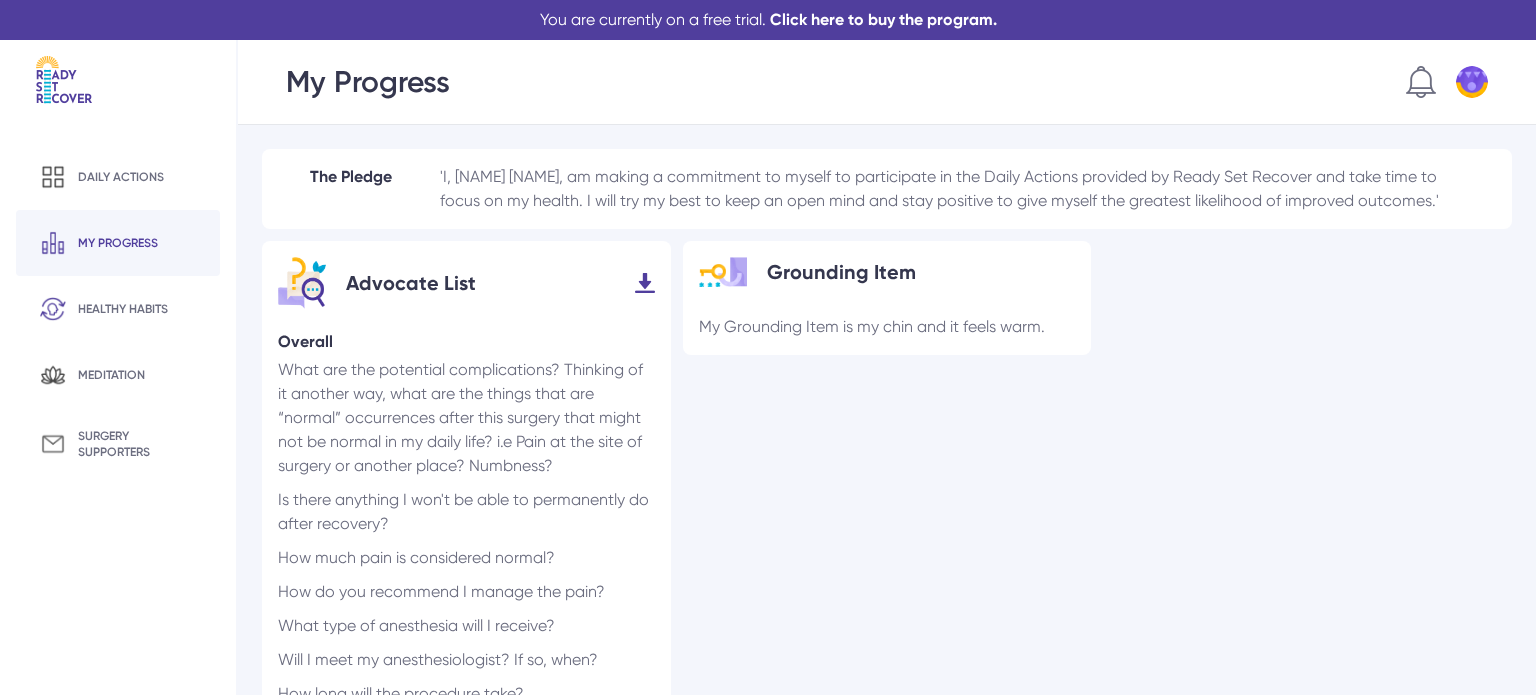 scroll, scrollTop: 0, scrollLeft: 0, axis: both 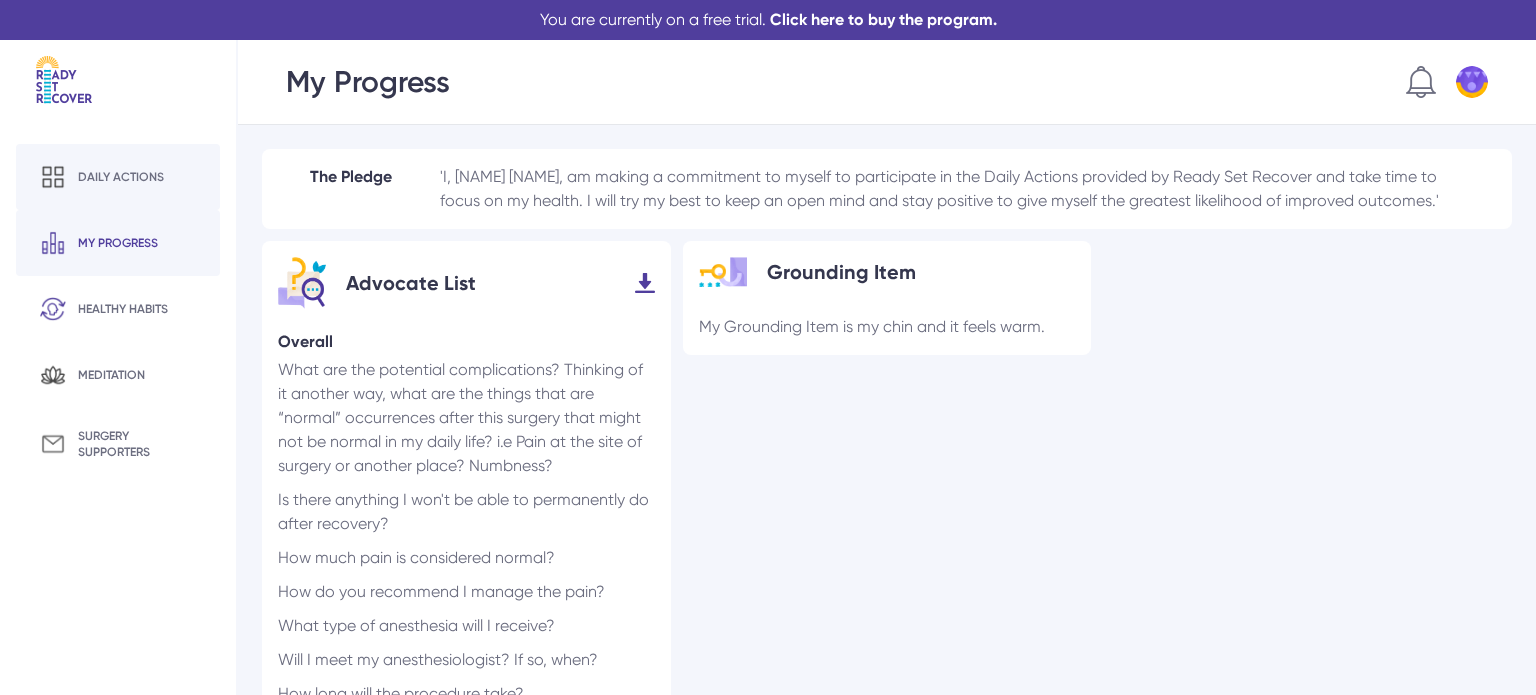 click on "Daily actions" at bounding box center [121, 177] 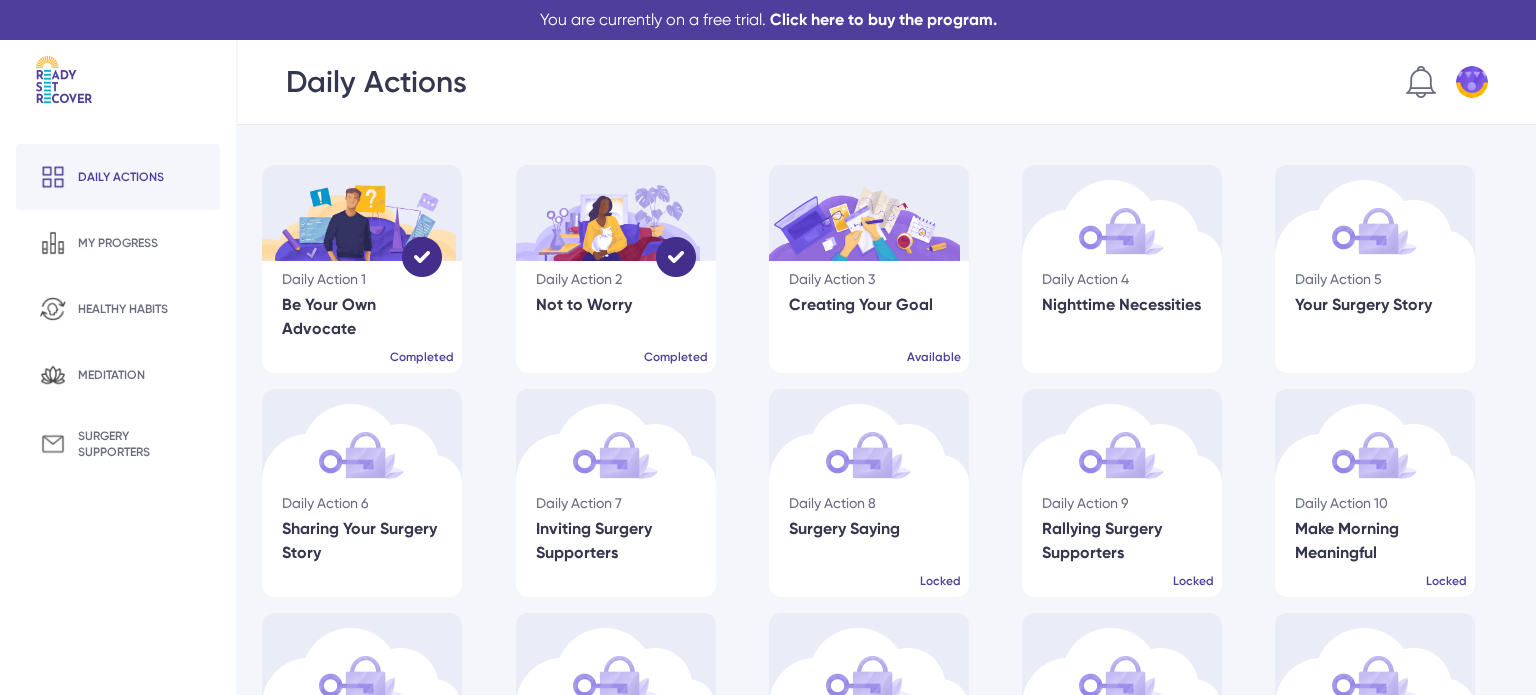 scroll, scrollTop: 0, scrollLeft: 0, axis: both 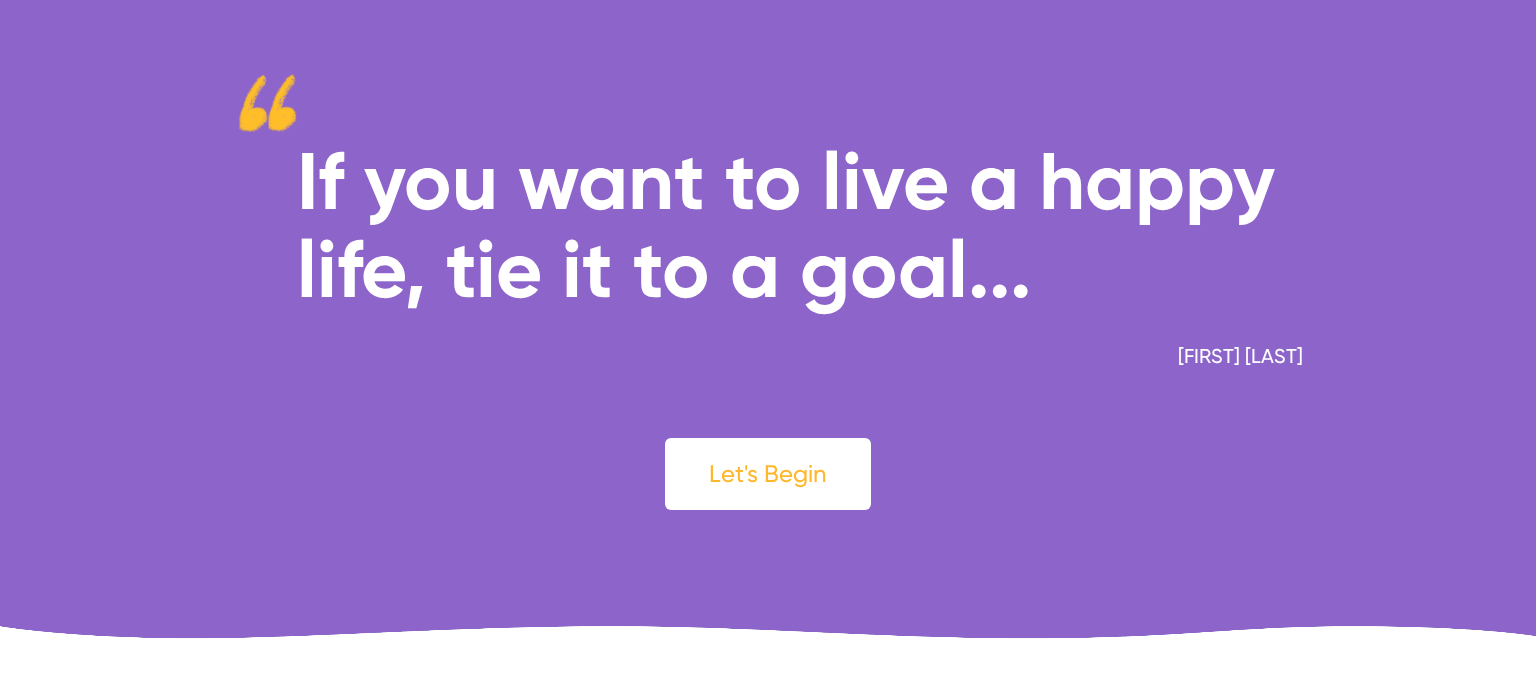 click on "Let's Begin" at bounding box center [768, 474] 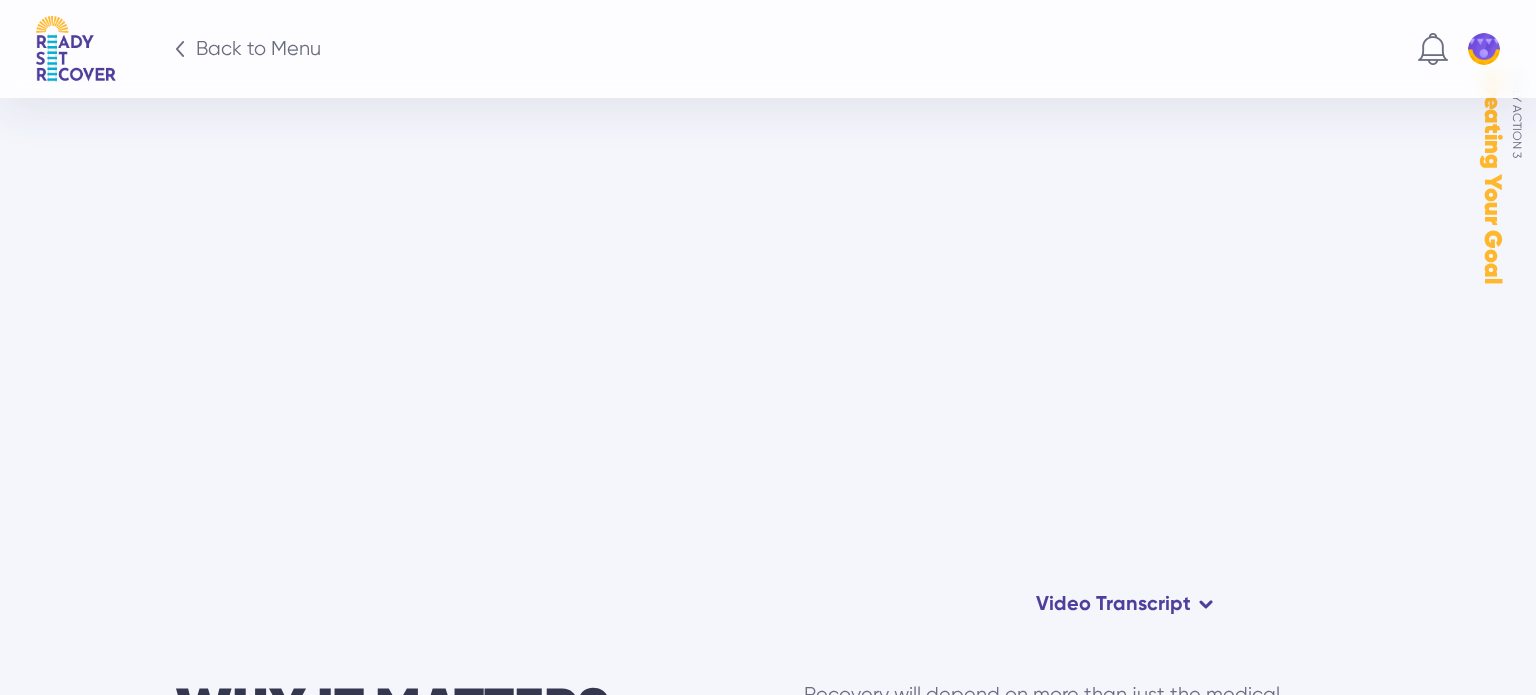 scroll, scrollTop: 920, scrollLeft: 0, axis: vertical 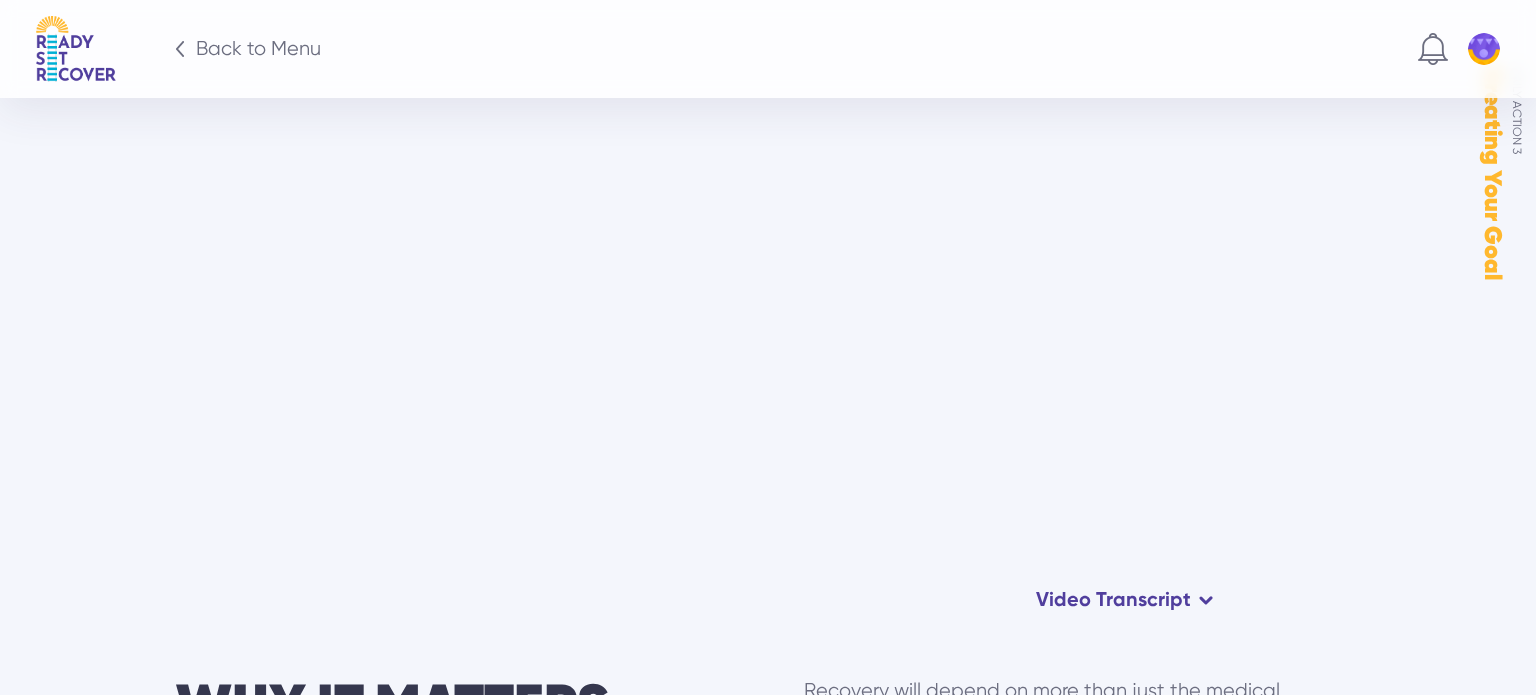 click on "Video Transcript" at bounding box center [1113, 599] 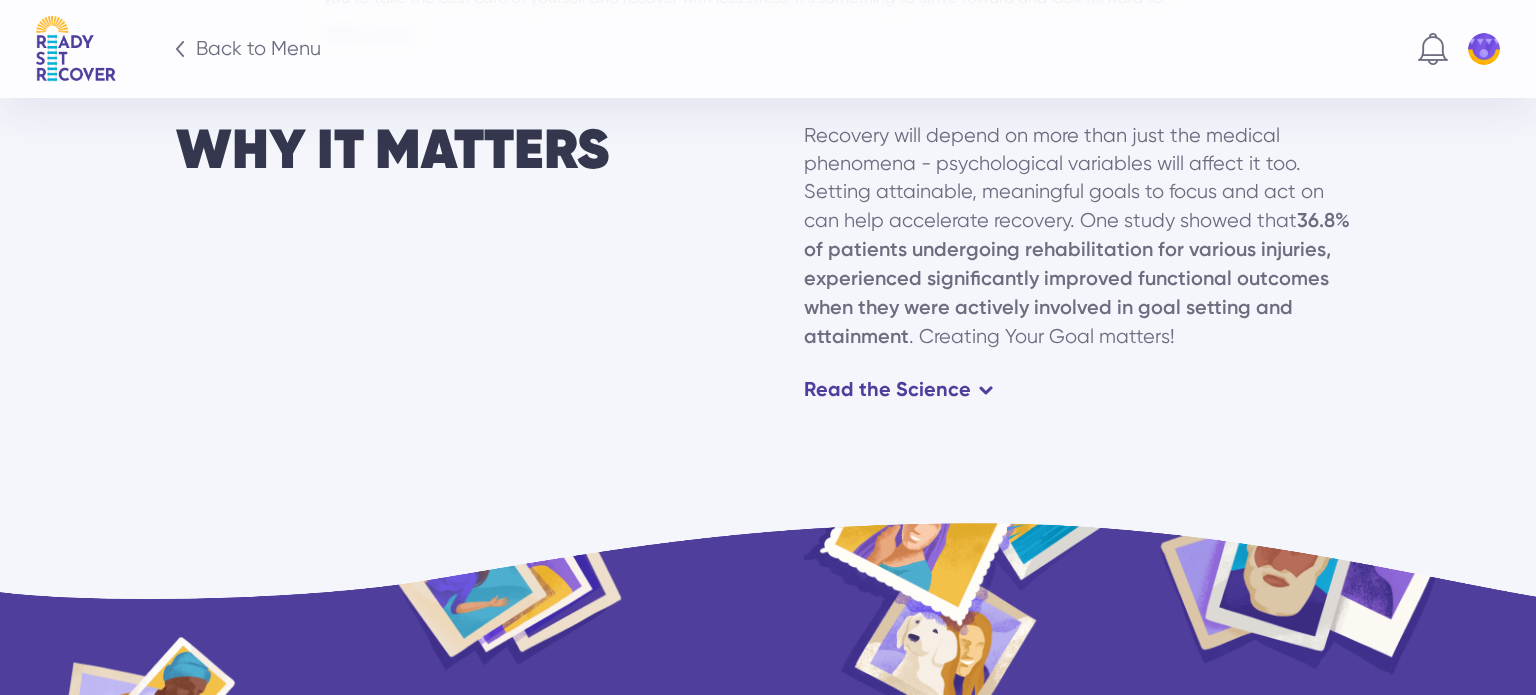 scroll, scrollTop: 1690, scrollLeft: 0, axis: vertical 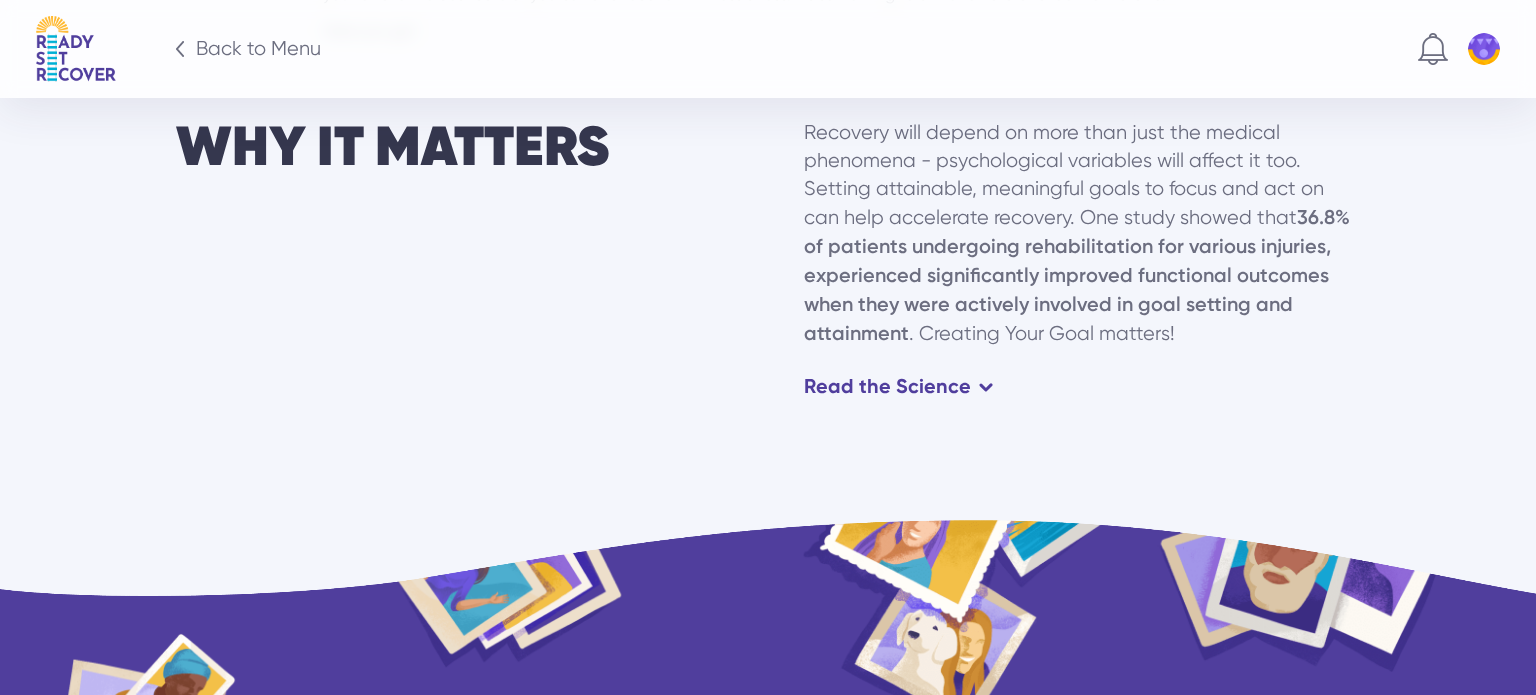 click 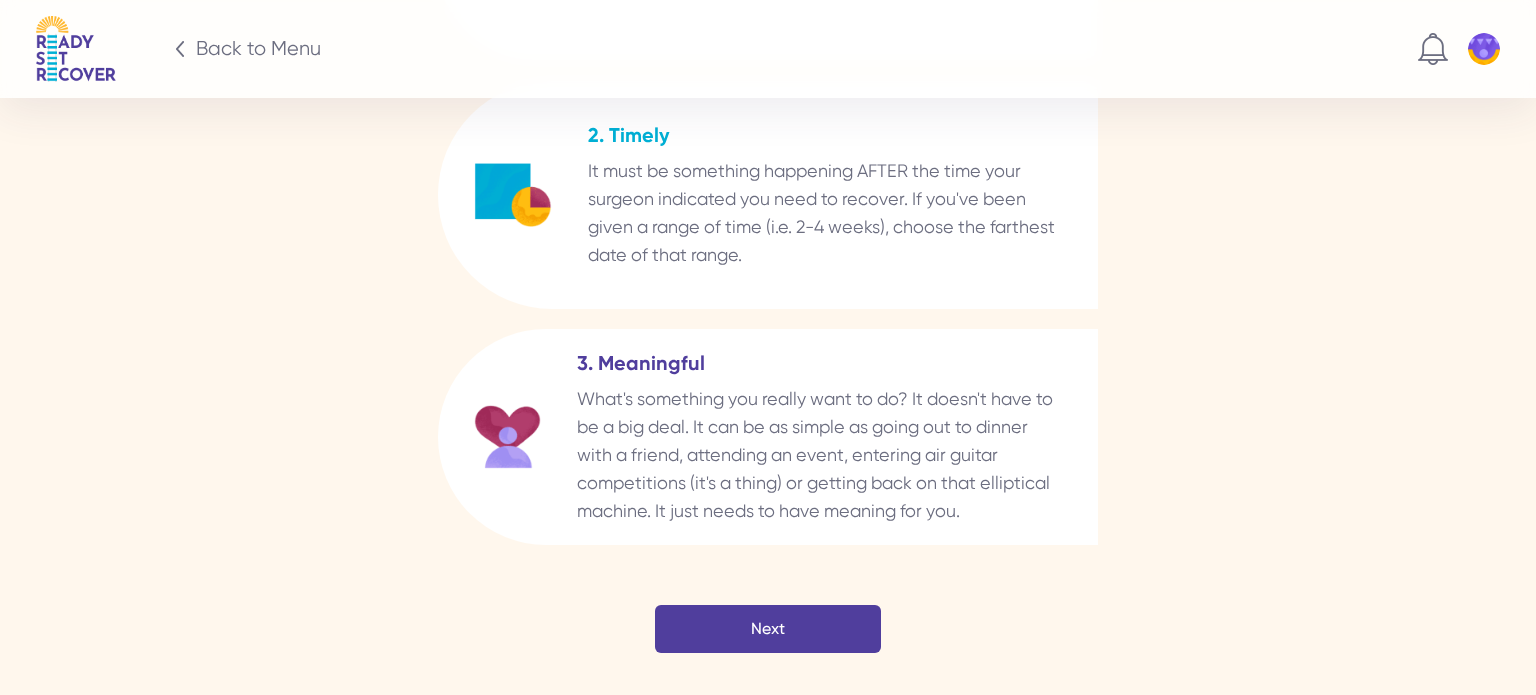 scroll, scrollTop: 3647, scrollLeft: 0, axis: vertical 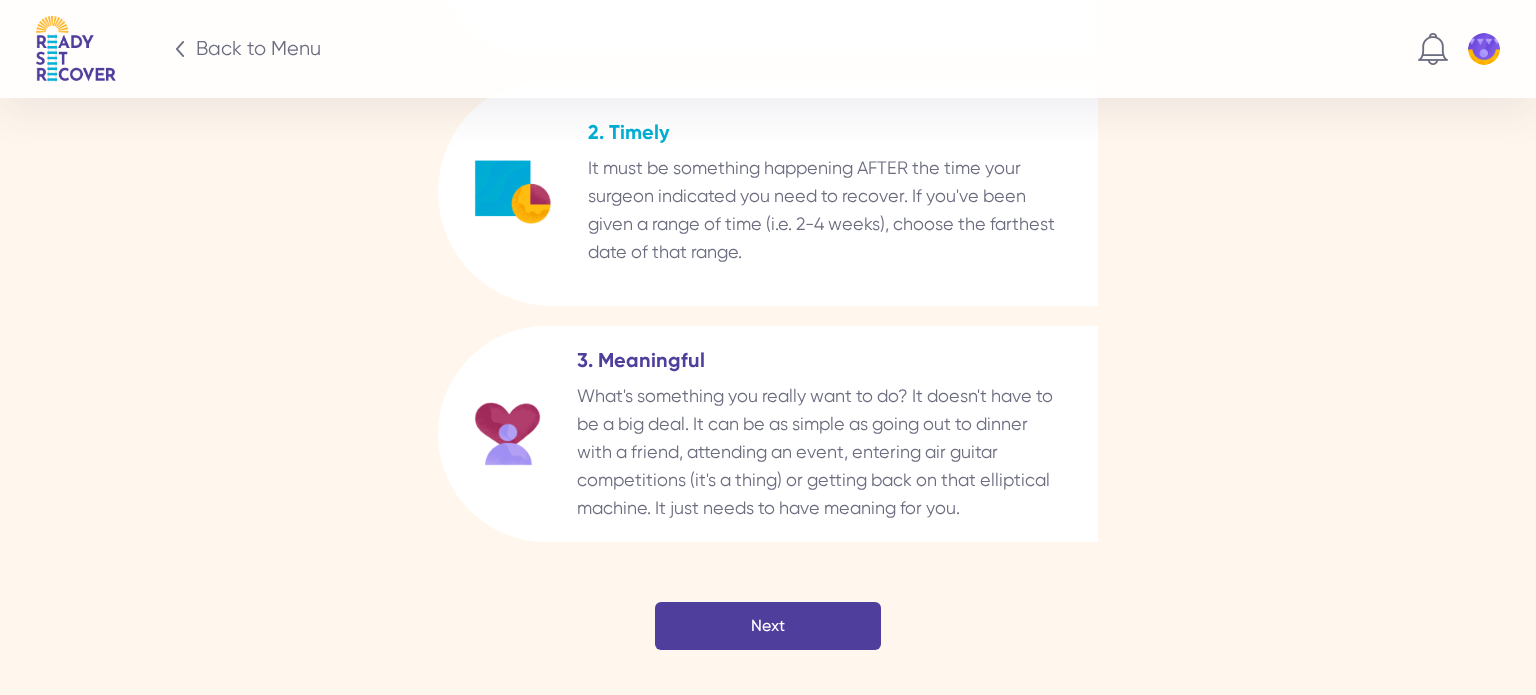 click on "Next" at bounding box center (768, 626) 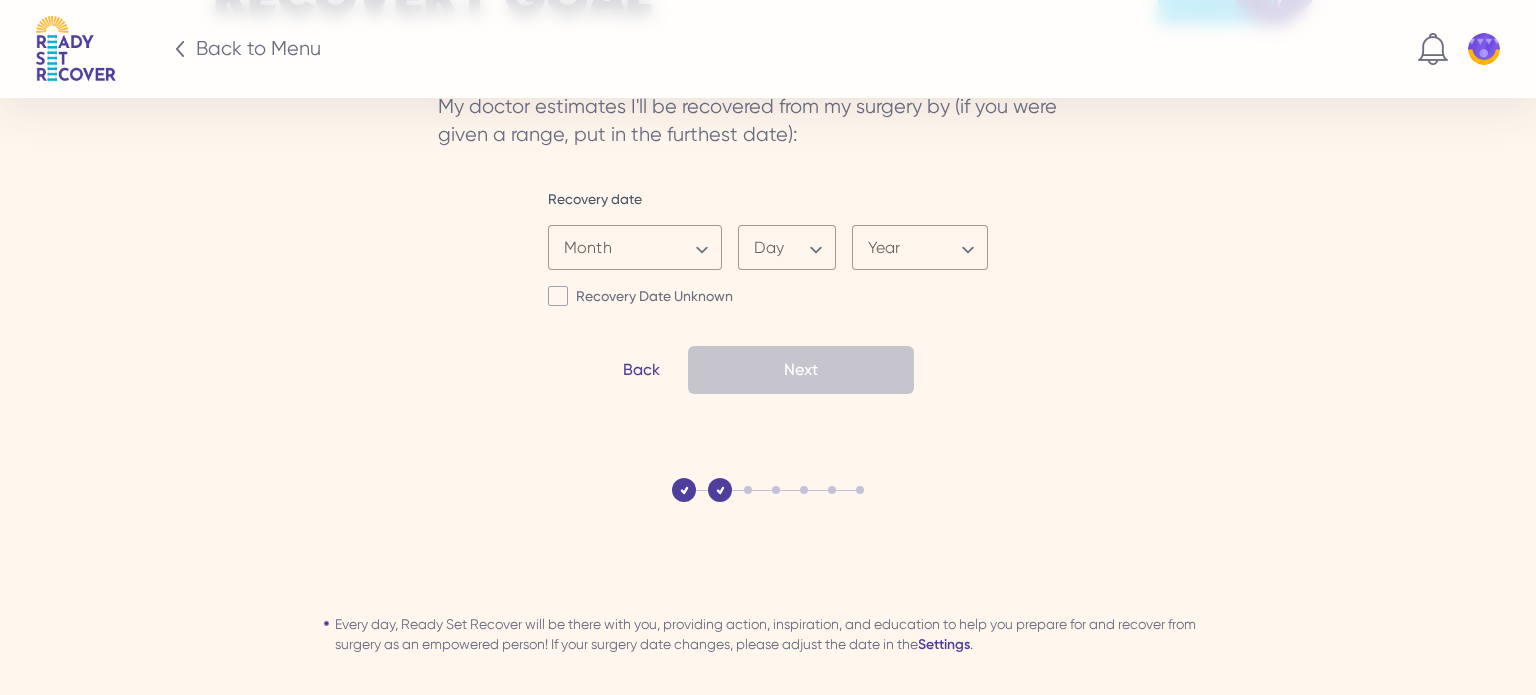 scroll, scrollTop: 3040, scrollLeft: 0, axis: vertical 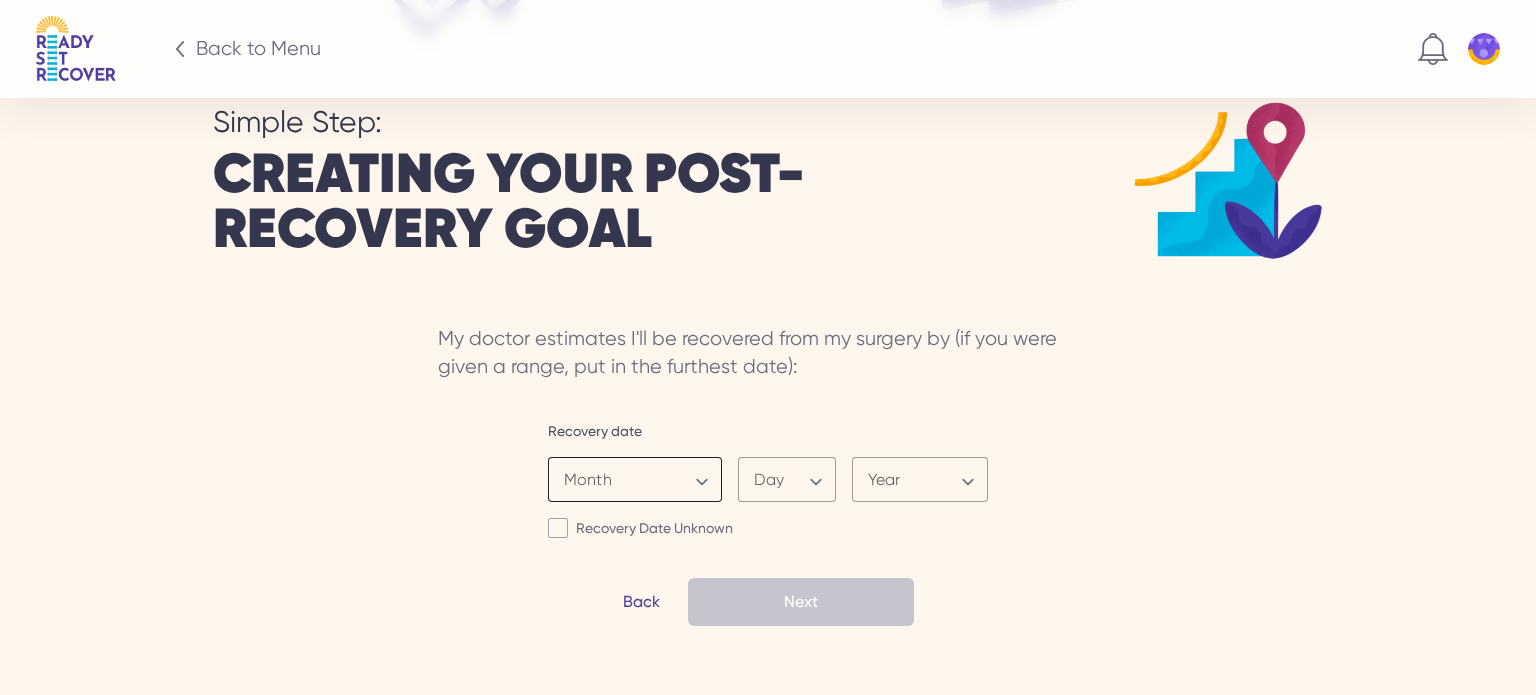 click on "*******
********
*****
*****
***
****
****
******
*********
*******
********
********" at bounding box center [635, 482] 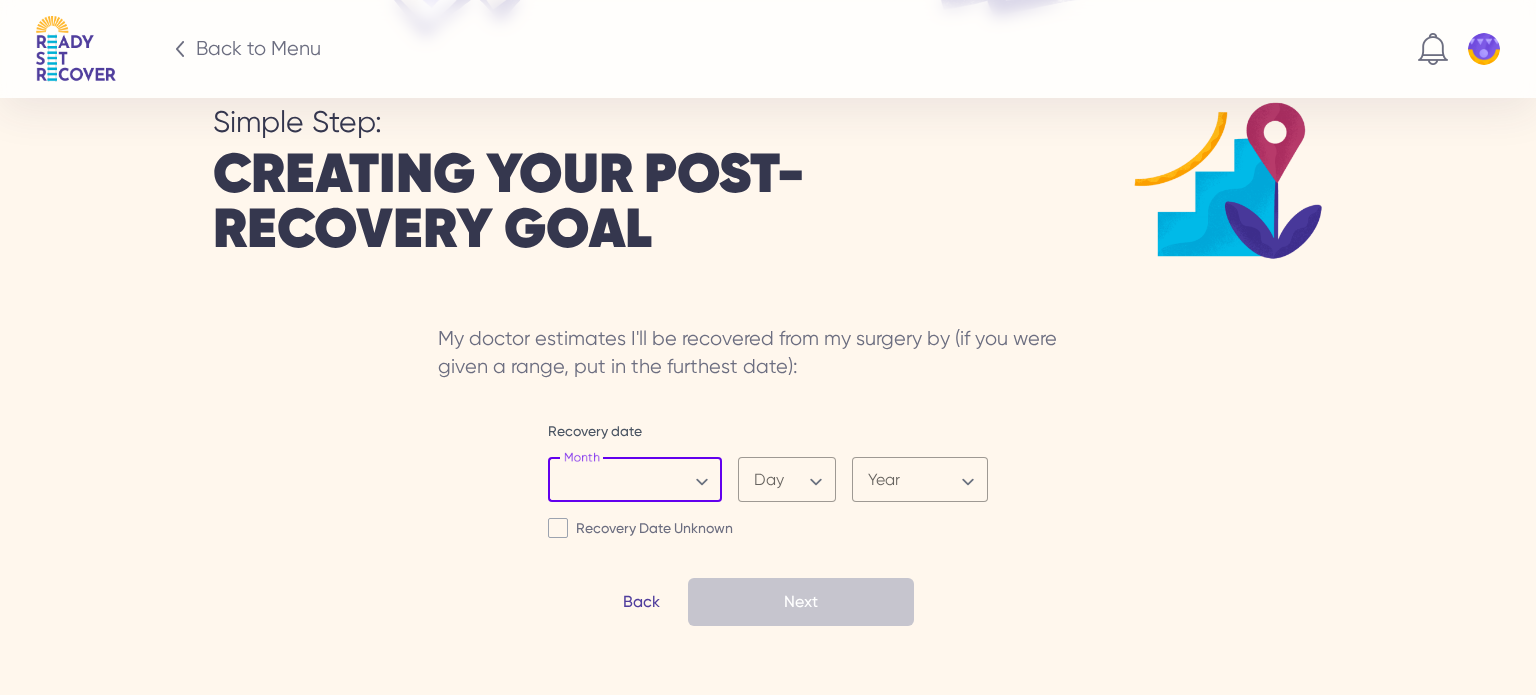 select on "**" 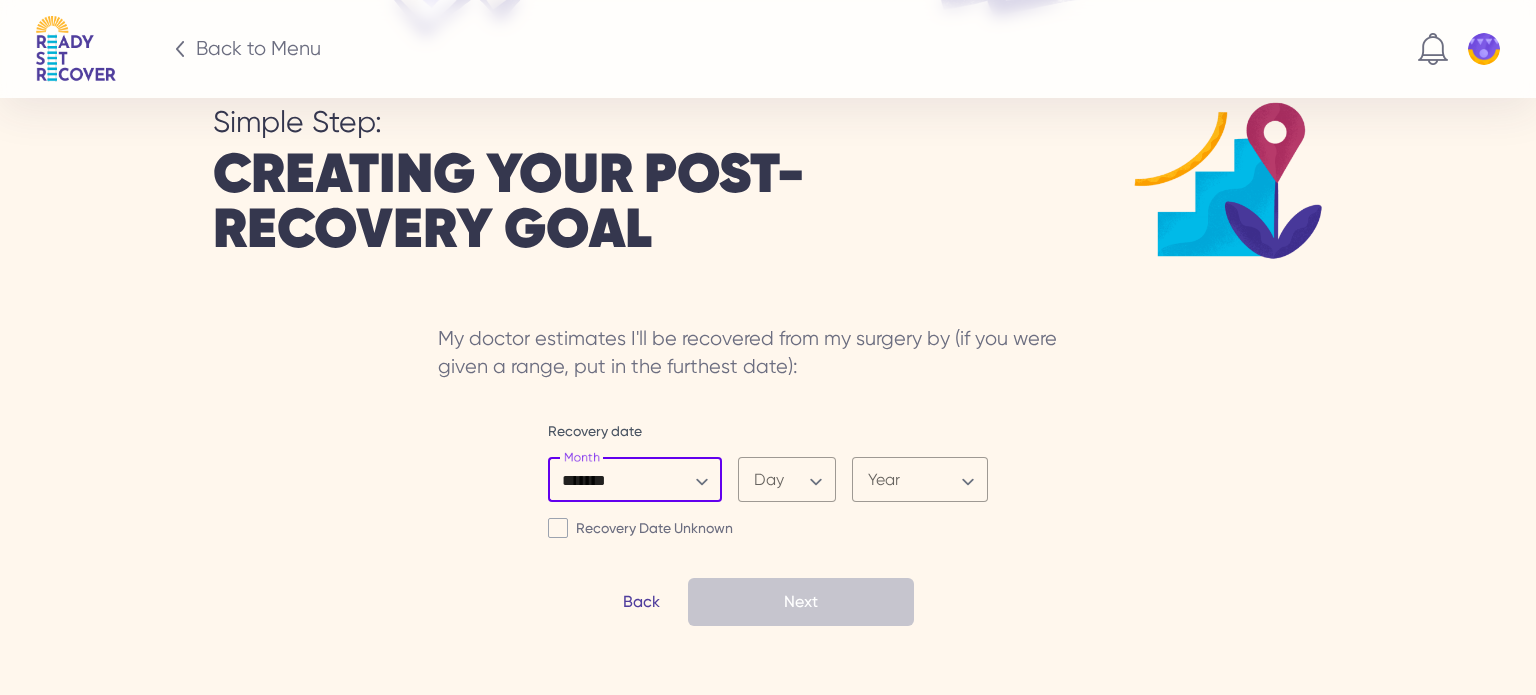 click on "*******
********
*****
*****
***
****
****
******
*********
*******
********
********" at bounding box center (635, 482) 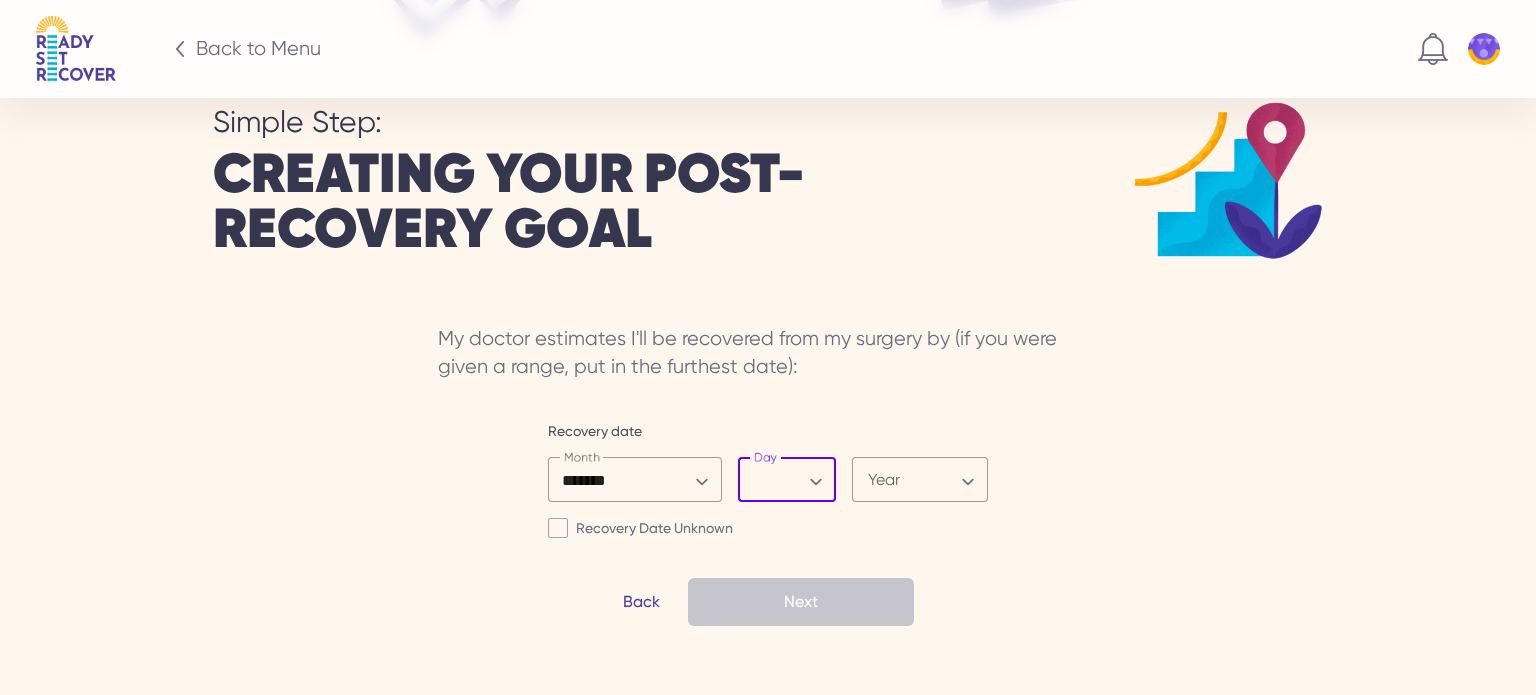 click on "*
*
*
*
*
*
*
*
*
**
**
**
**
**
**
**
**
**
**
**
**
**
**
**
**
**
**
**
**
**
**" at bounding box center [787, 482] 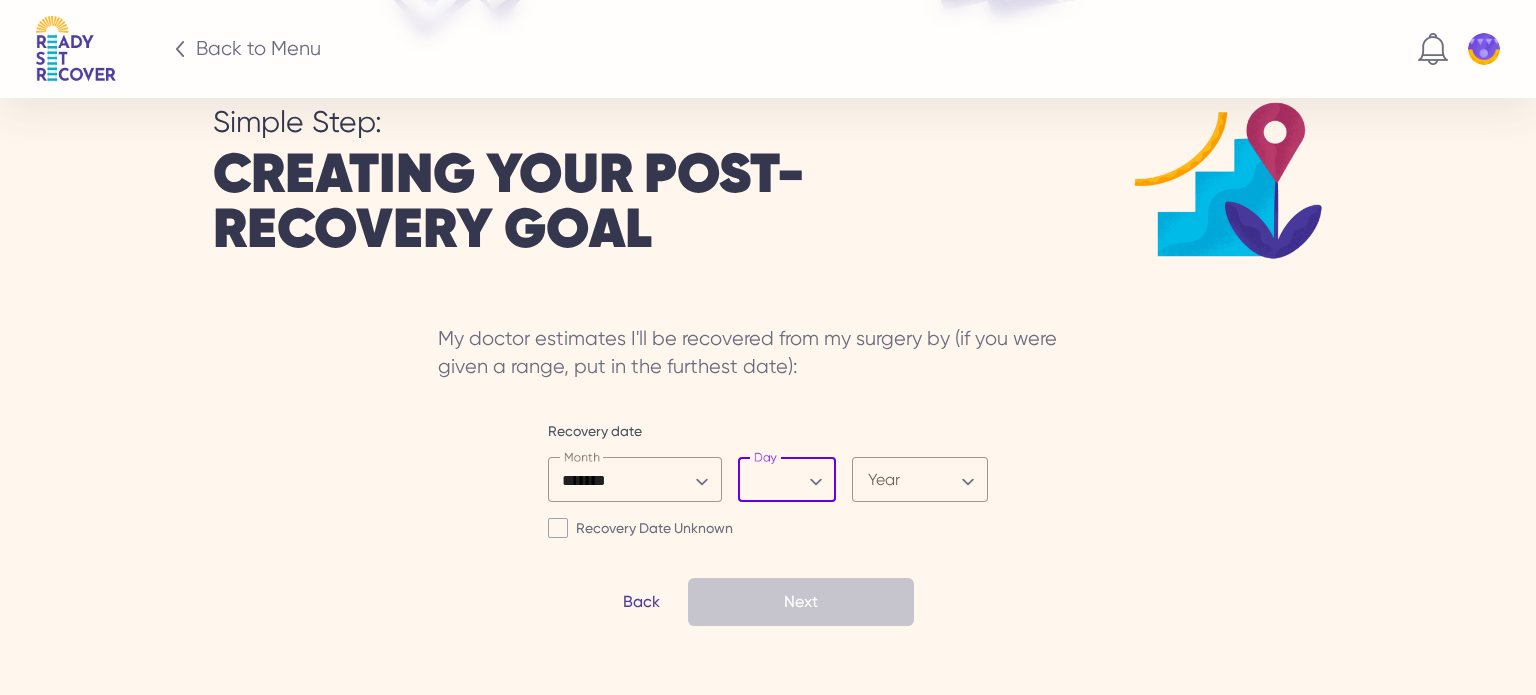 select on "**" 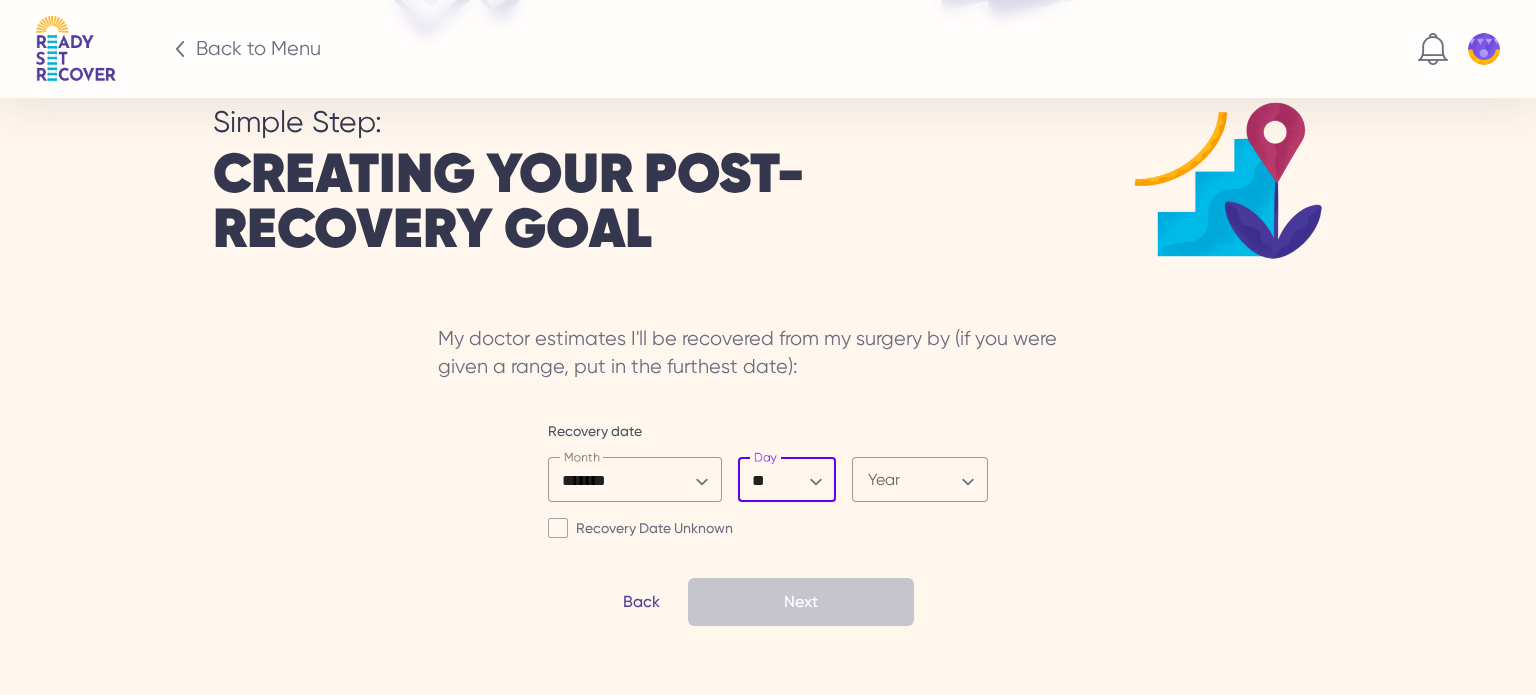 click on "*
*
*
*
*
*
*
*
*
**
**
**
**
**
**
**
**
**
**
**
**
**
**
**
**
**
**
**
**
**
**" at bounding box center [787, 482] 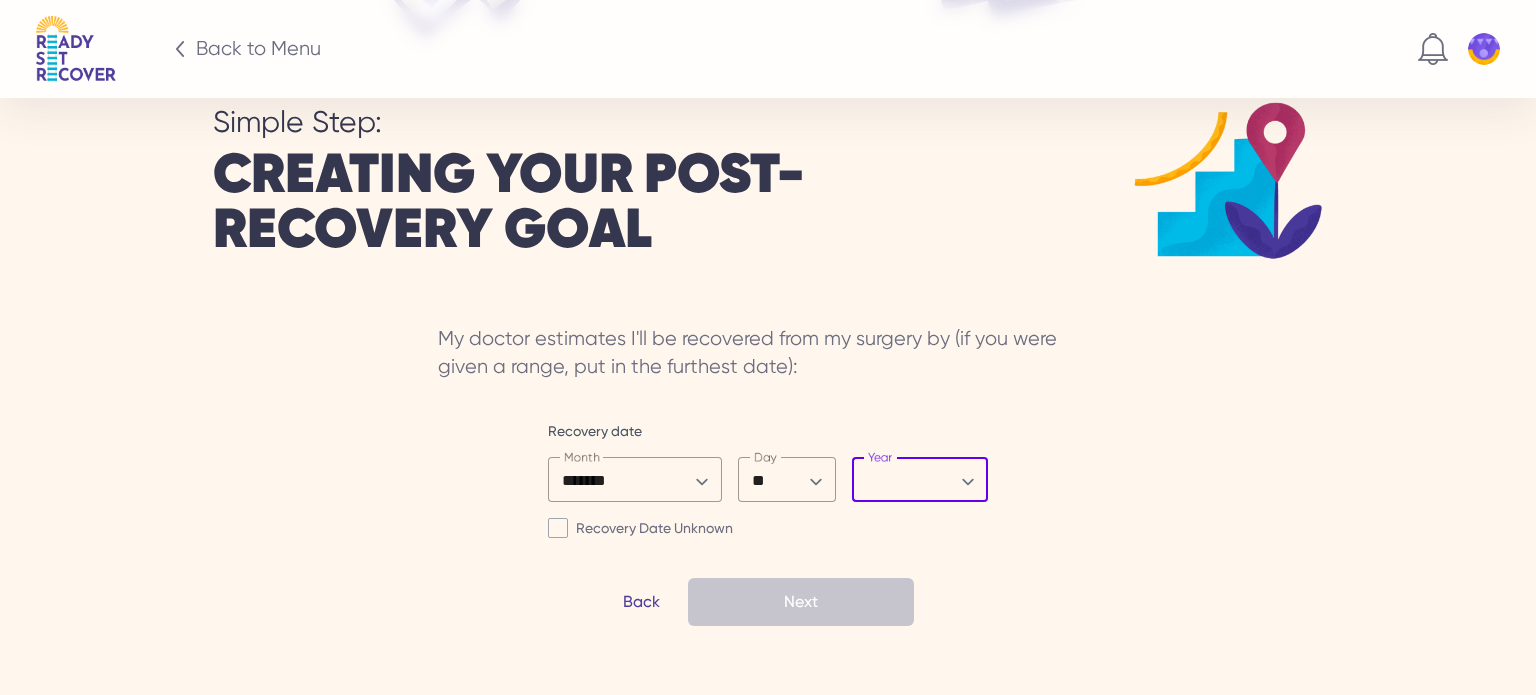click on "****
****
****
****
****
****" at bounding box center [920, 482] 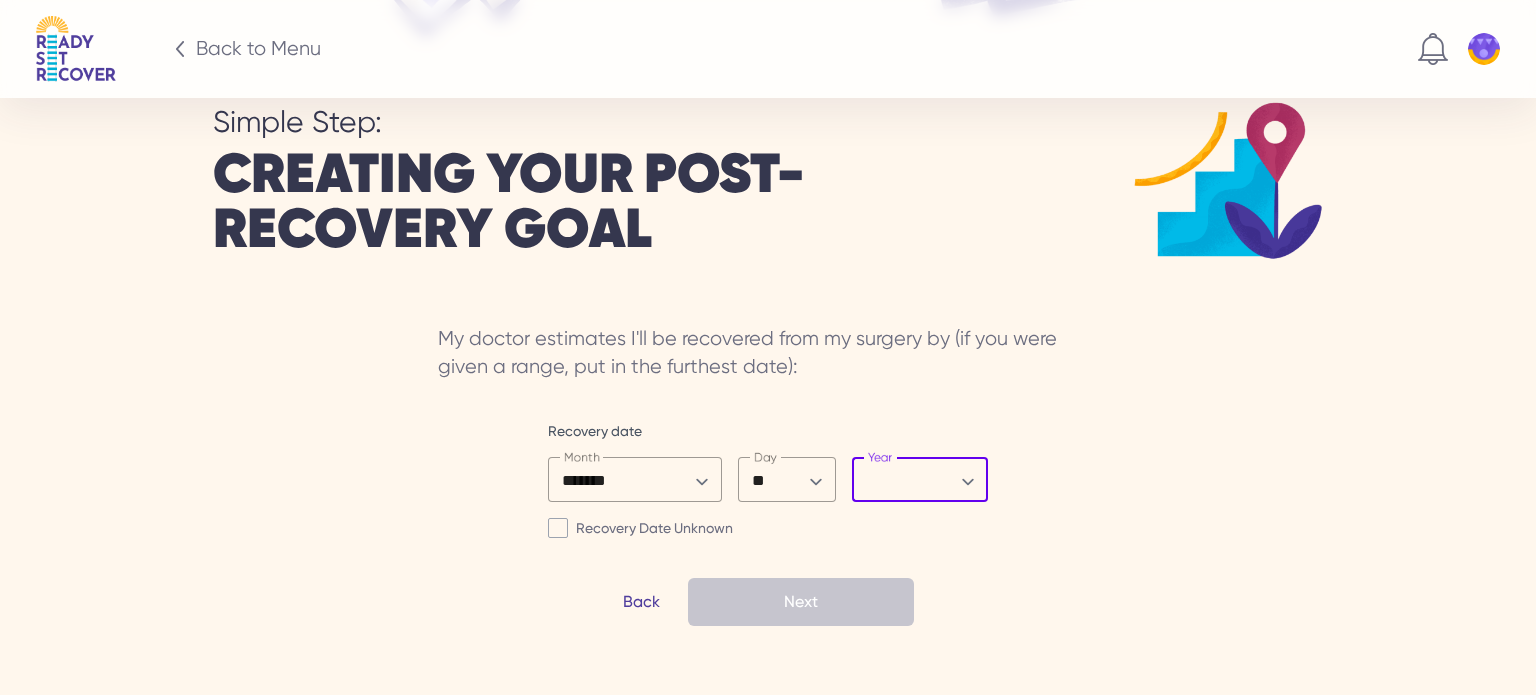 select on "****" 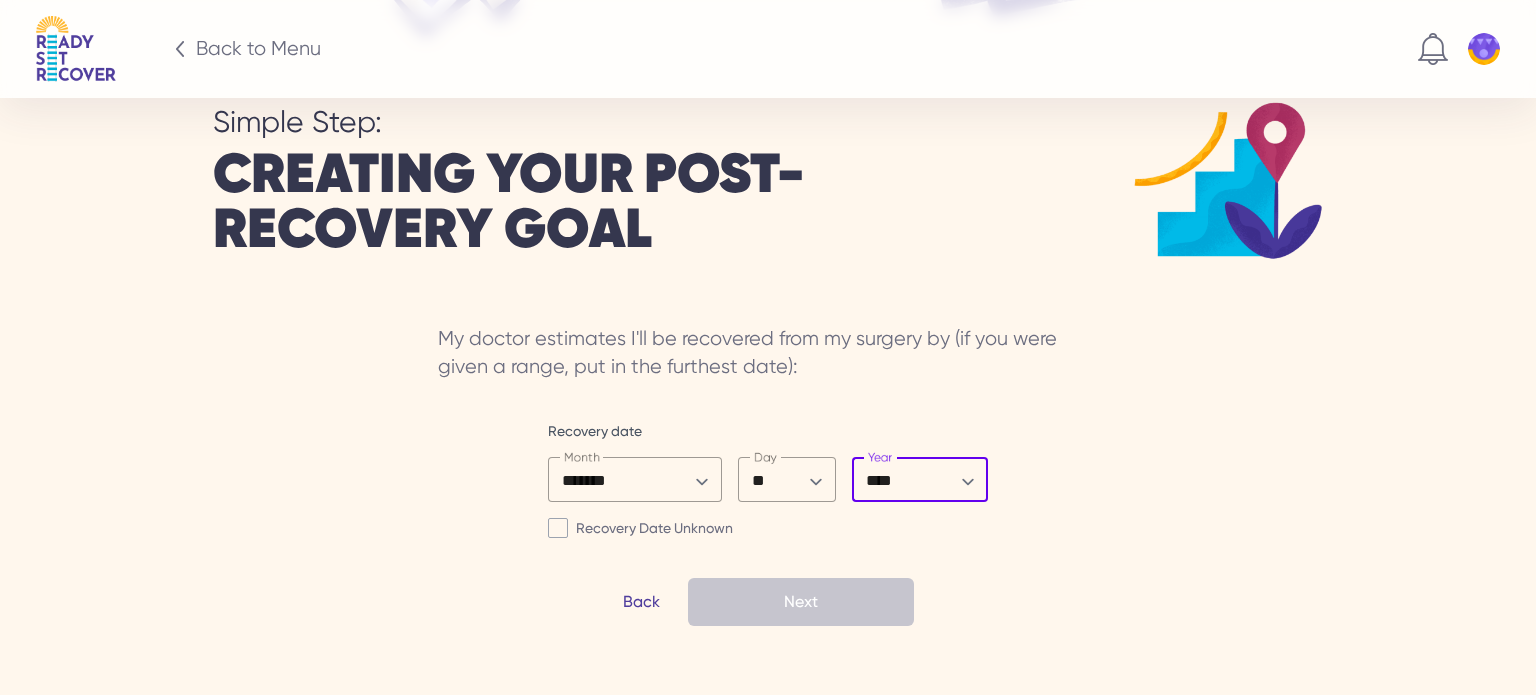 click on "****
****
****
****
****
****" at bounding box center (920, 482) 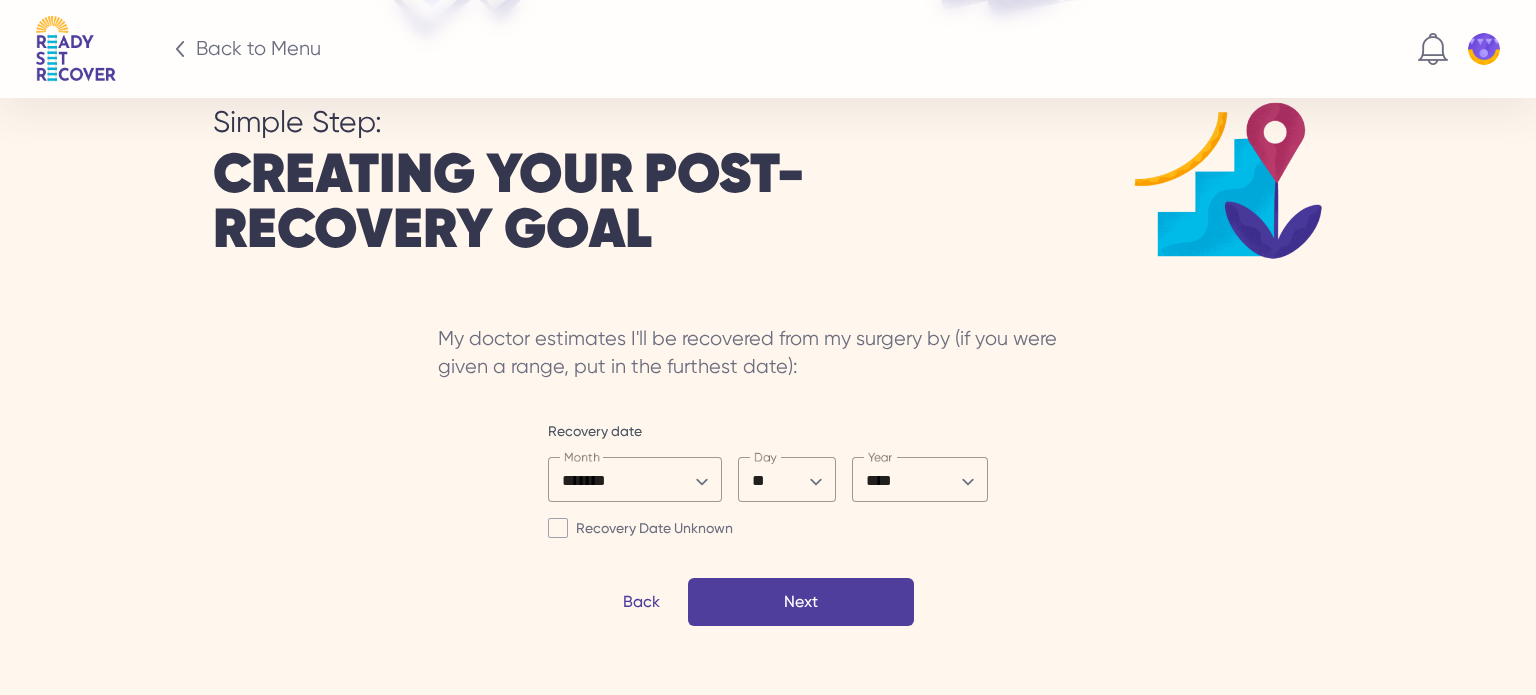 click at bounding box center (558, 528) 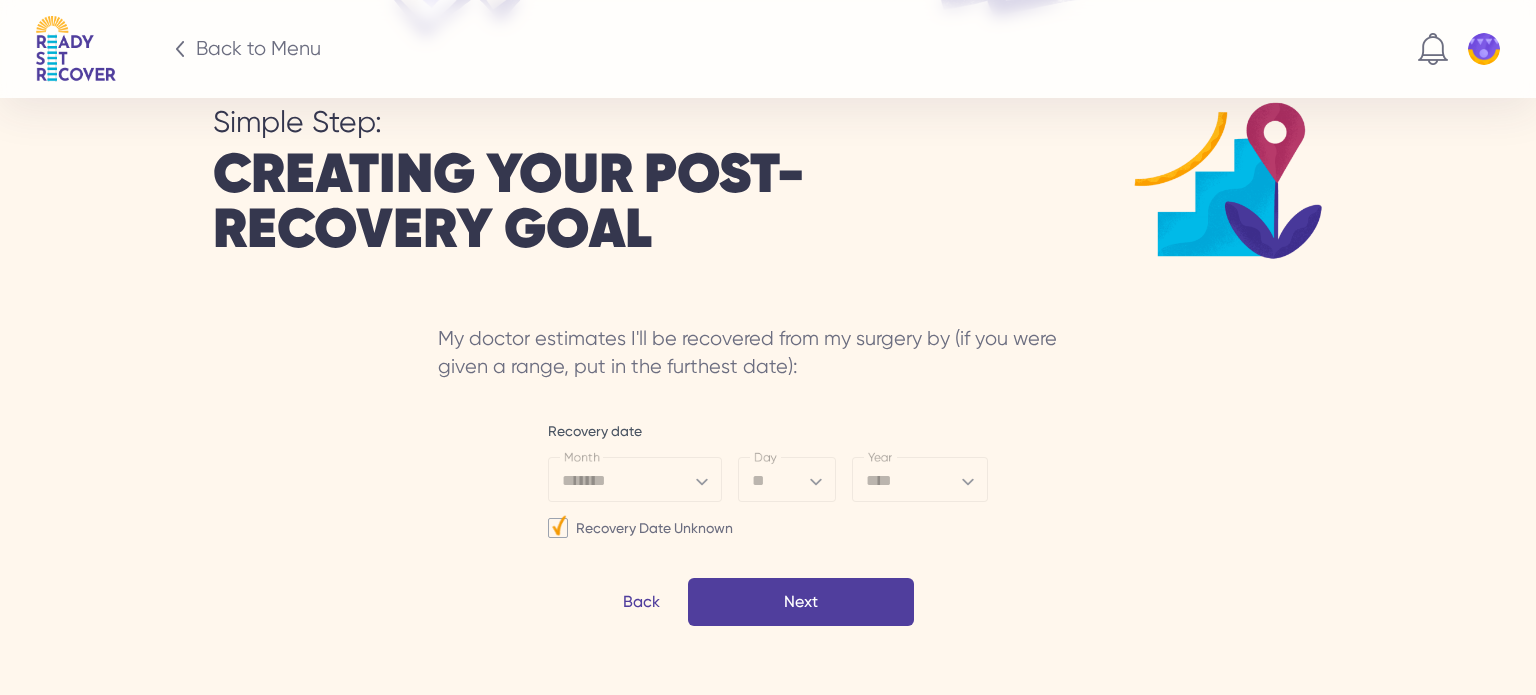 click at bounding box center [558, 525] 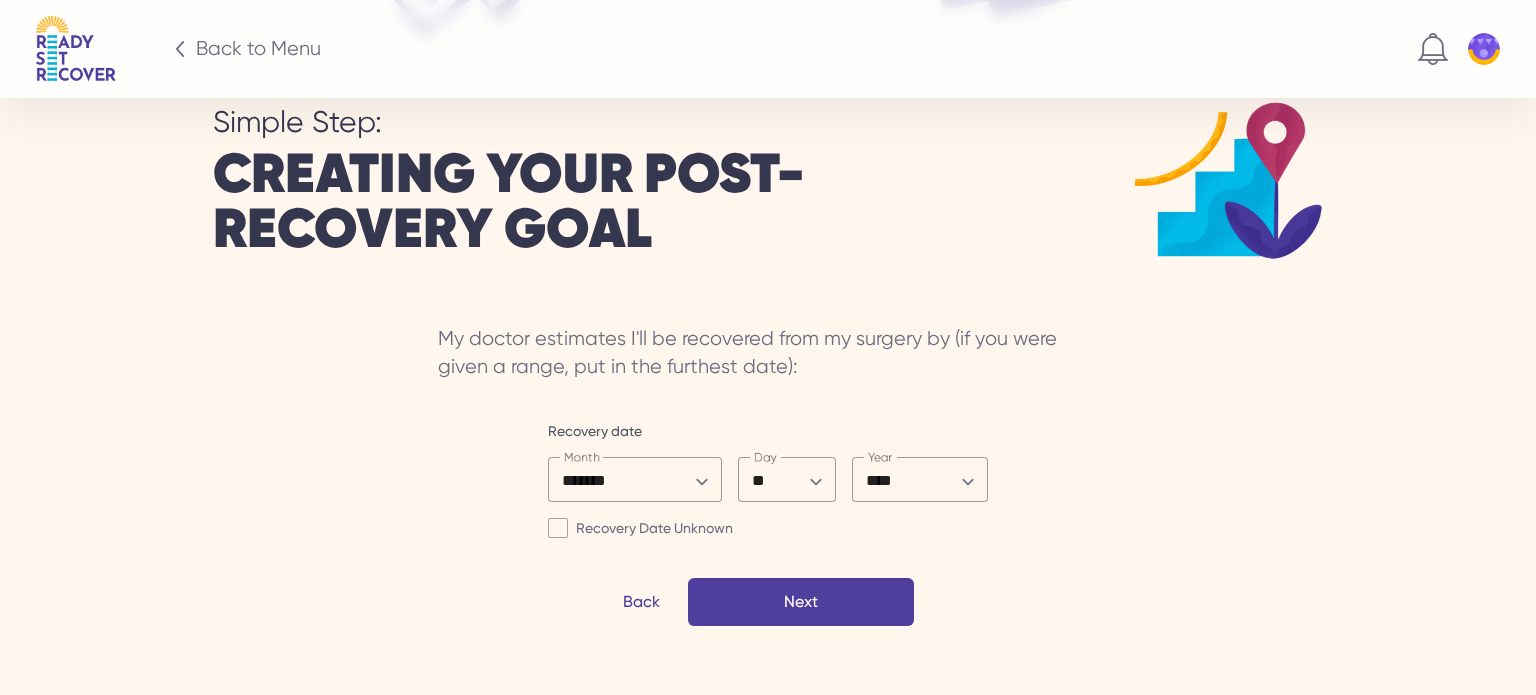 click at bounding box center (558, 528) 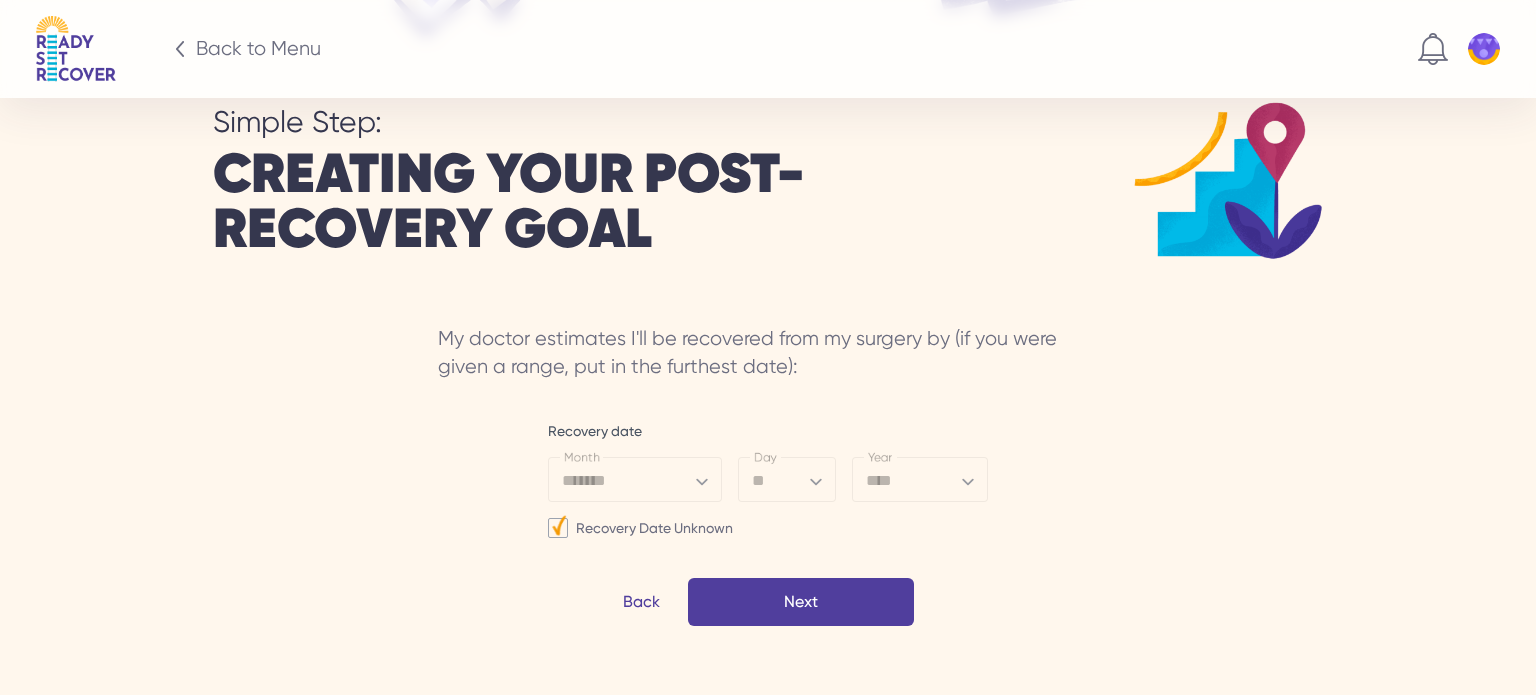click on "Next" at bounding box center (801, 602) 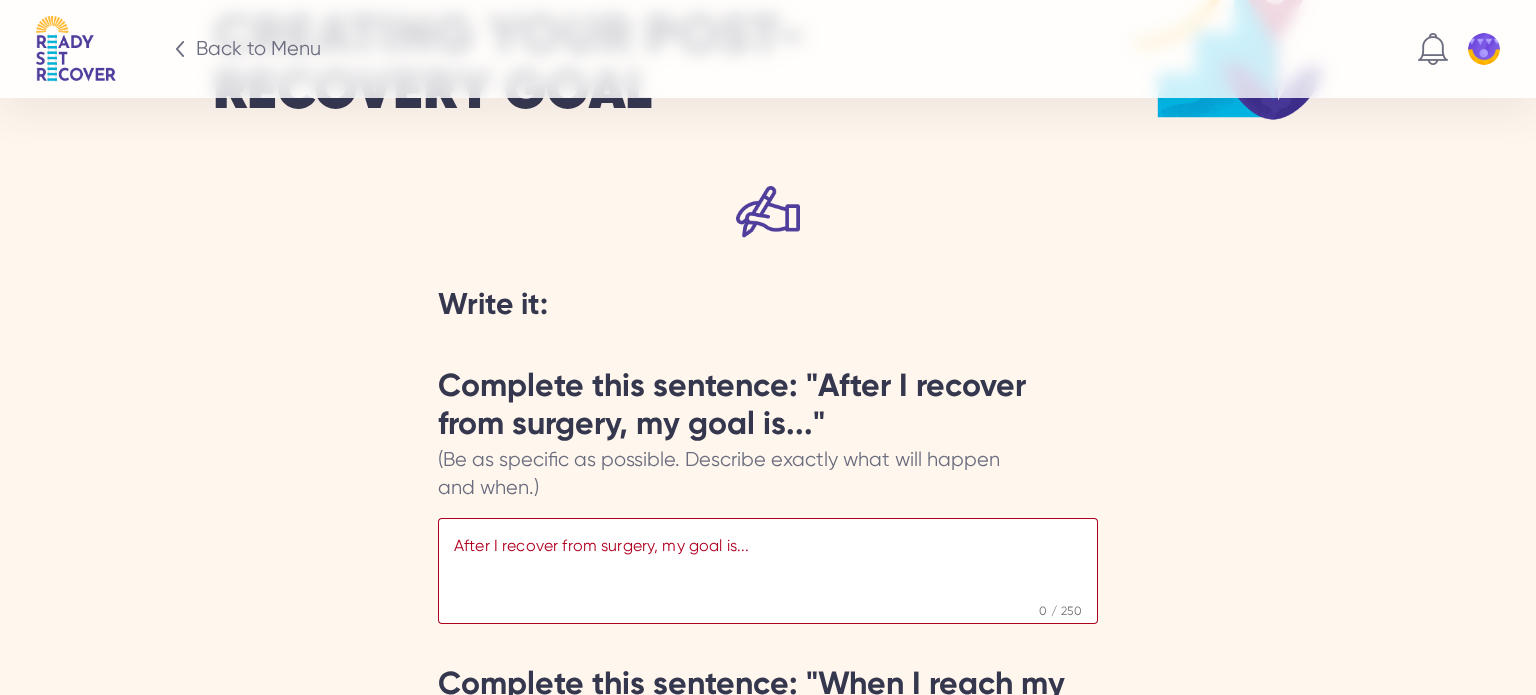 scroll, scrollTop: 3180, scrollLeft: 0, axis: vertical 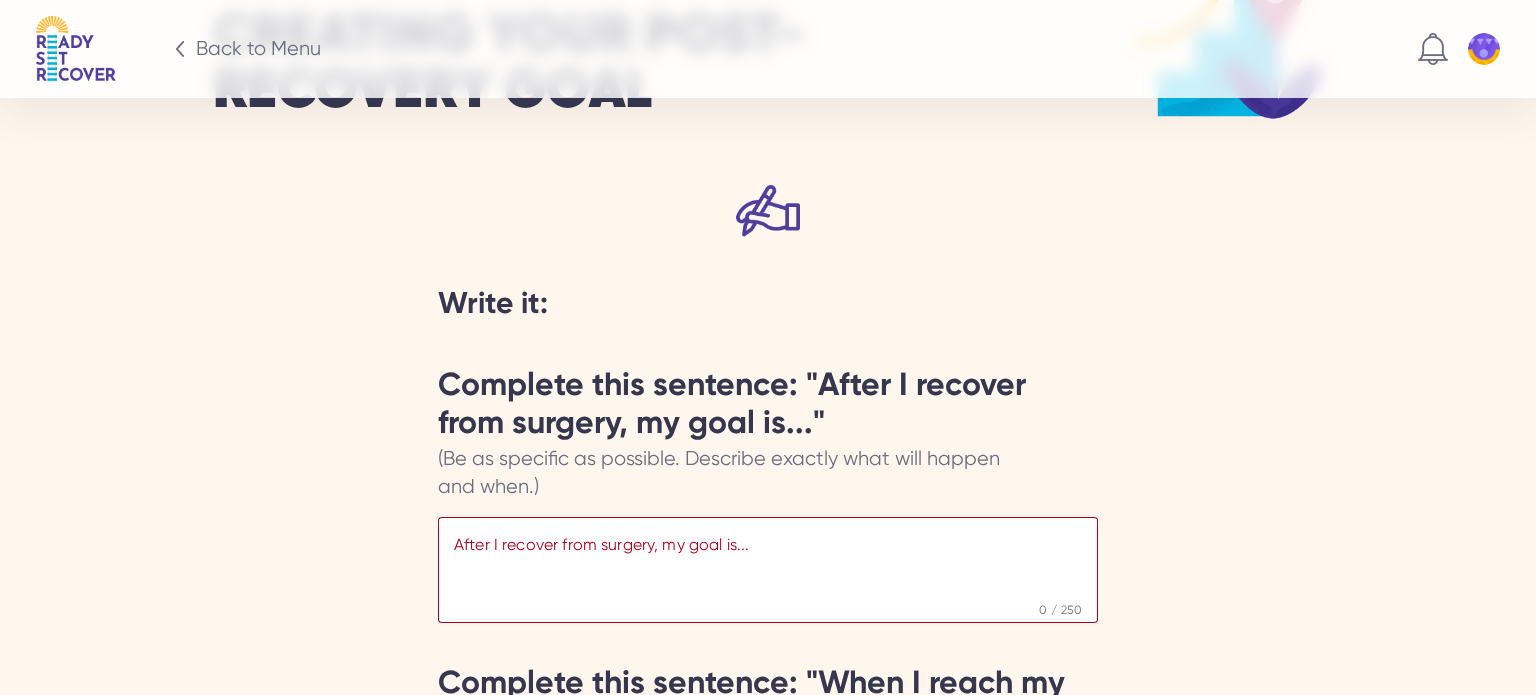 click at bounding box center (768, 567) 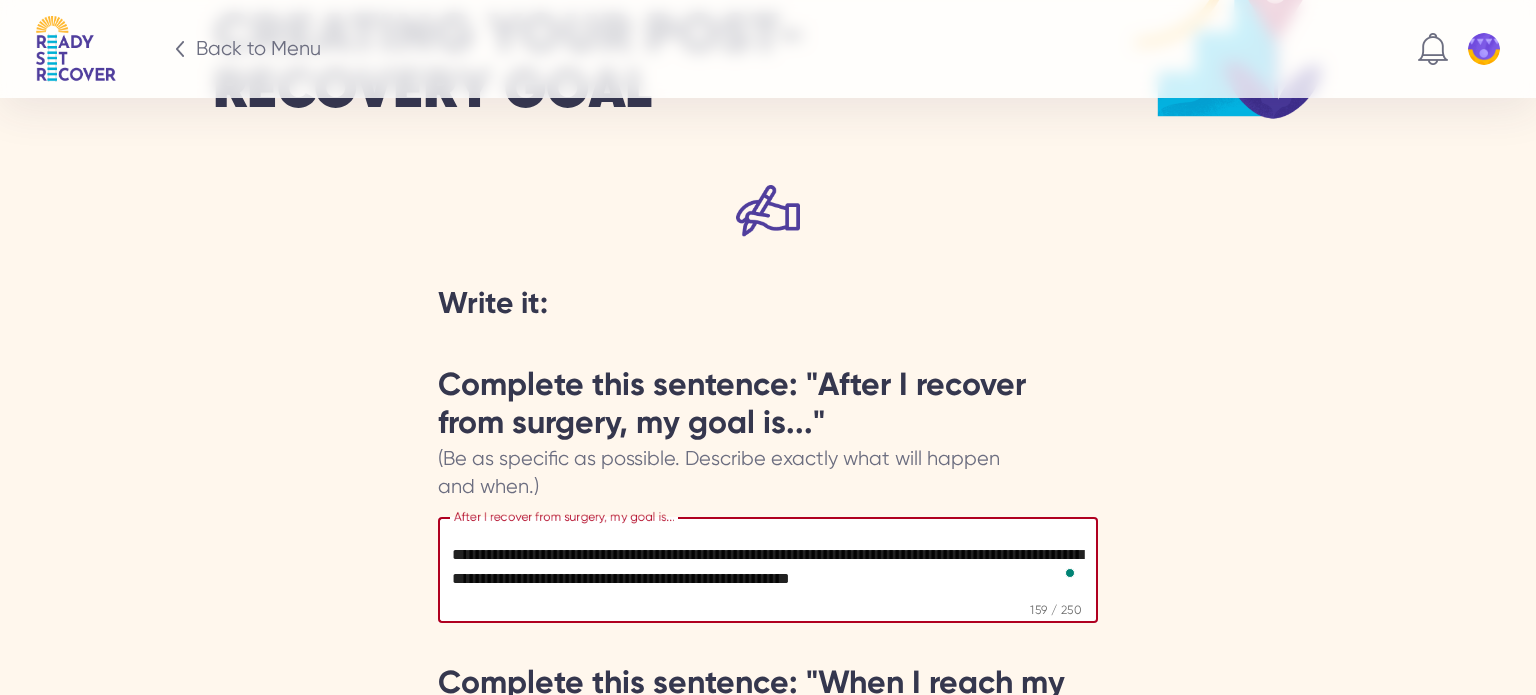 scroll, scrollTop: 11, scrollLeft: 0, axis: vertical 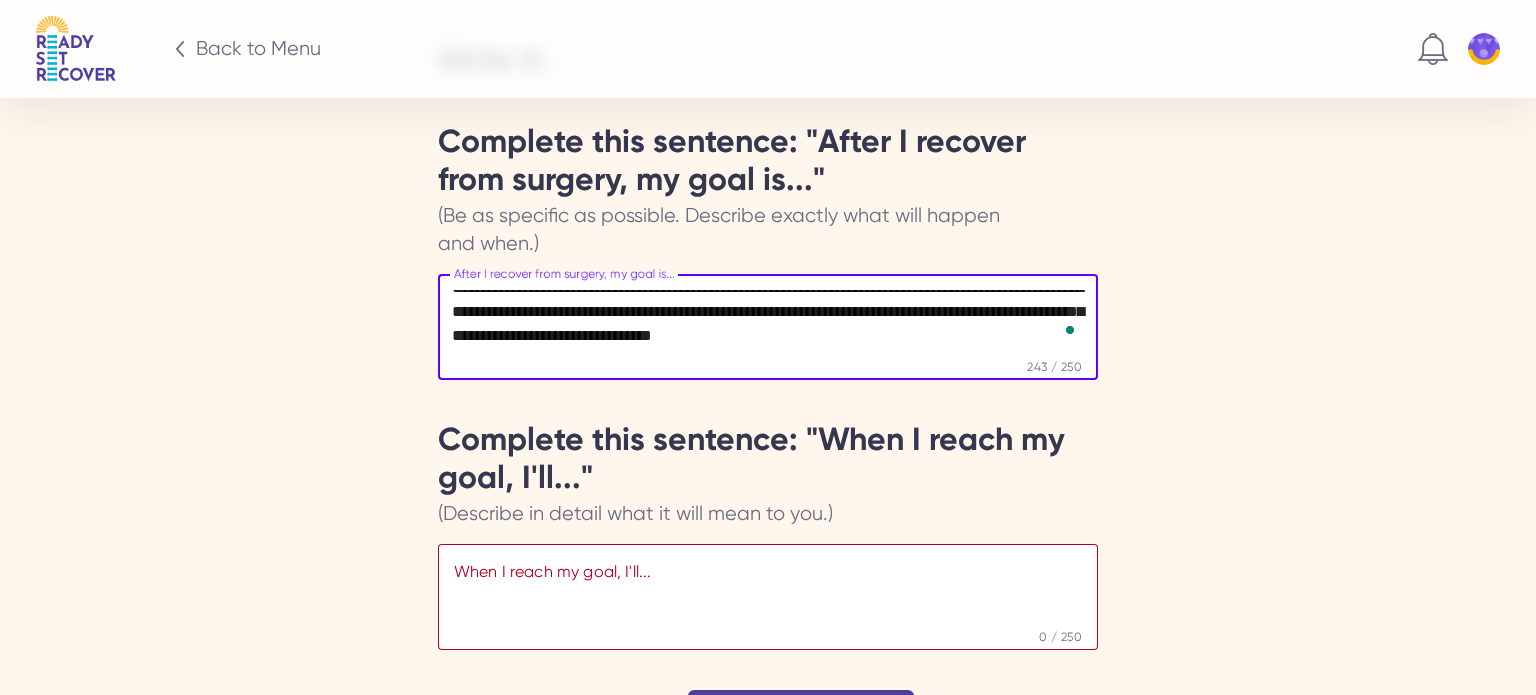 type on "**********" 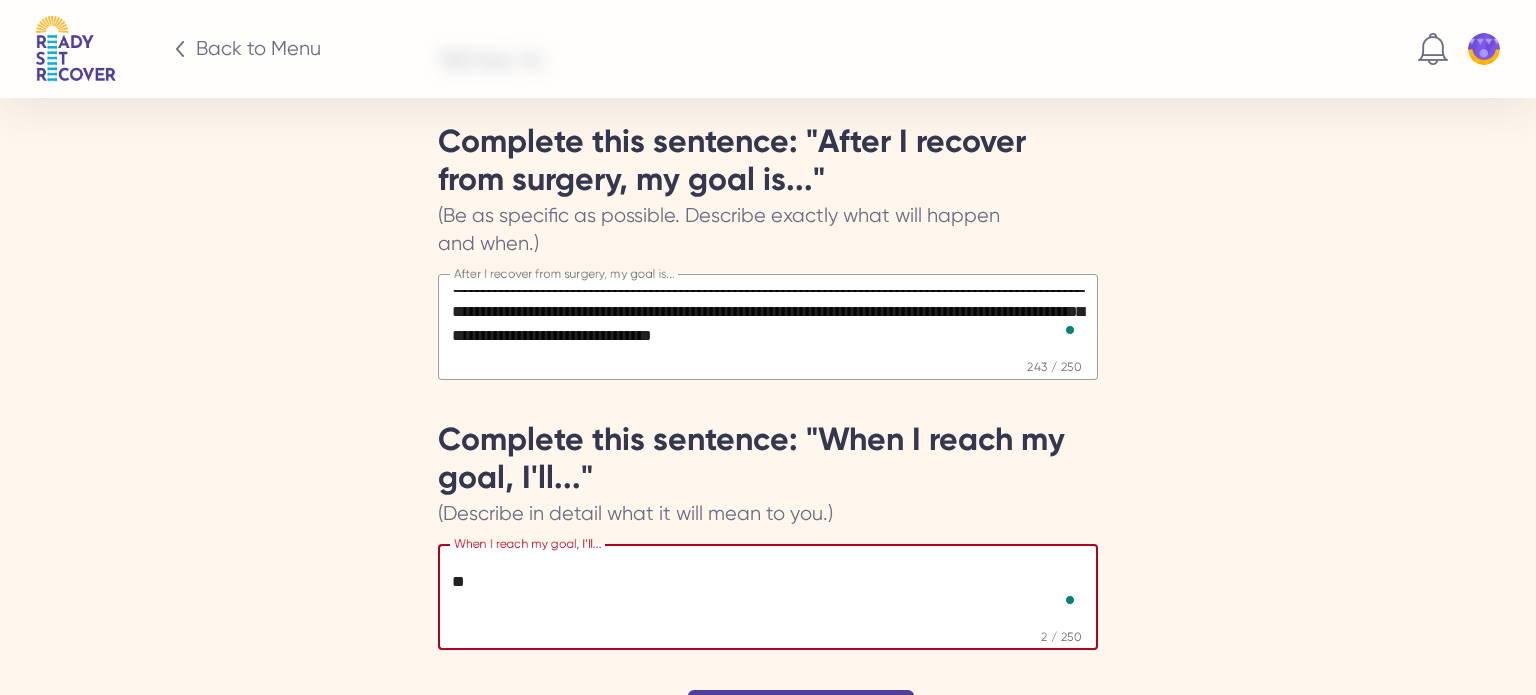 type on "*" 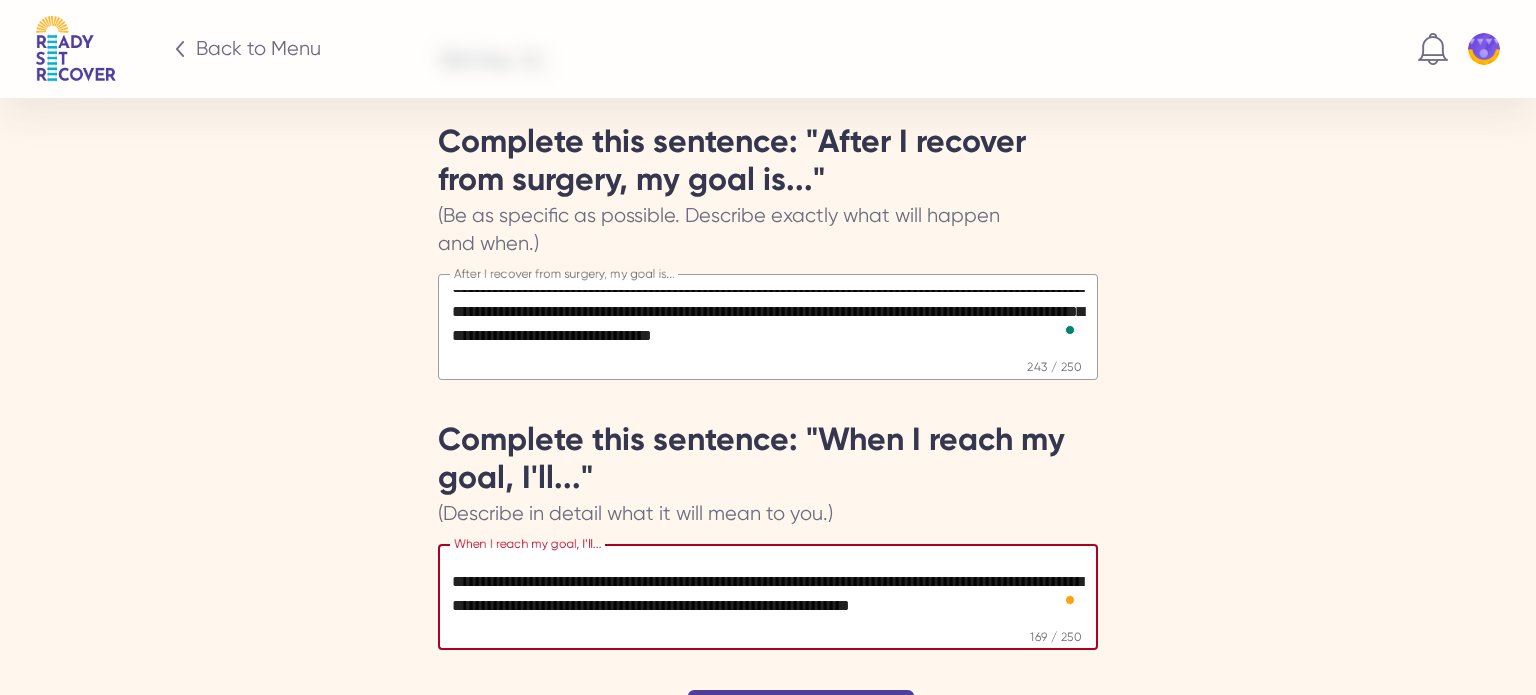 click on "**********" at bounding box center (767, 596) 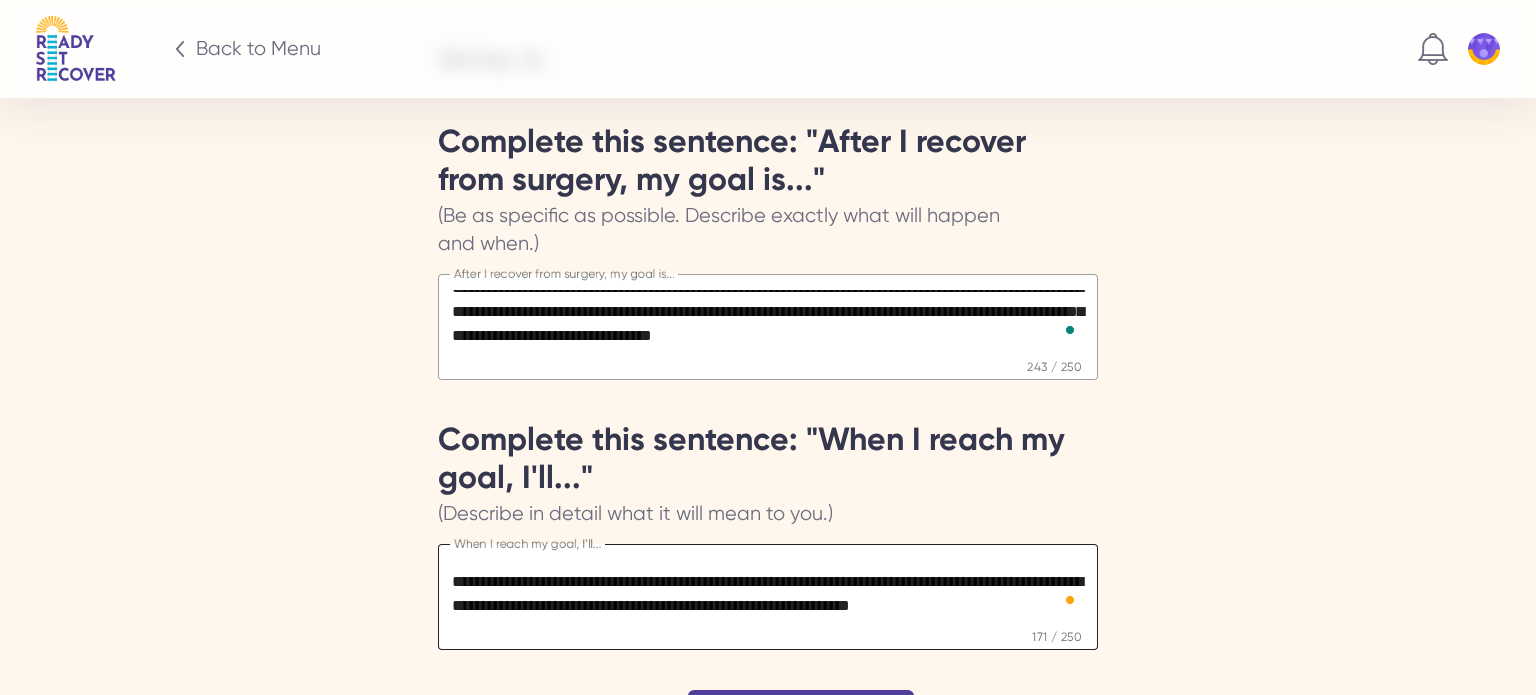 scroll, scrollTop: 11, scrollLeft: 0, axis: vertical 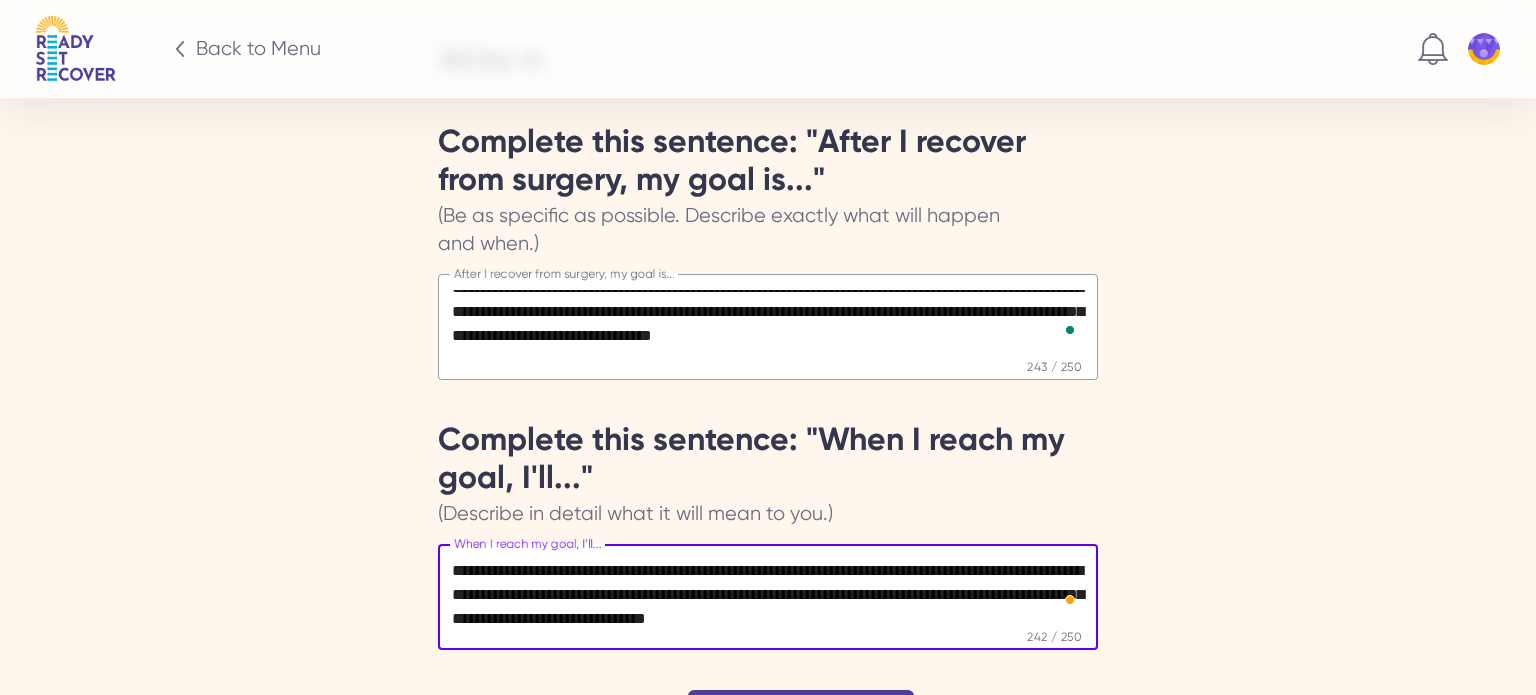 type on "**********" 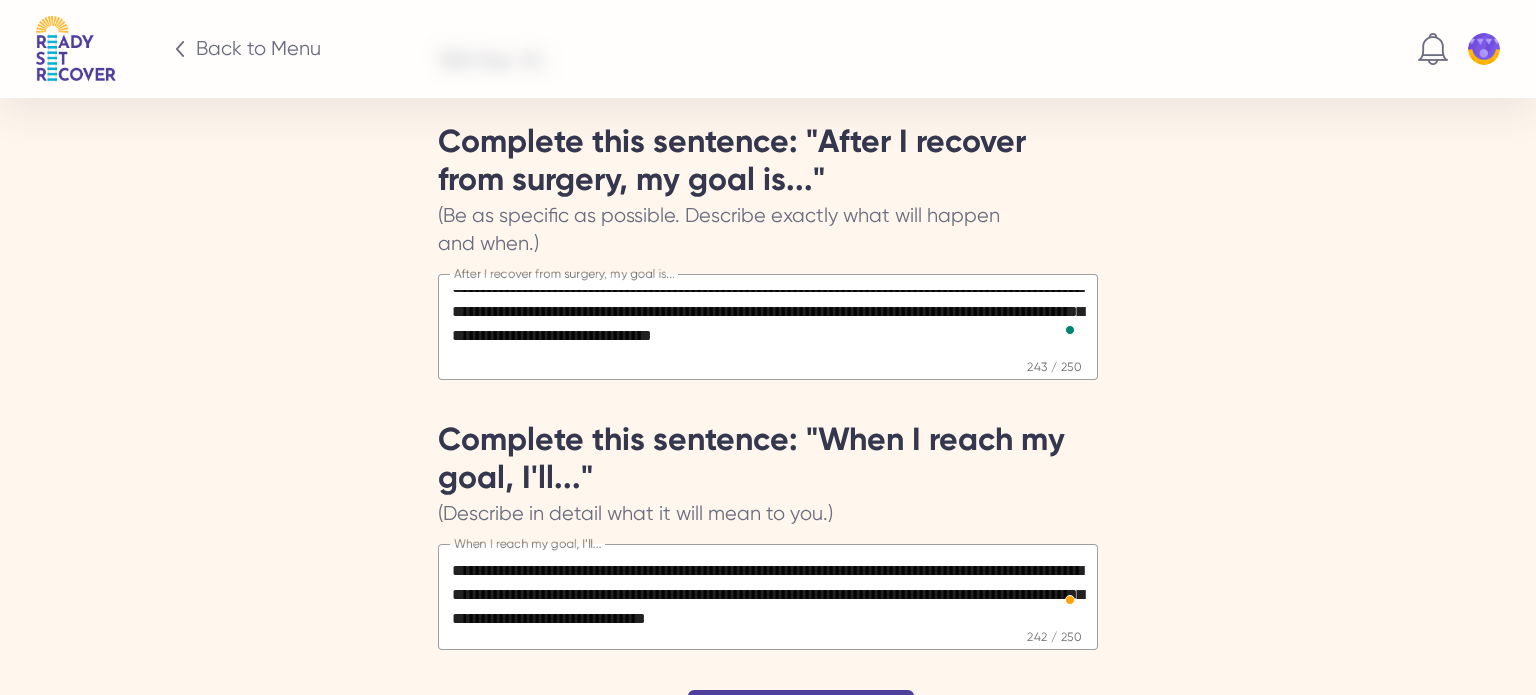 click on "**********" at bounding box center [768, 148] 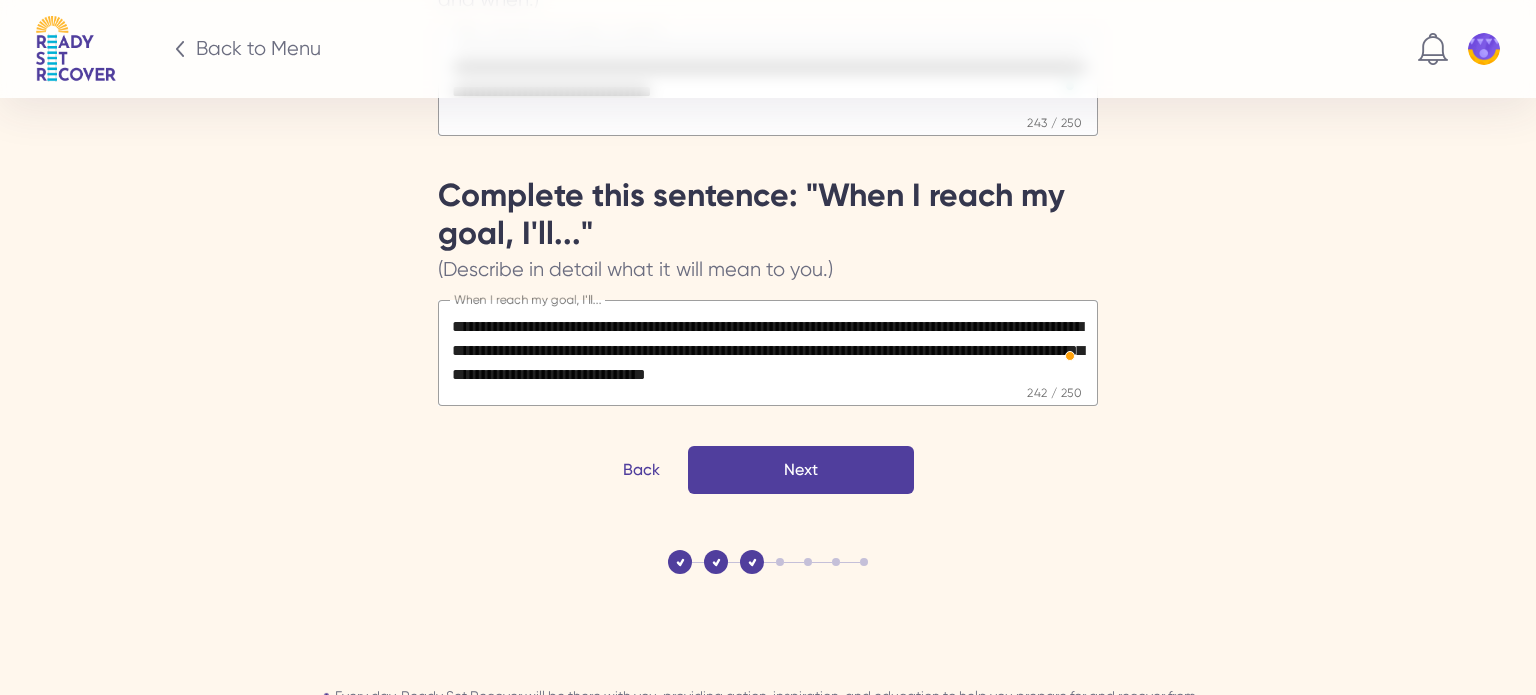 scroll, scrollTop: 3672, scrollLeft: 0, axis: vertical 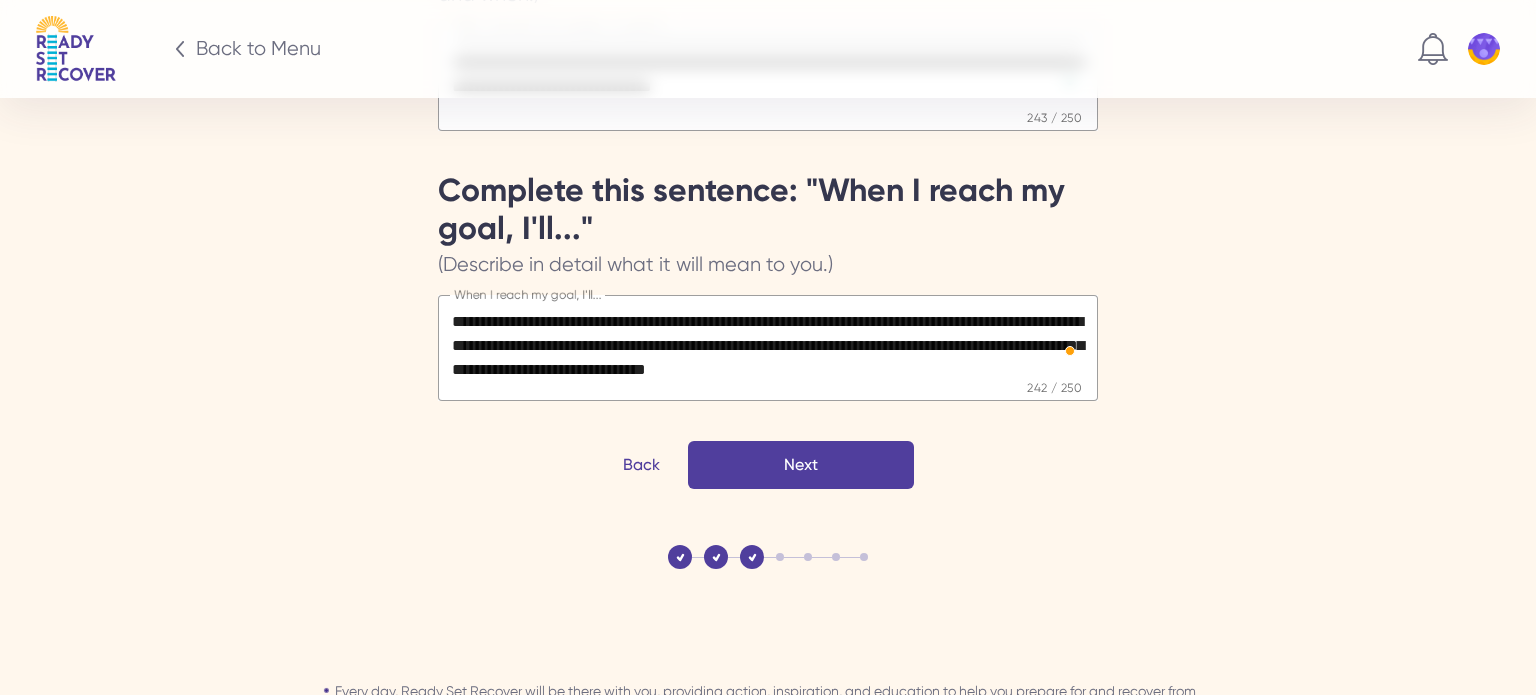 click on "Next" at bounding box center [0, 0] 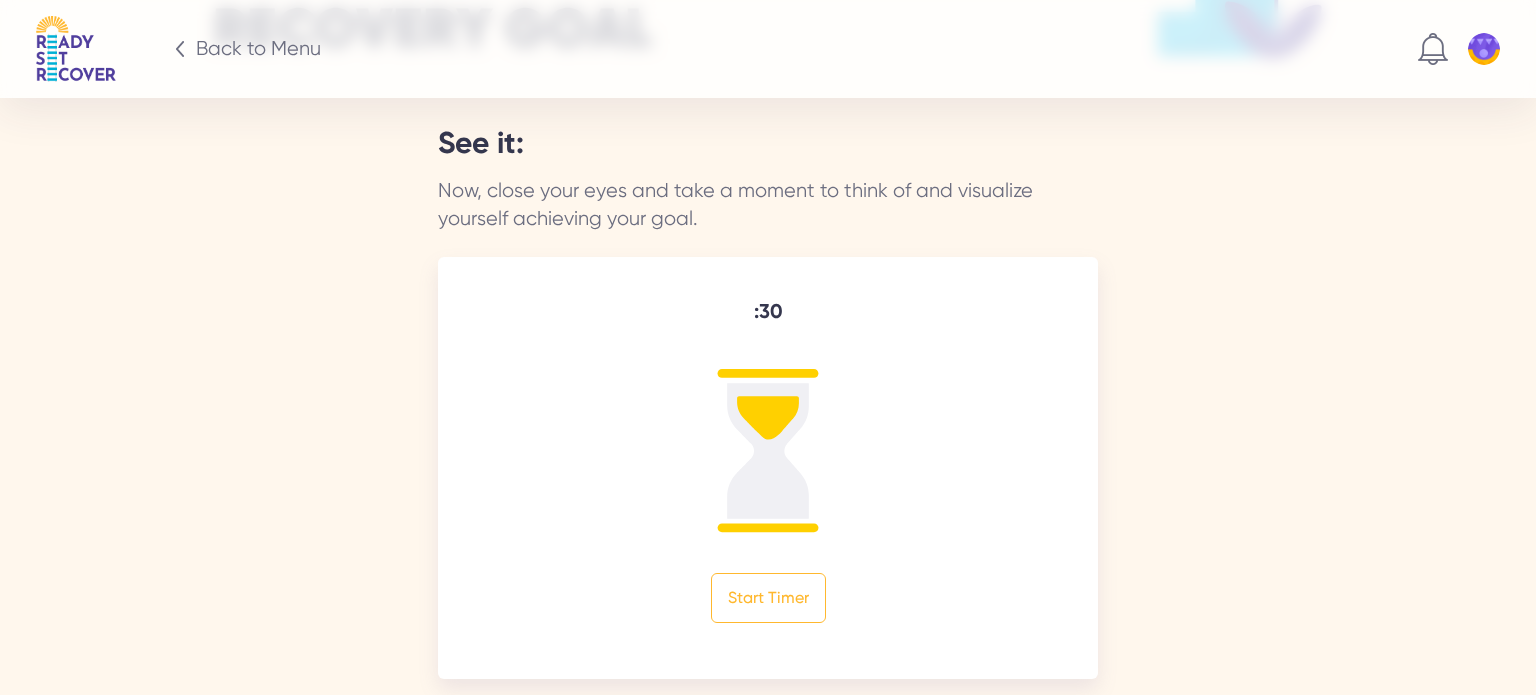 scroll, scrollTop: 3241, scrollLeft: 0, axis: vertical 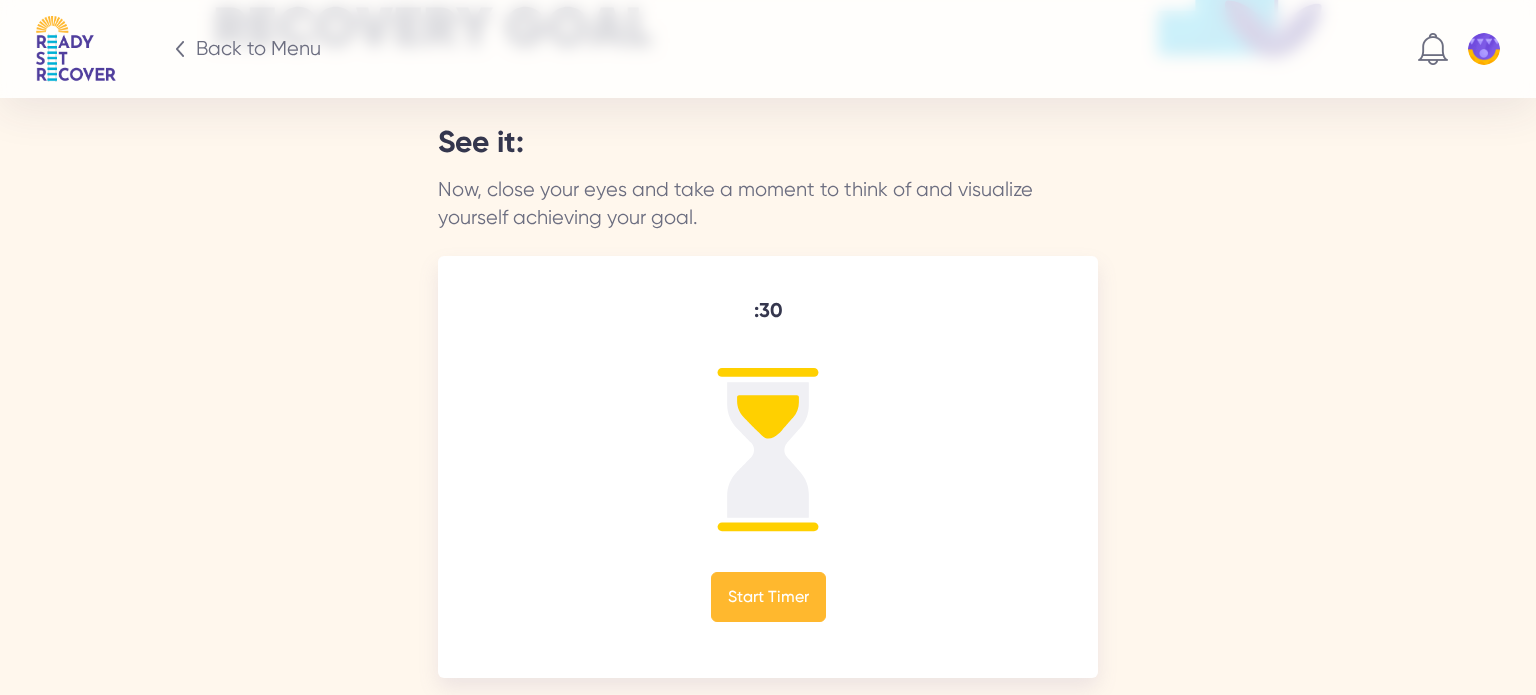 click on "Start Timer" at bounding box center [768, 597] 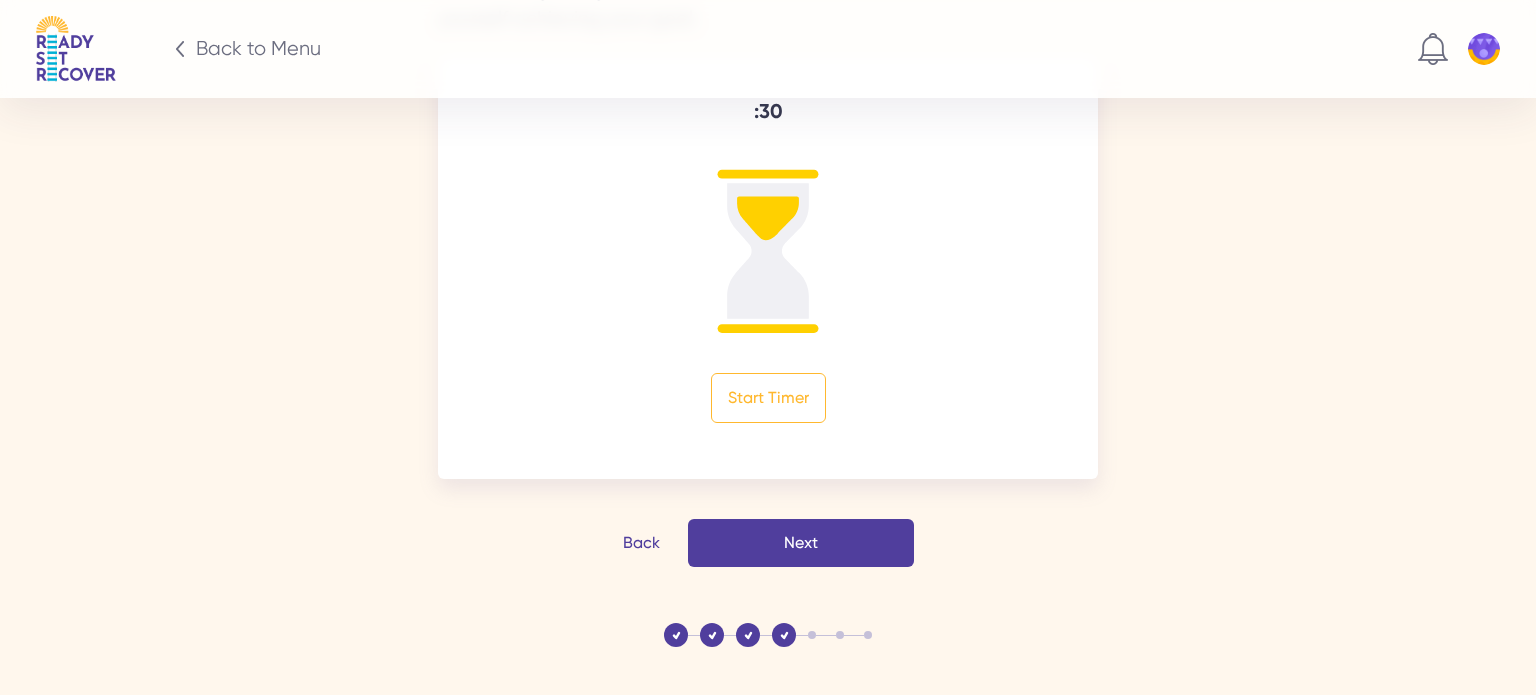 scroll, scrollTop: 3444, scrollLeft: 0, axis: vertical 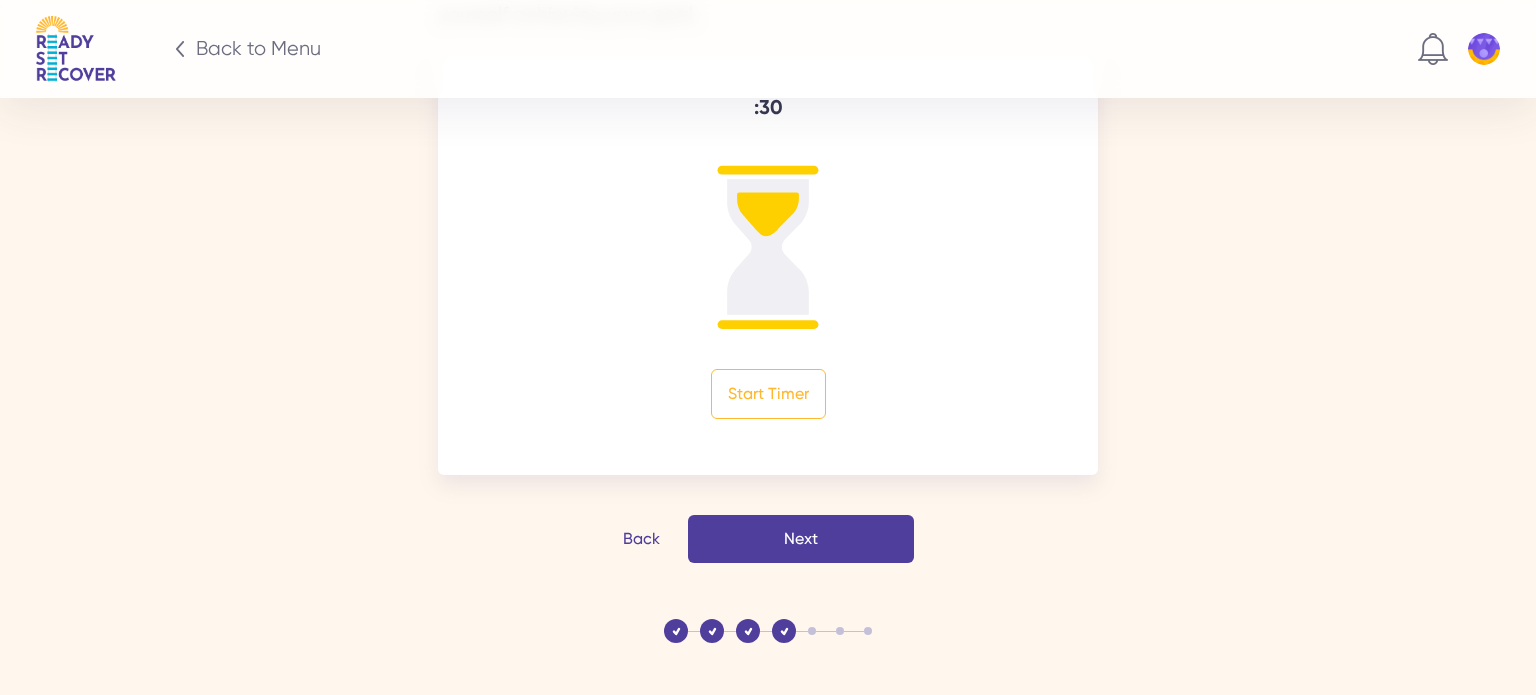click on "Next" at bounding box center [0, 0] 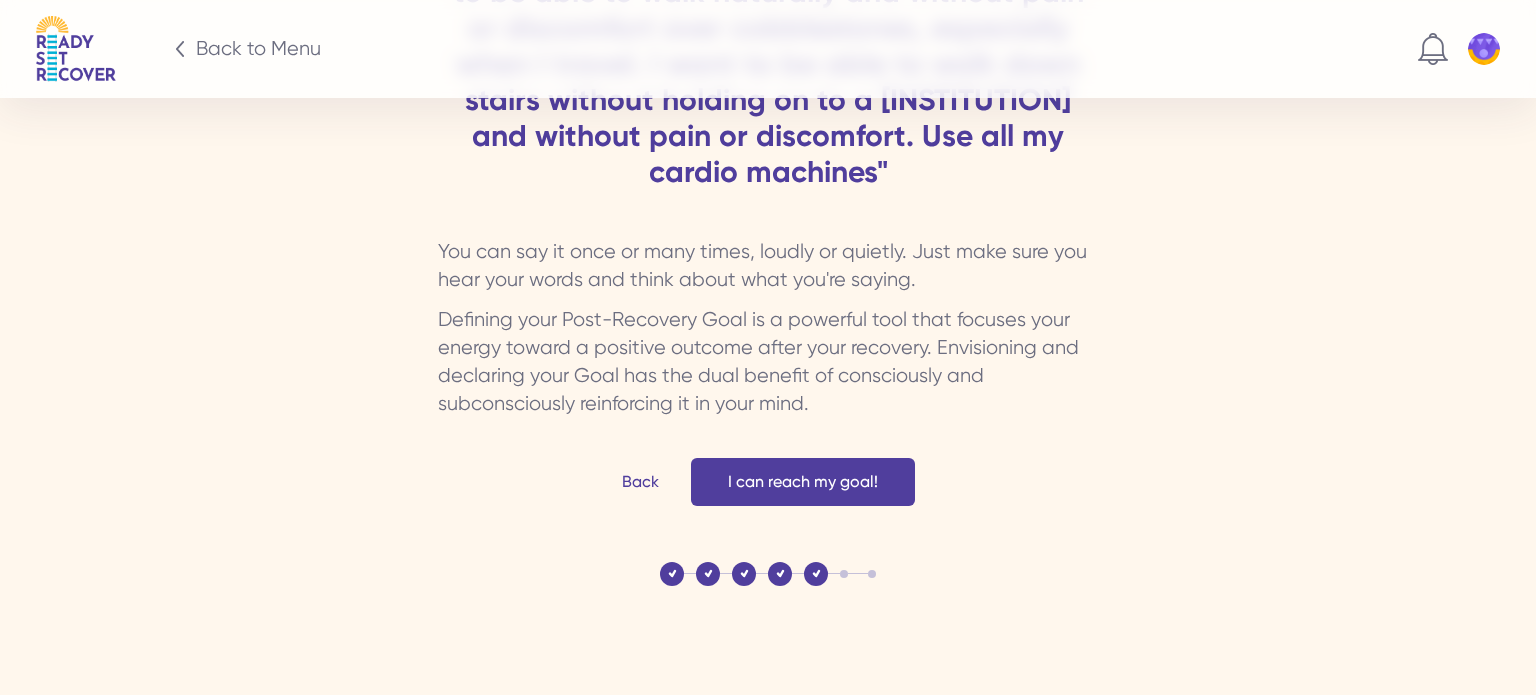 scroll, scrollTop: 3596, scrollLeft: 0, axis: vertical 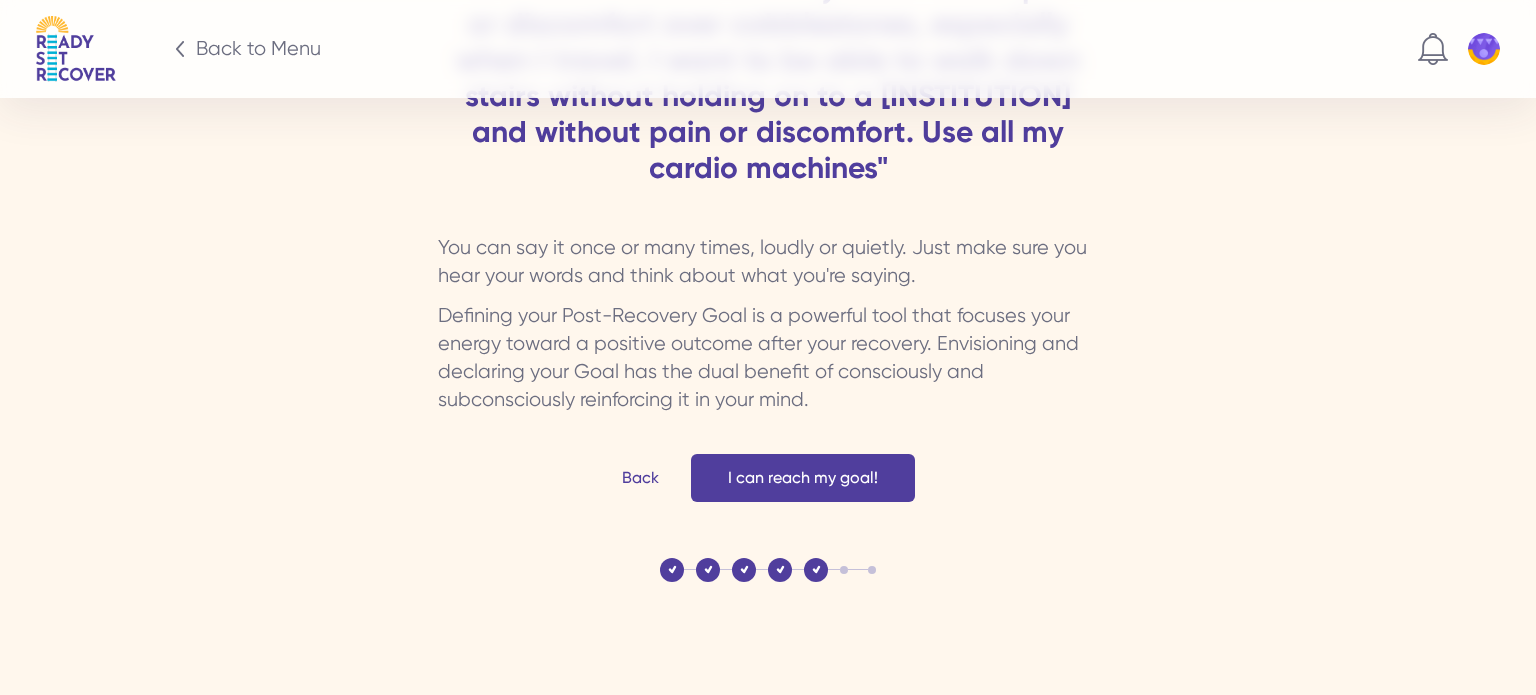 click on "I can reach my goal!" at bounding box center [803, 478] 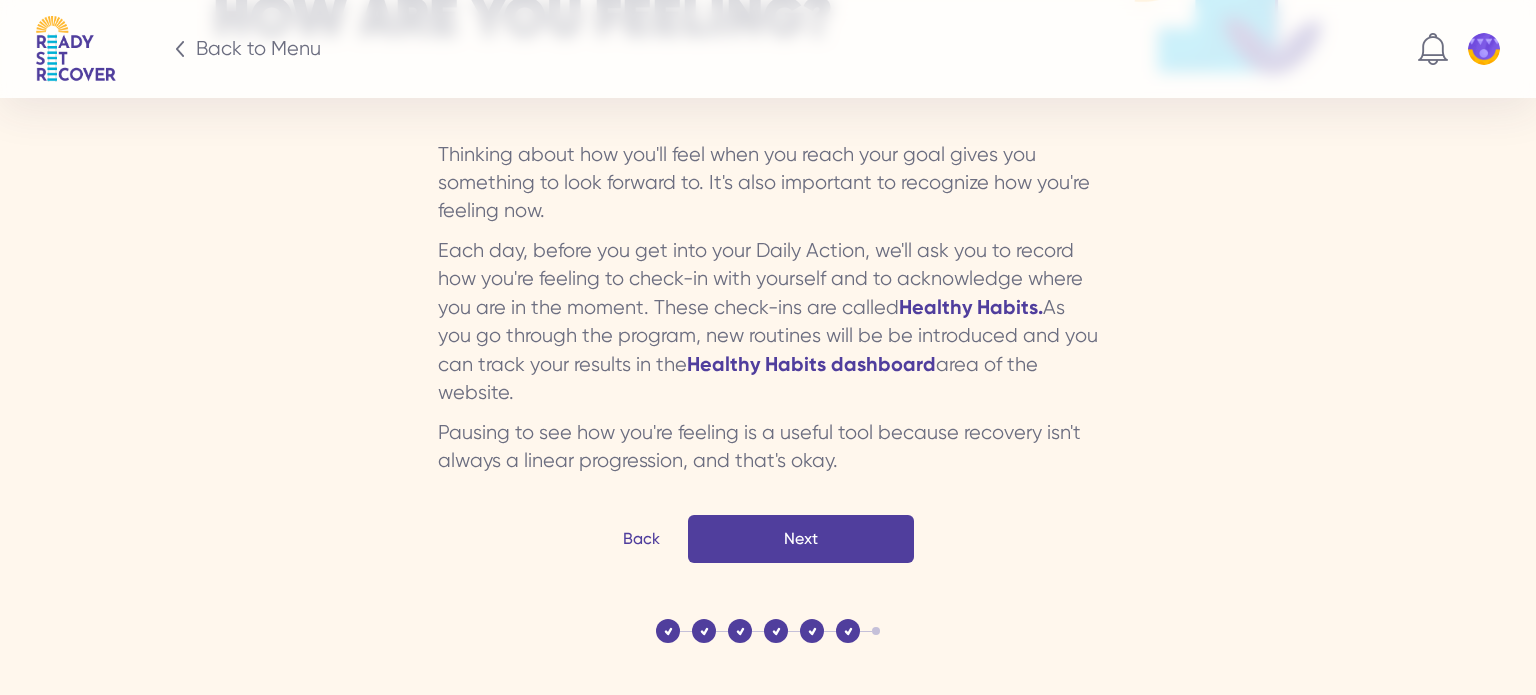 scroll, scrollTop: 3252, scrollLeft: 0, axis: vertical 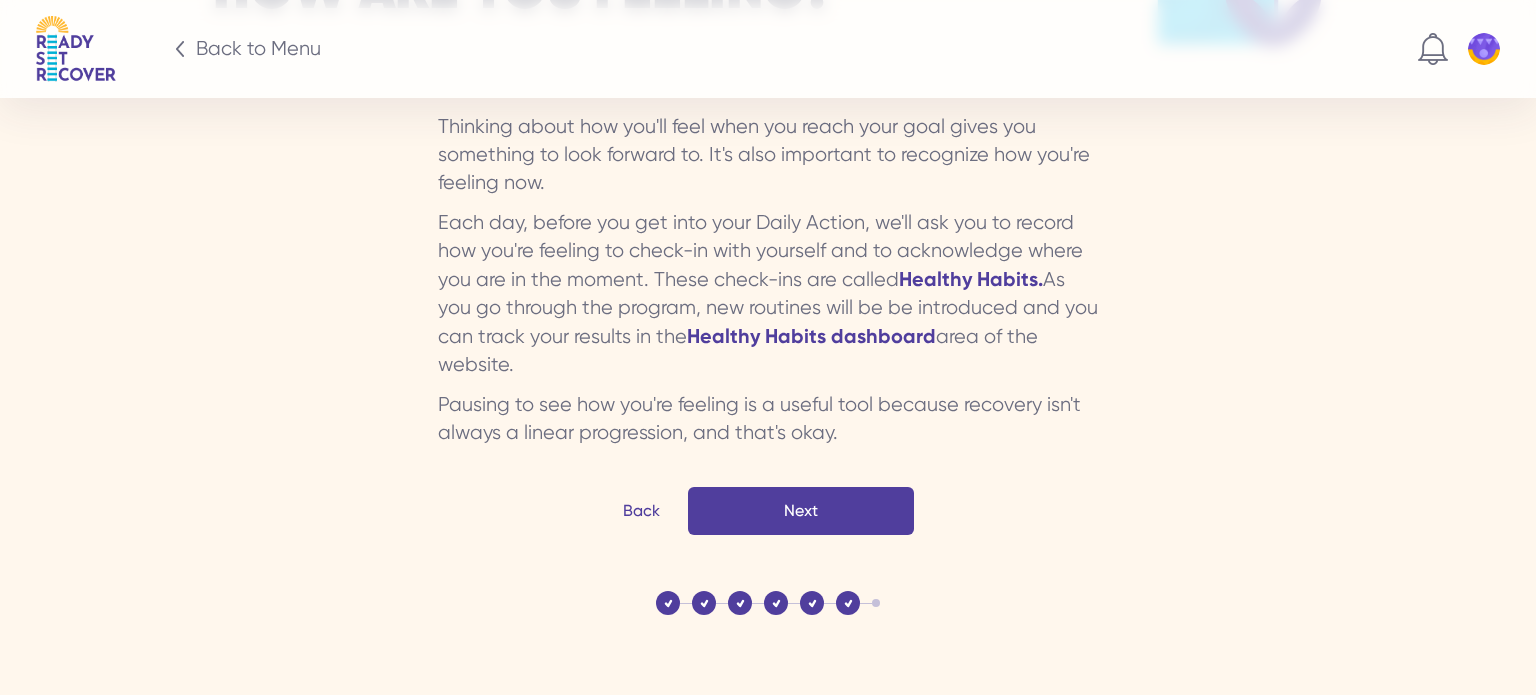 click on "Next" at bounding box center (0, 0) 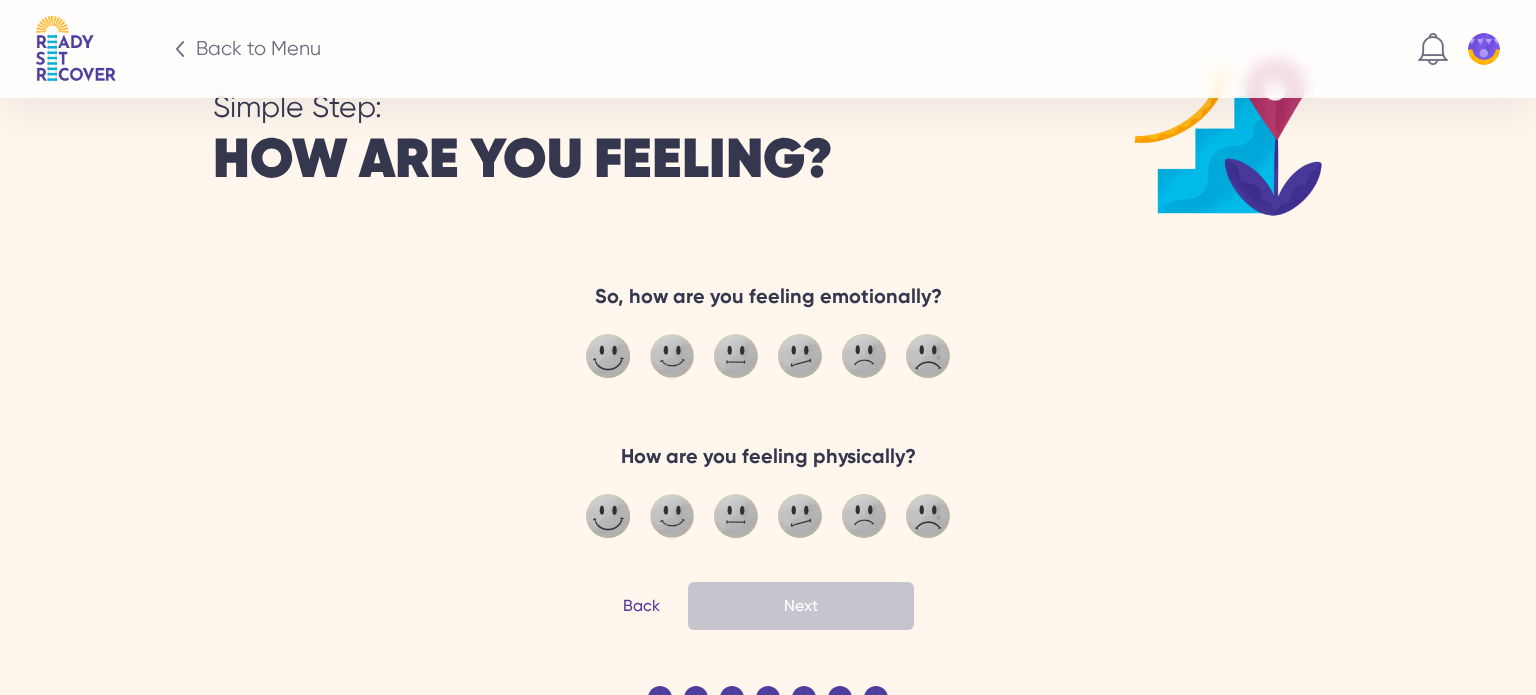 scroll, scrollTop: 3084, scrollLeft: 0, axis: vertical 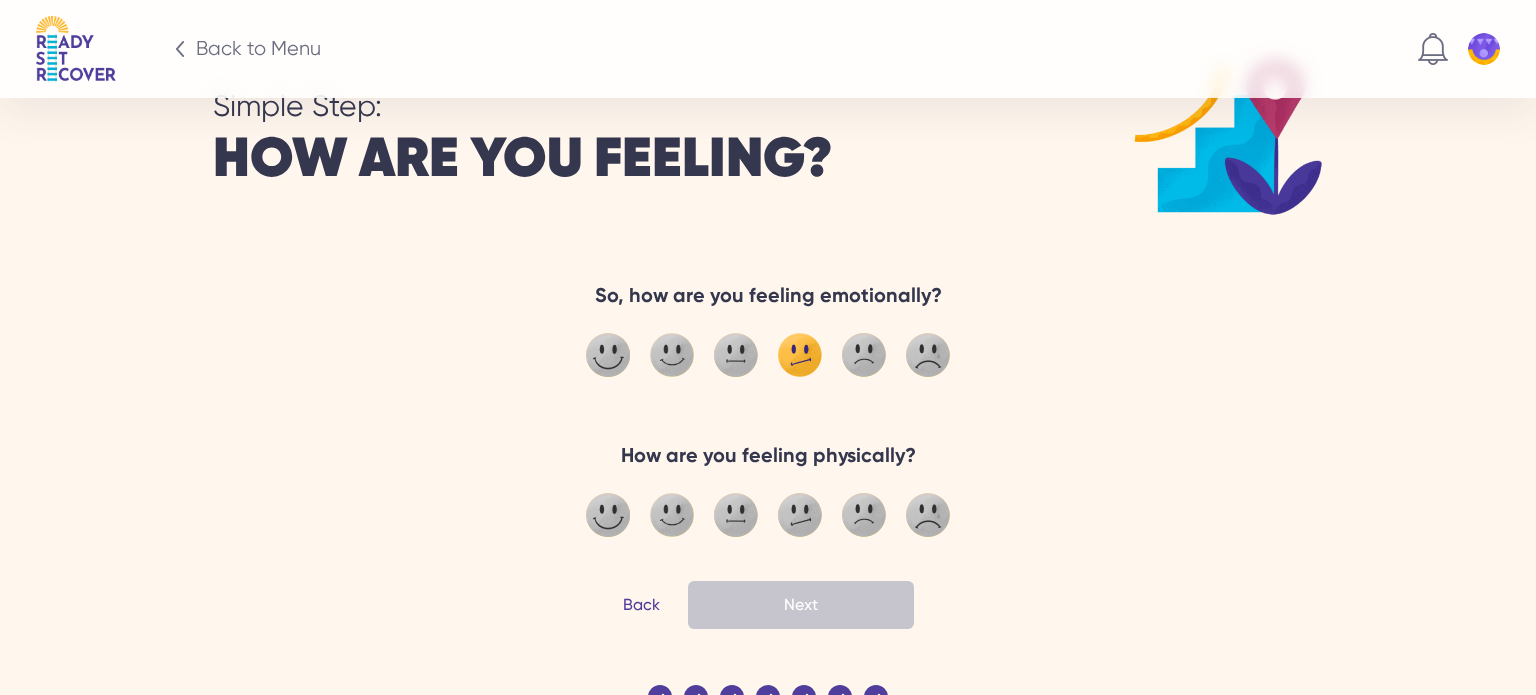 click at bounding box center (800, 355) 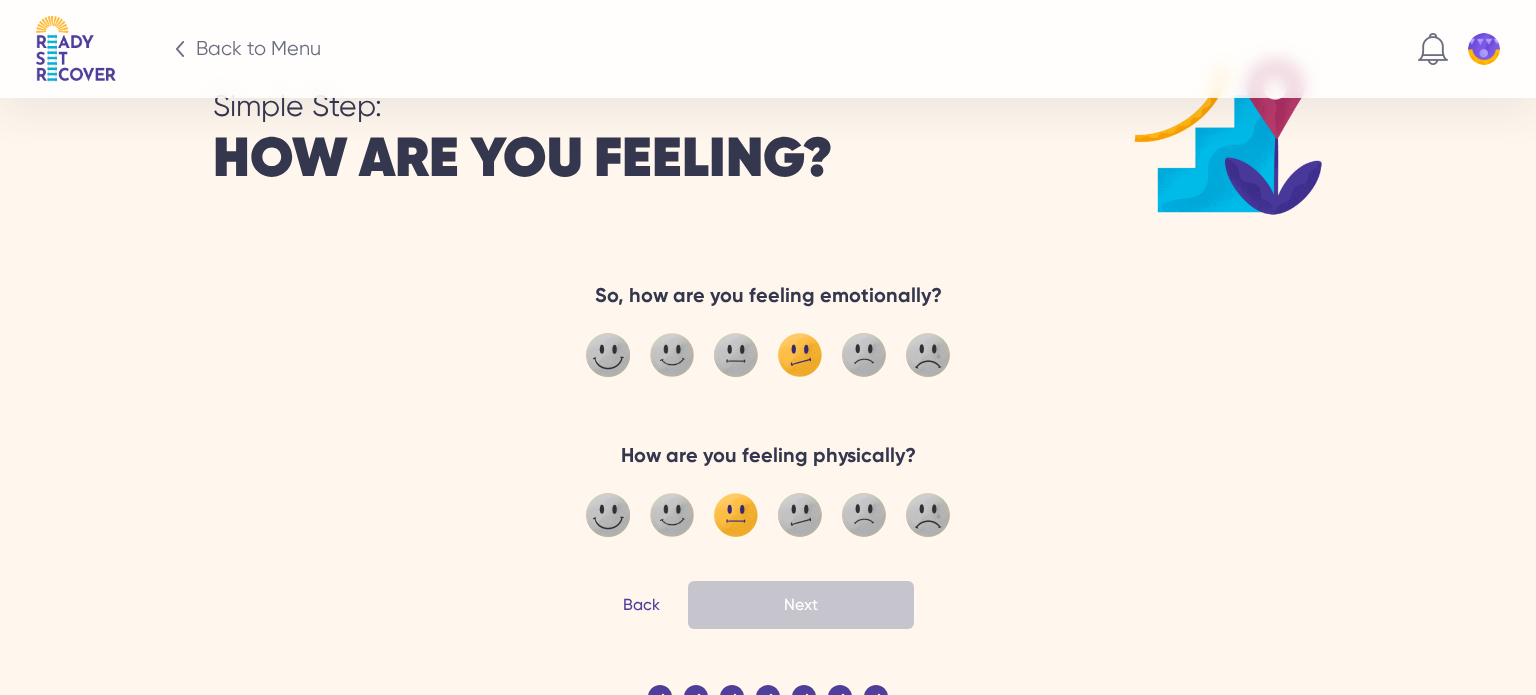 click at bounding box center (736, 515) 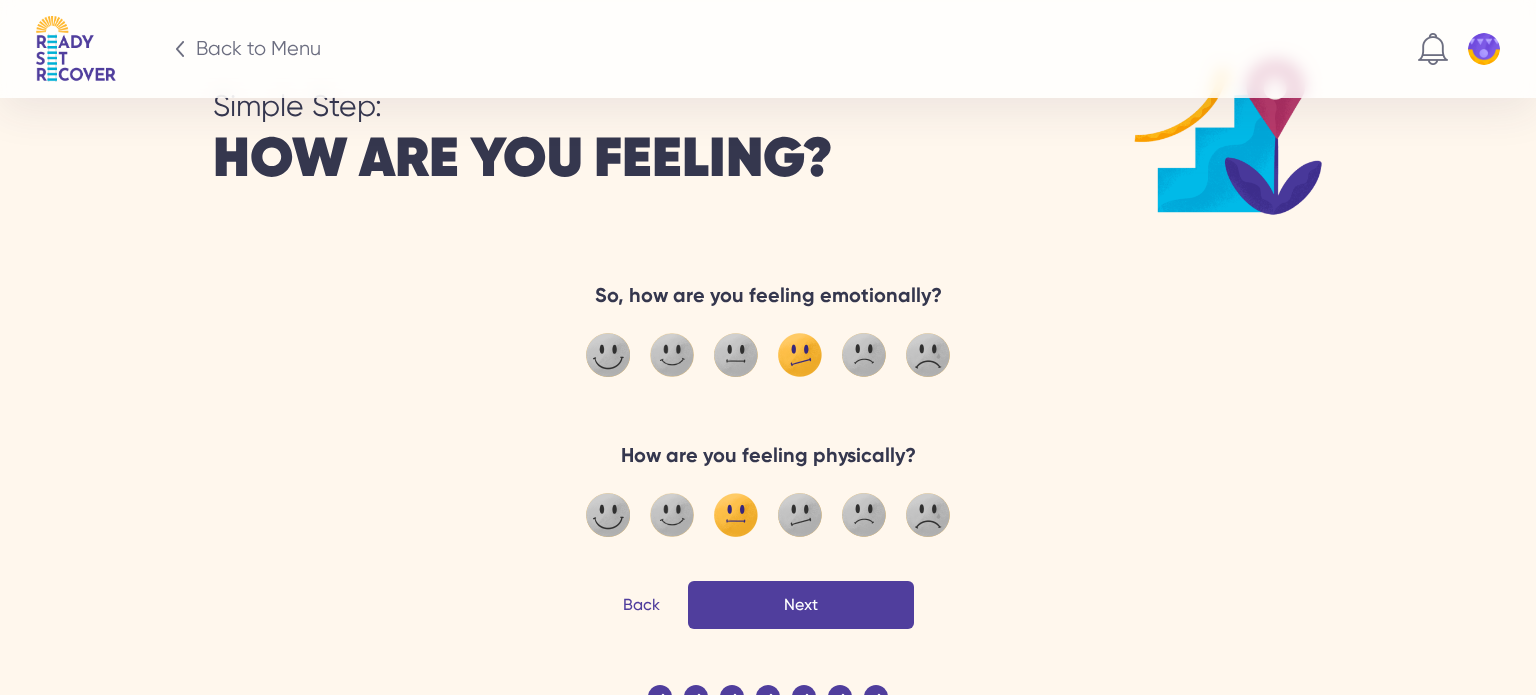 click on "Next" at bounding box center (801, 605) 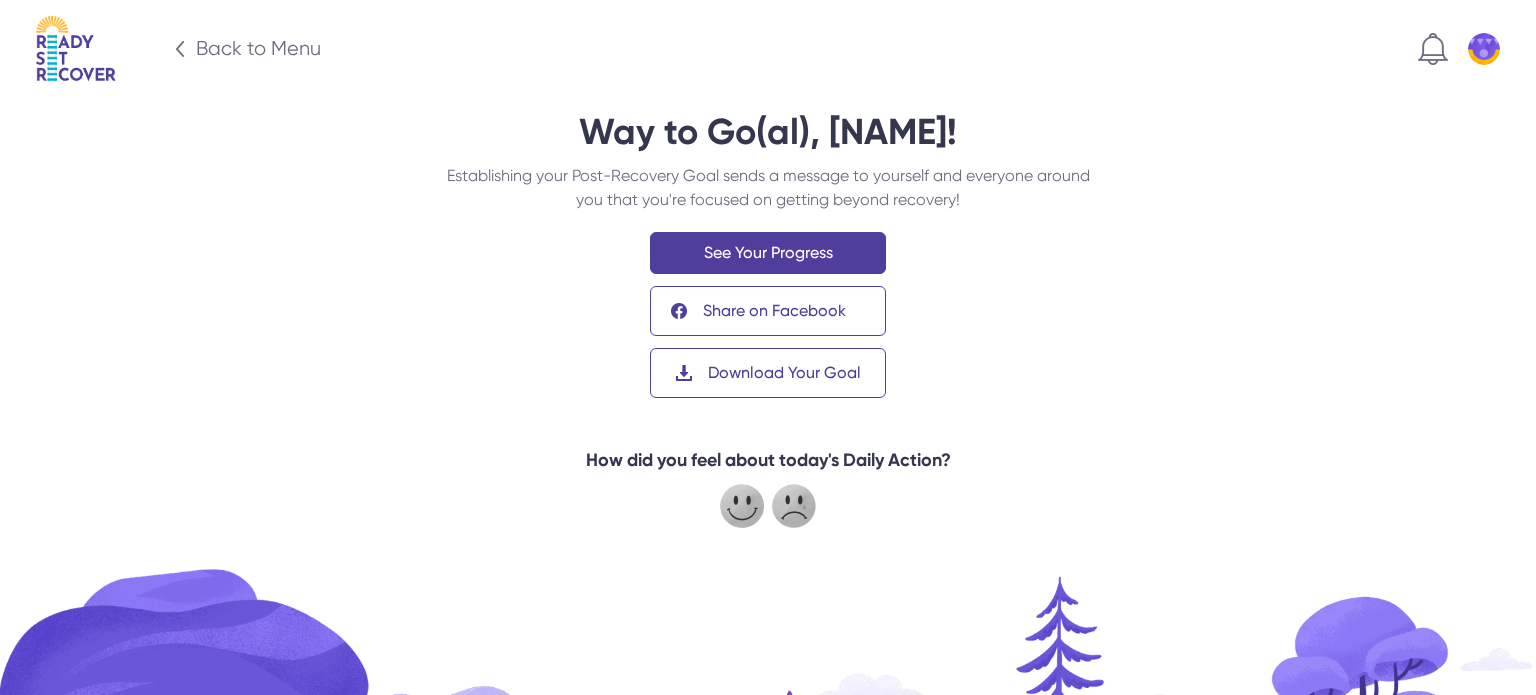scroll, scrollTop: 0, scrollLeft: 0, axis: both 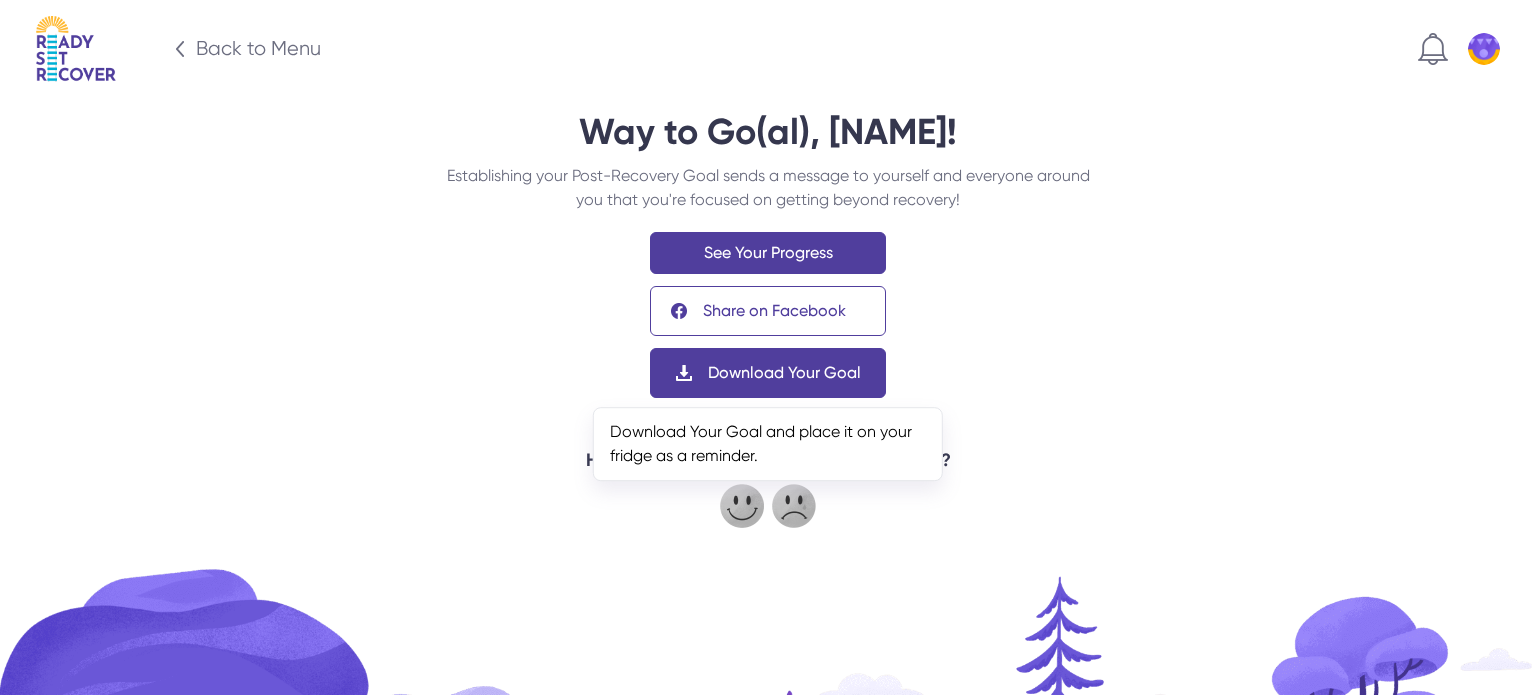 click on "Download Your Goal" at bounding box center (768, 373) 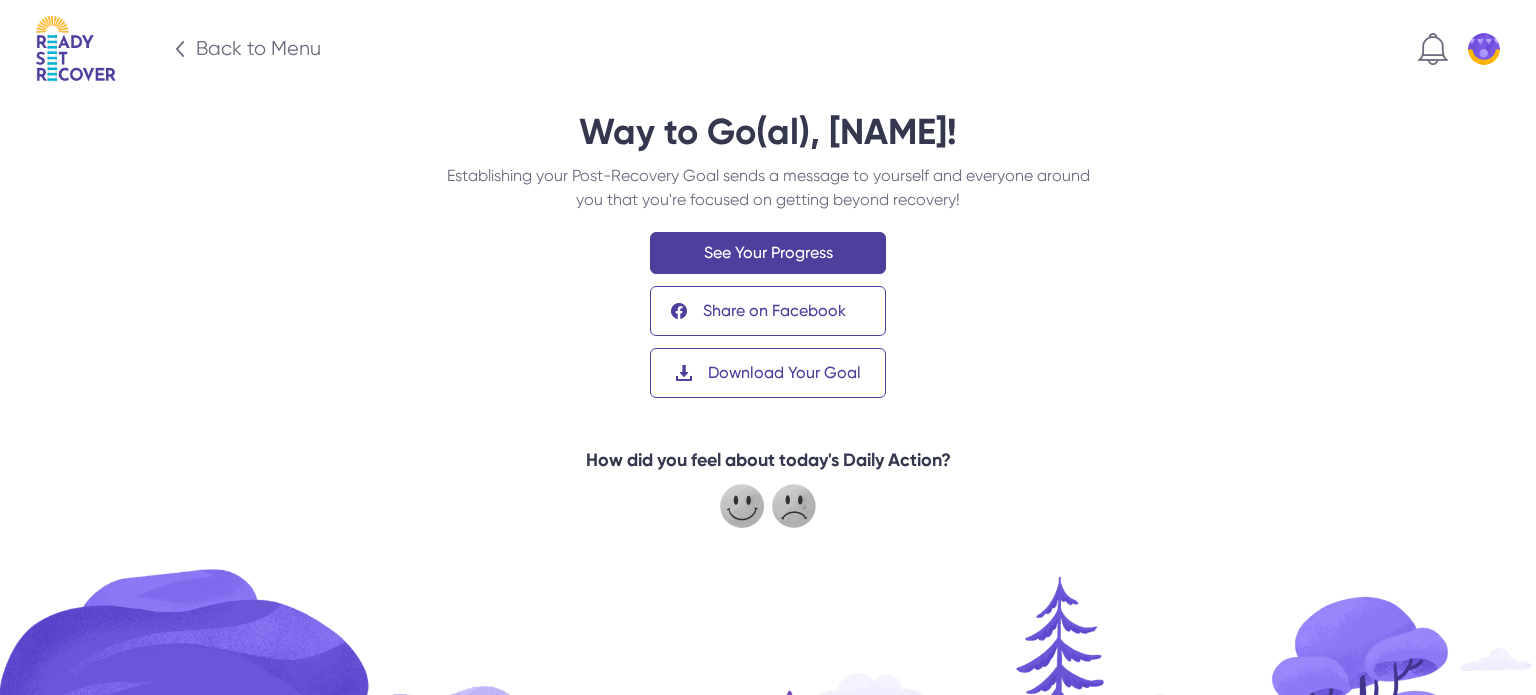click on "Way to Go(al), Samuel!
Establishing your Post-Recovery Goal sends a message to yourself and everyone around you that you're focused on getting beyond recovery!
See Your Progress
Share on Facebook
We've copied your Post-Recovery Goal to your clipboard.
Click the button below to open Facebook and paste it in the box (Command-V on a Mac or Ctrl-V on a PC). You may edit there as well.
Open Facebook
Share on Facebook
Download Your Goal" at bounding box center (768, 255) 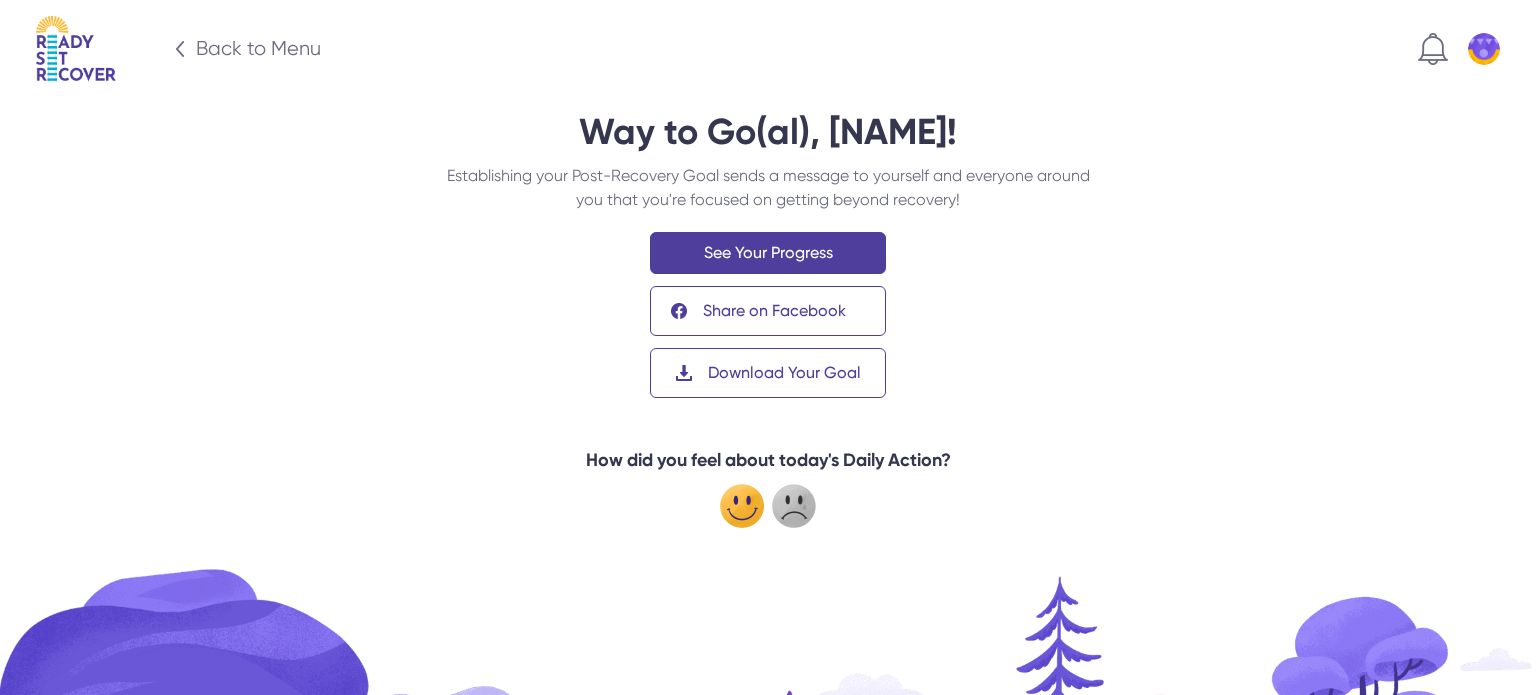 click at bounding box center [742, 506] 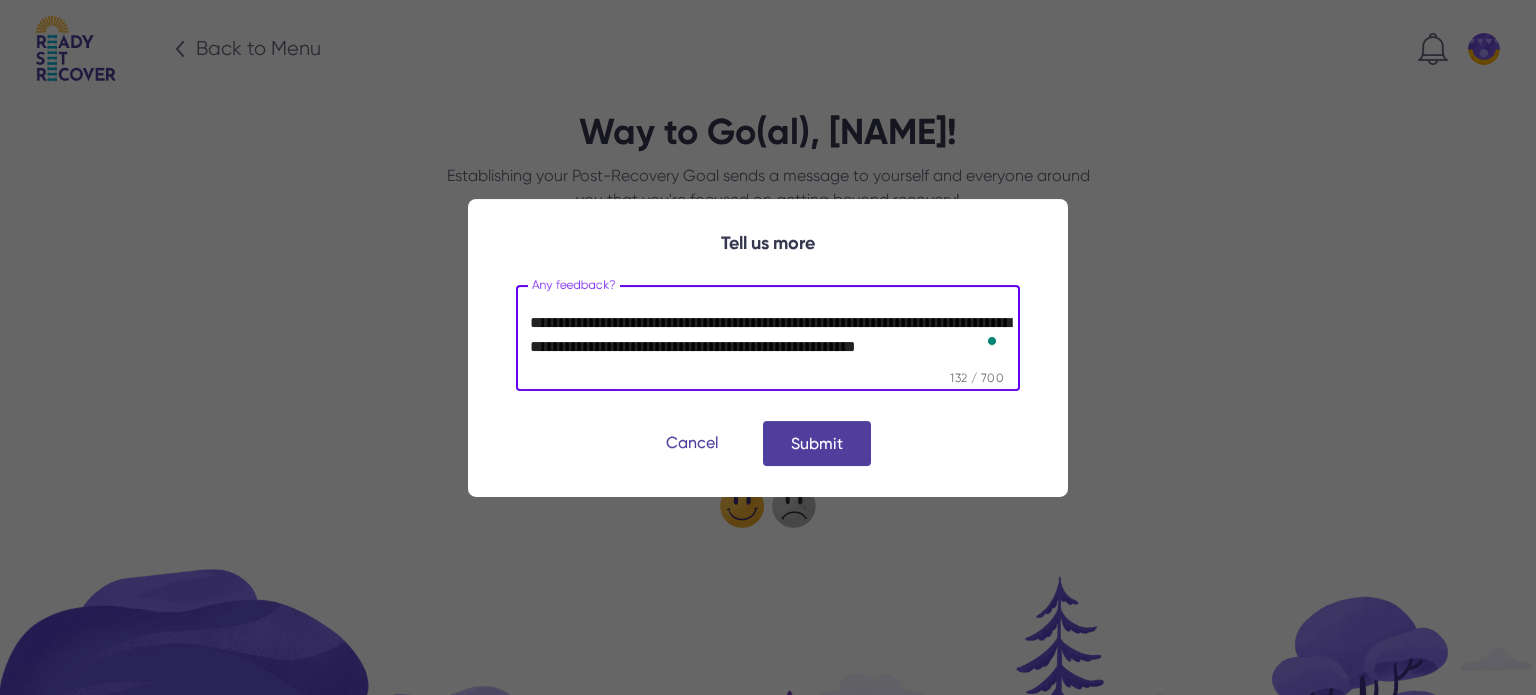 scroll, scrollTop: 11, scrollLeft: 0, axis: vertical 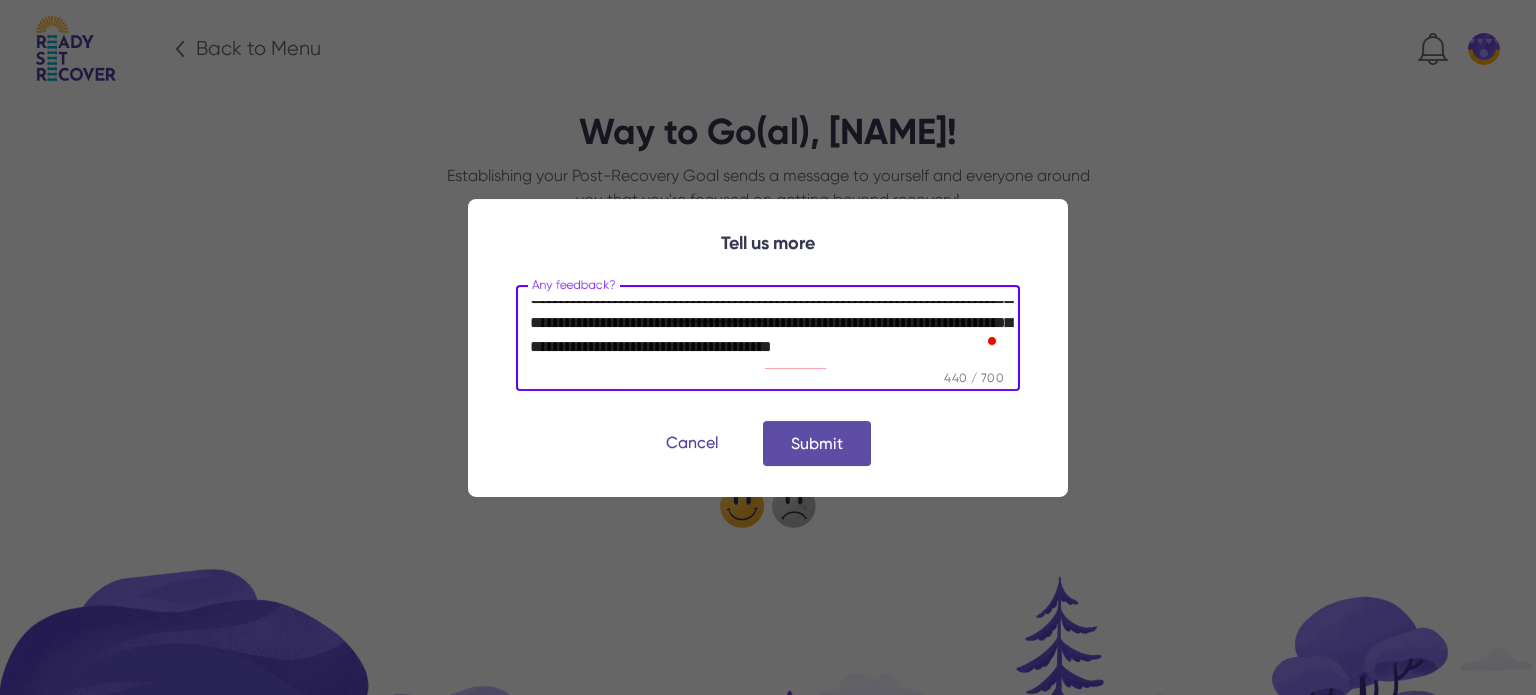 type on "**********" 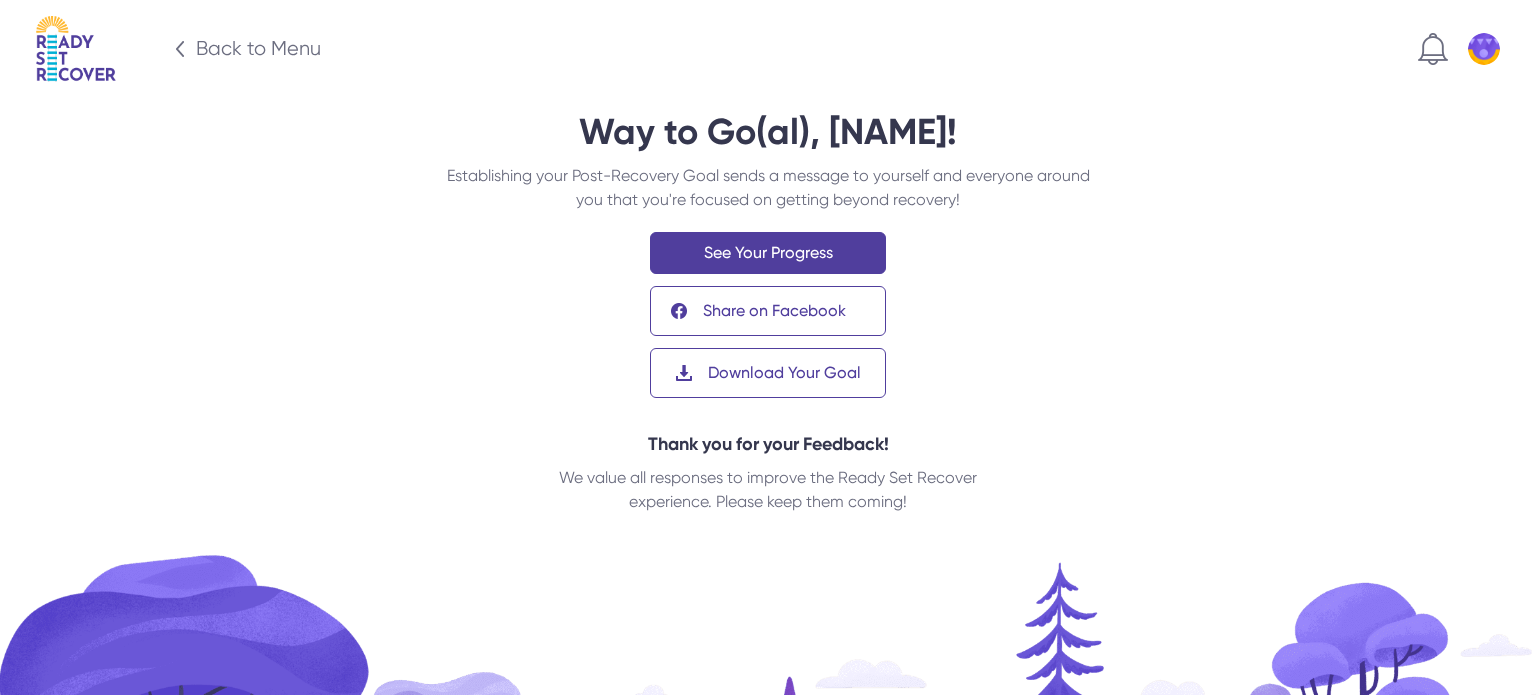 scroll, scrollTop: 0, scrollLeft: 0, axis: both 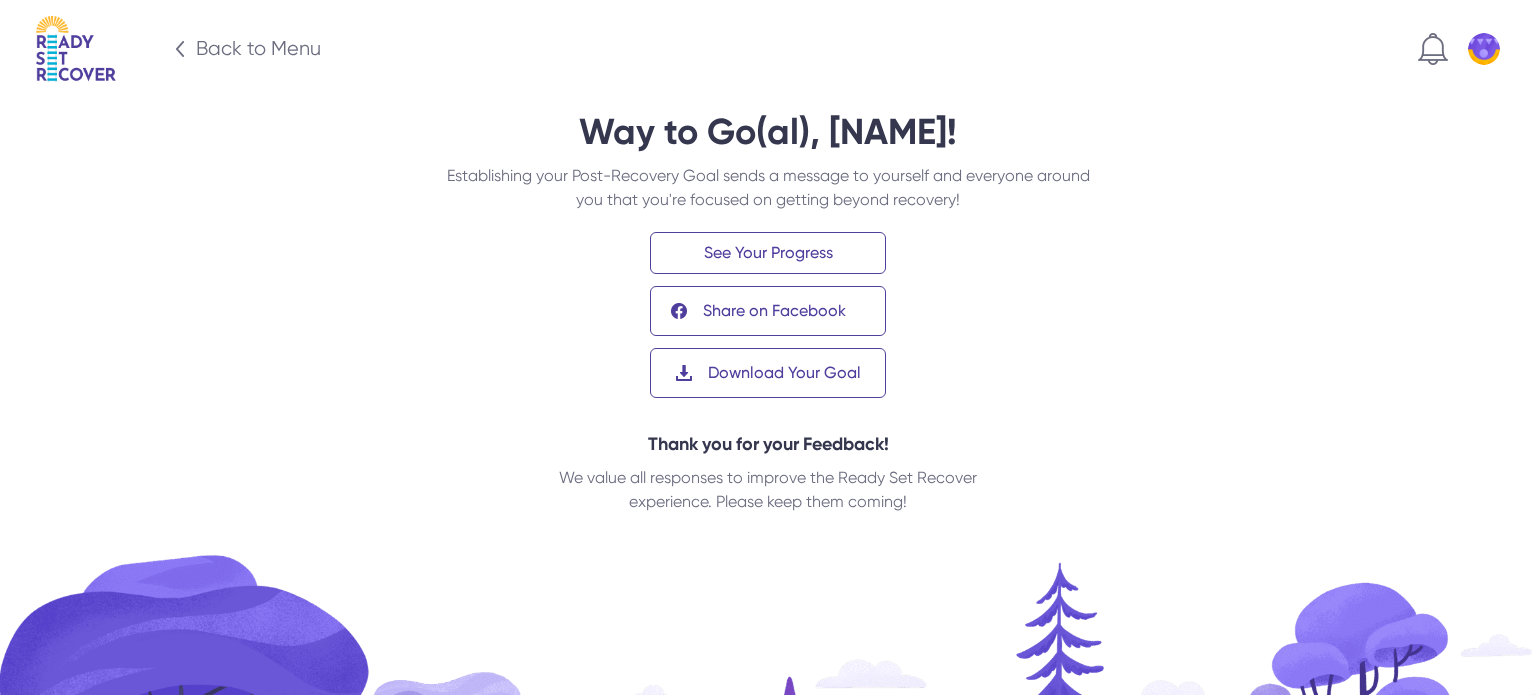 click on "See Your Progress" at bounding box center [768, 253] 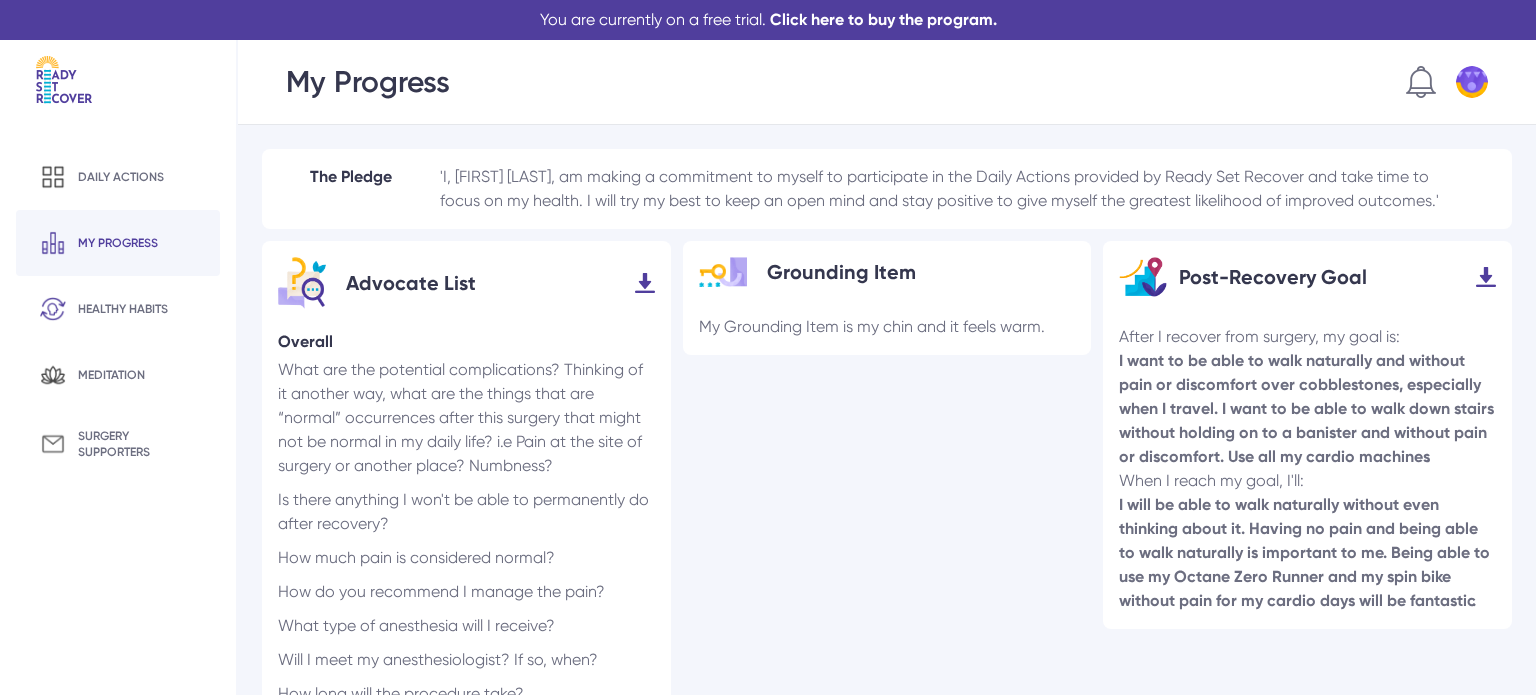 scroll, scrollTop: 0, scrollLeft: 0, axis: both 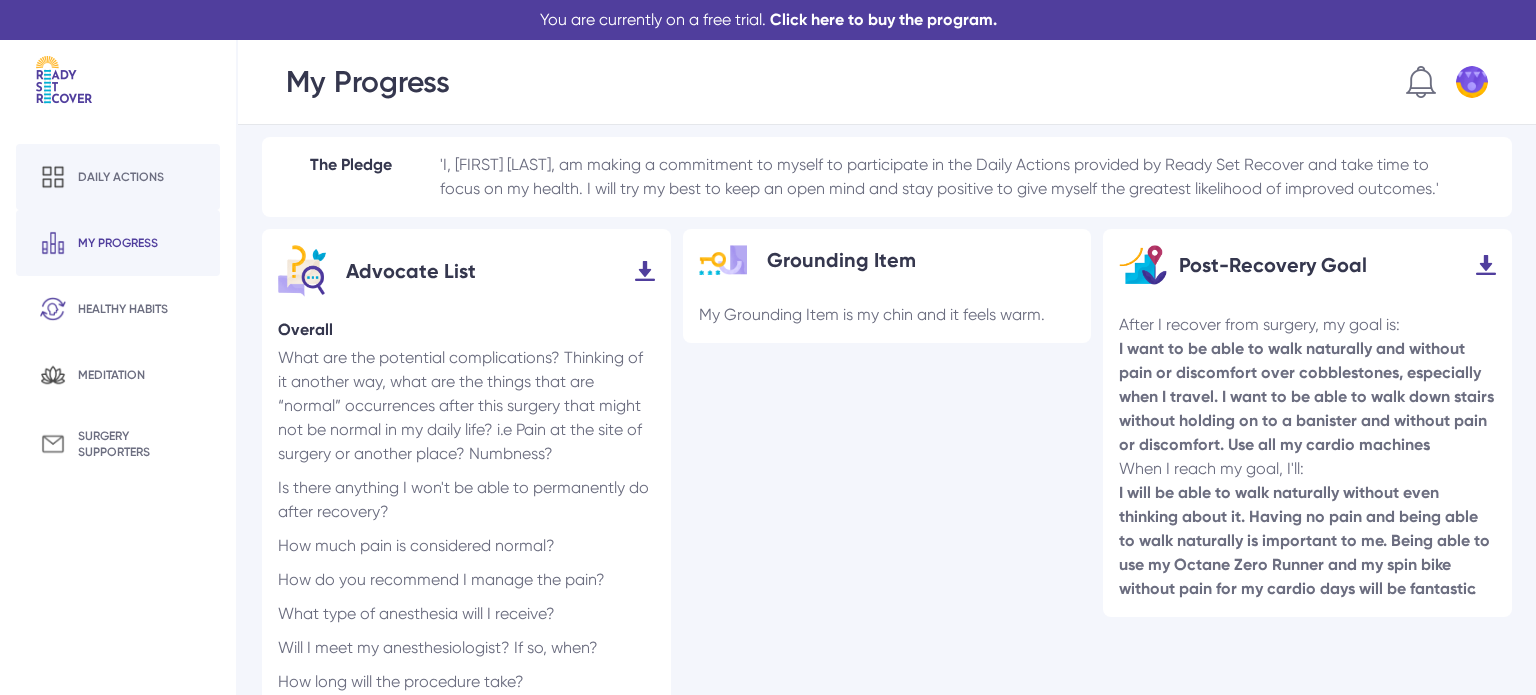 click on "Daily actions" at bounding box center (121, 177) 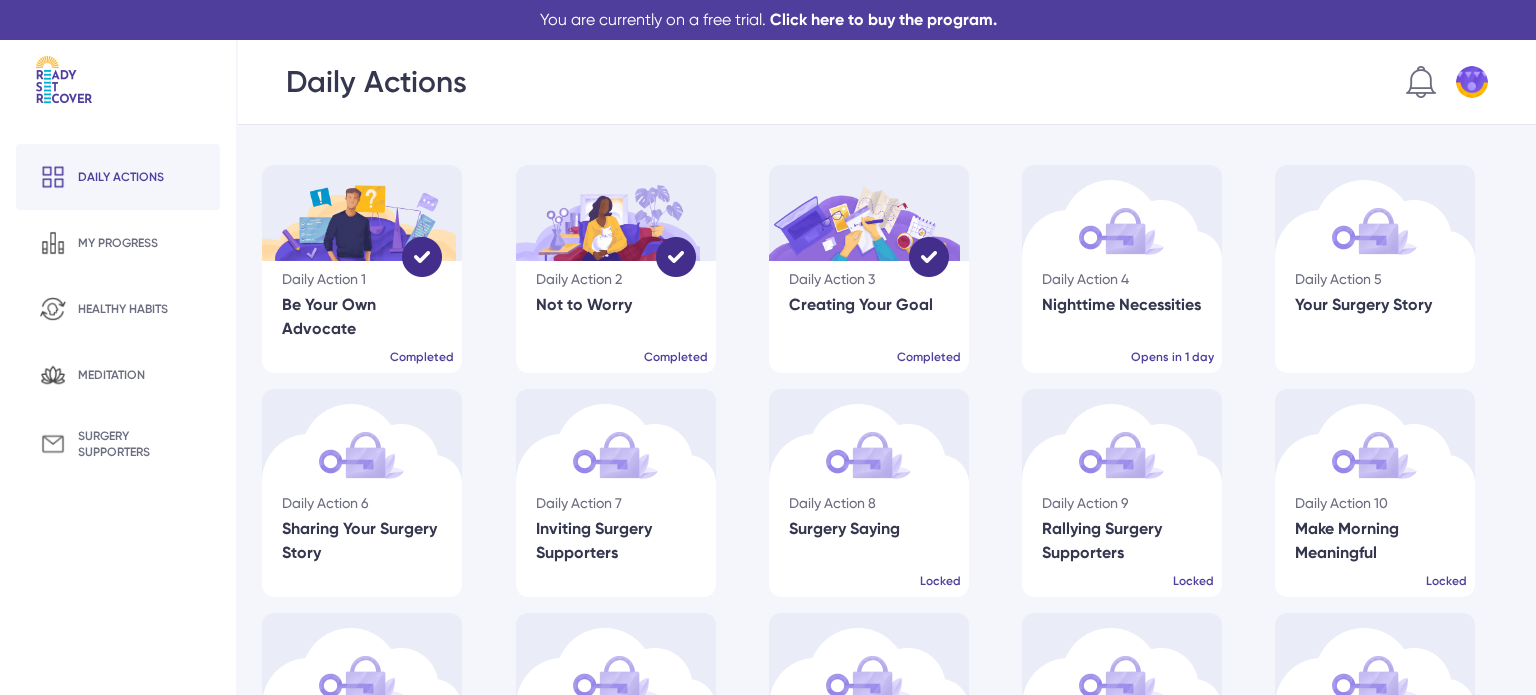 scroll, scrollTop: 0, scrollLeft: 0, axis: both 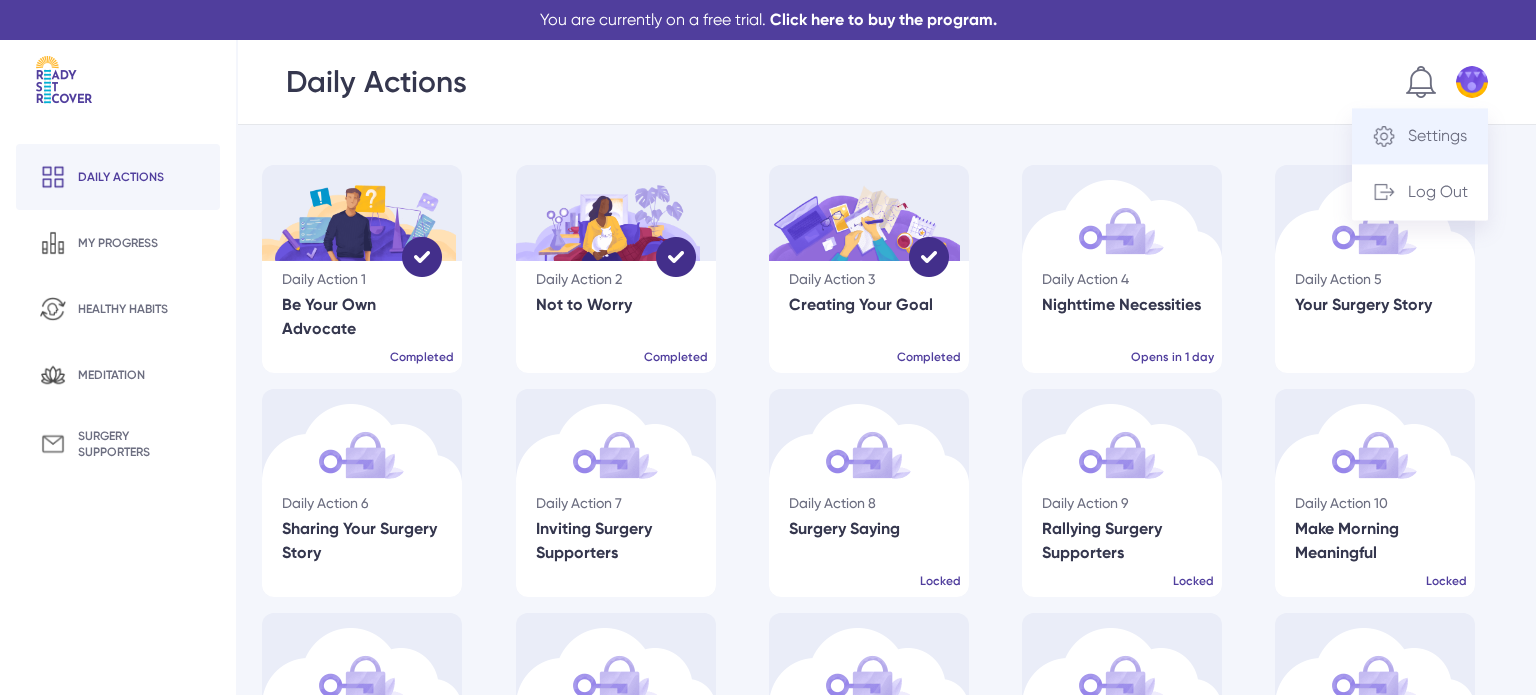 click on "Settings" at bounding box center [1437, 136] 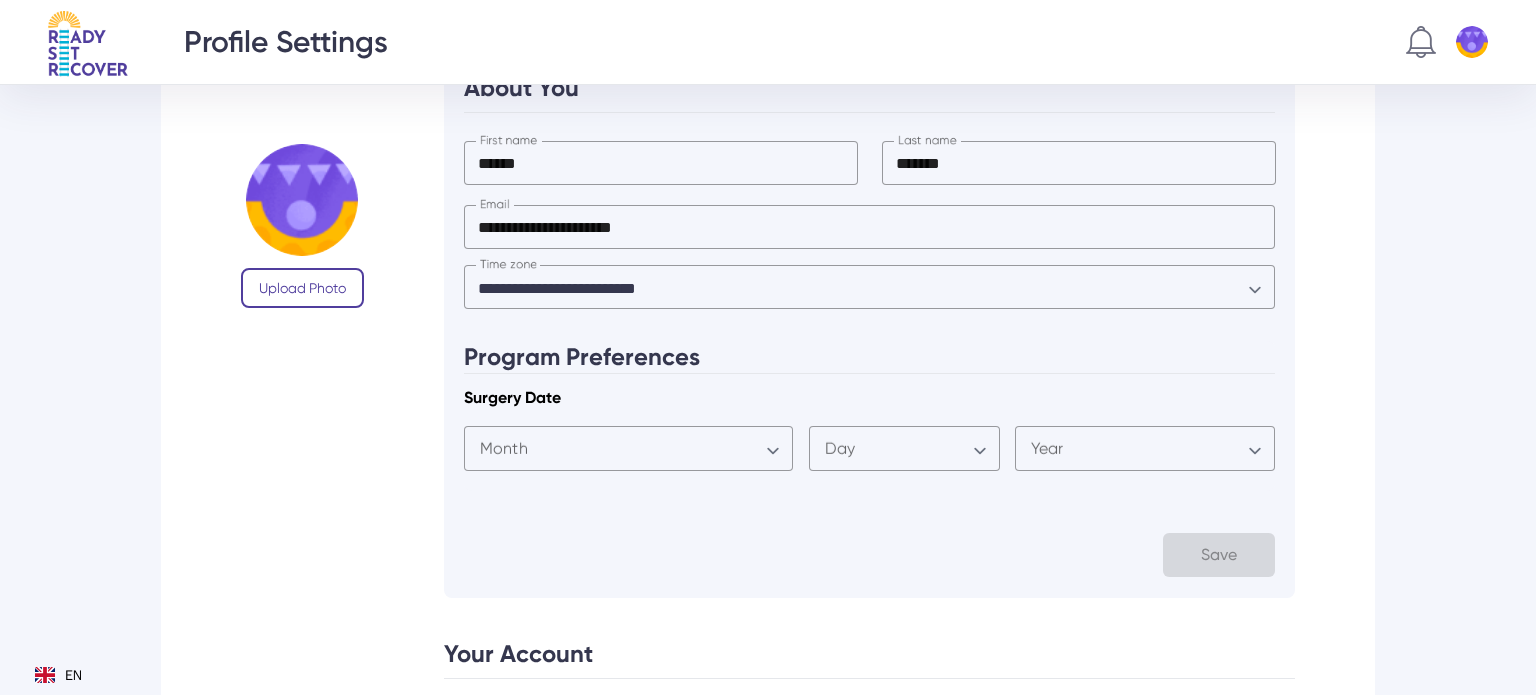 scroll, scrollTop: 0, scrollLeft: 0, axis: both 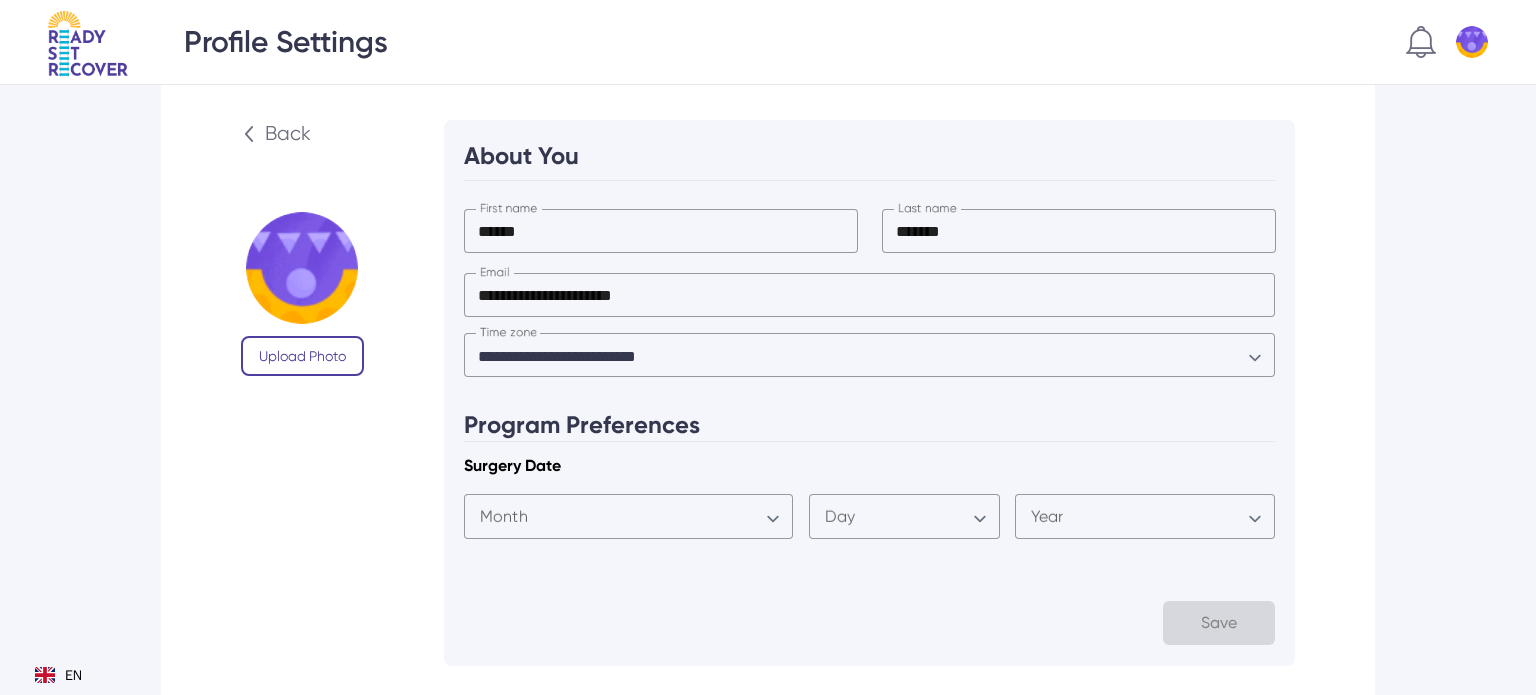 click on "Upload Photo" at bounding box center (302, 356) 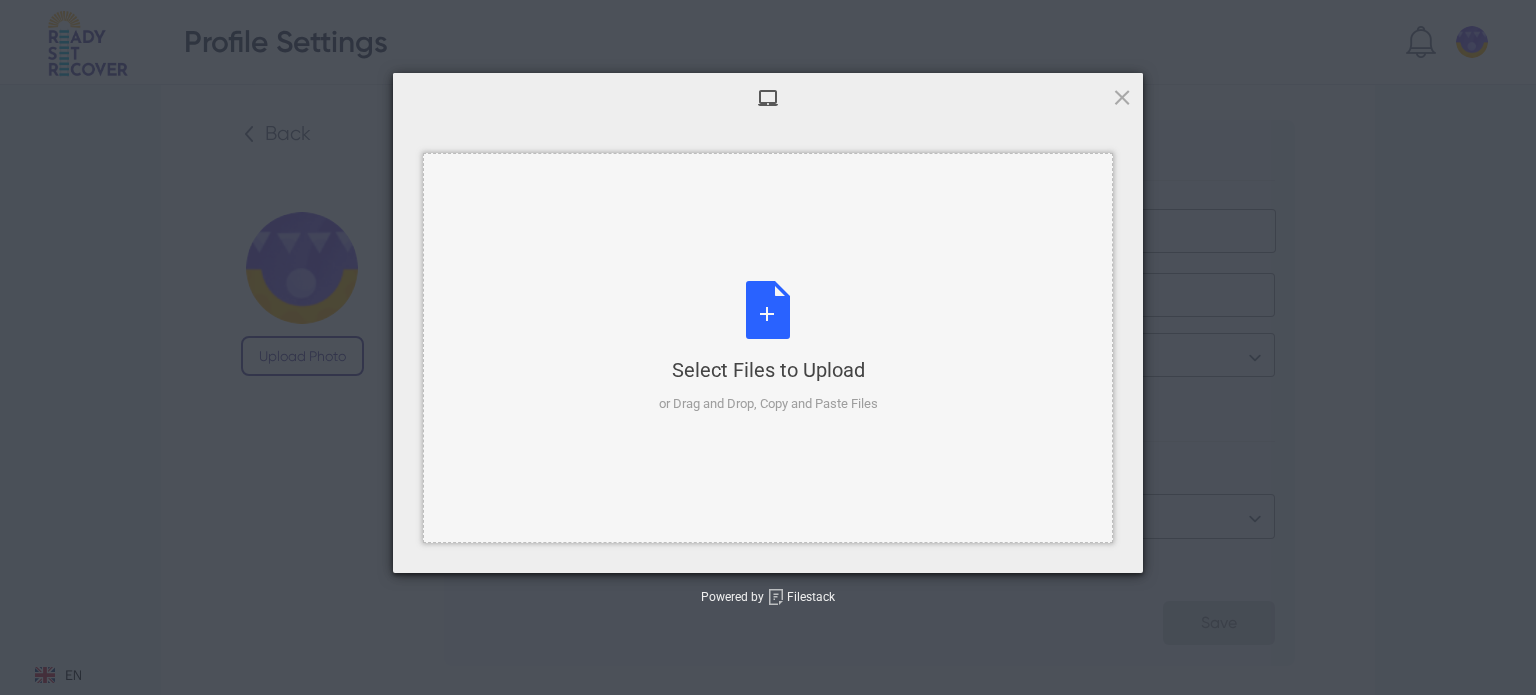click on "Select Files to Upload
or Drag and Drop, Copy and Paste Files" at bounding box center [768, 347] 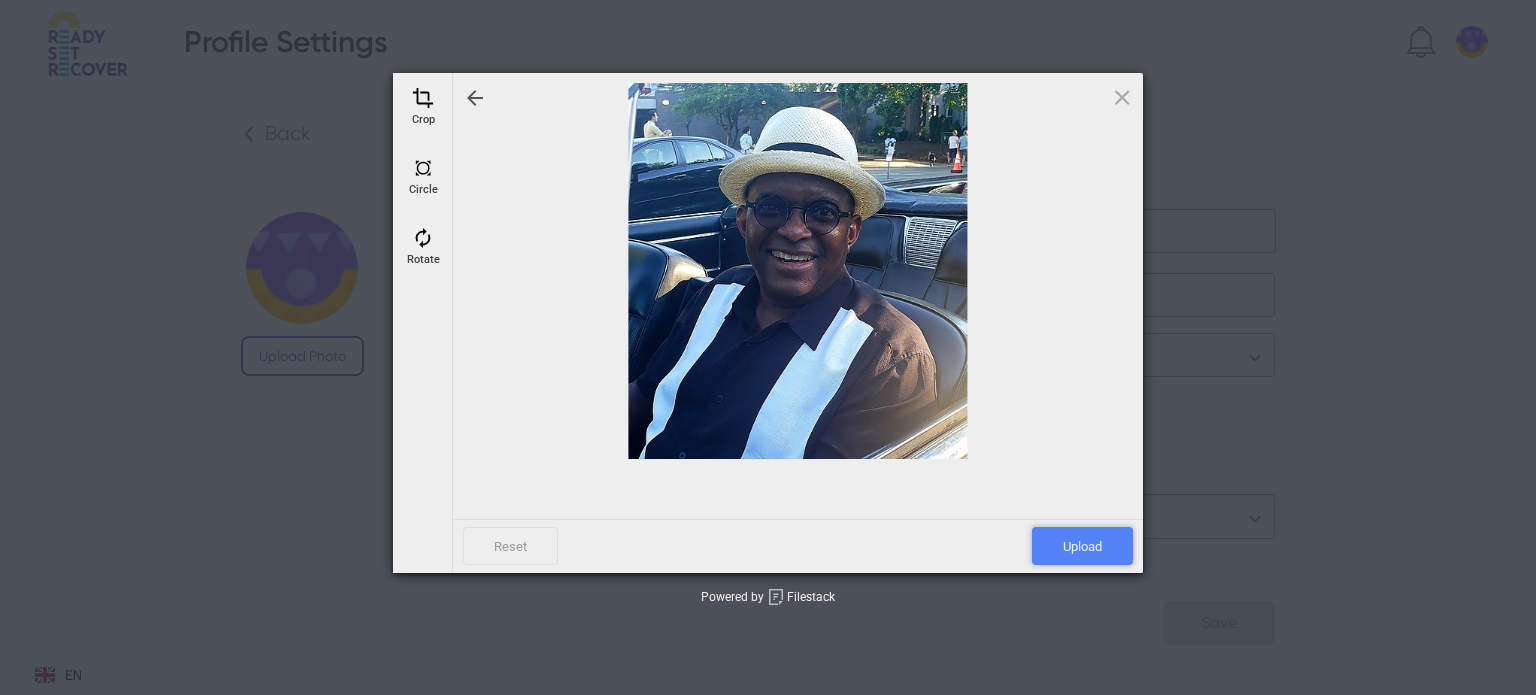 click on "Upload" at bounding box center (1082, 546) 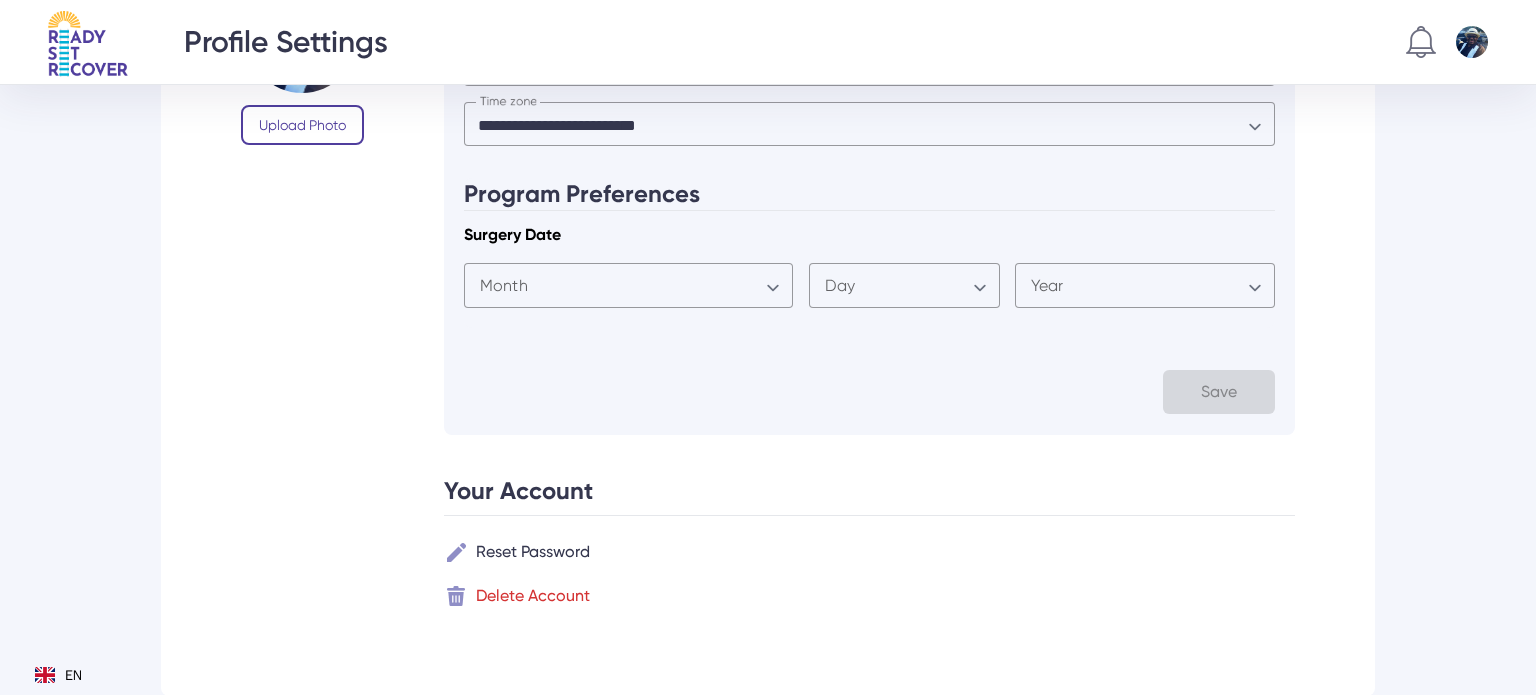 scroll, scrollTop: 0, scrollLeft: 0, axis: both 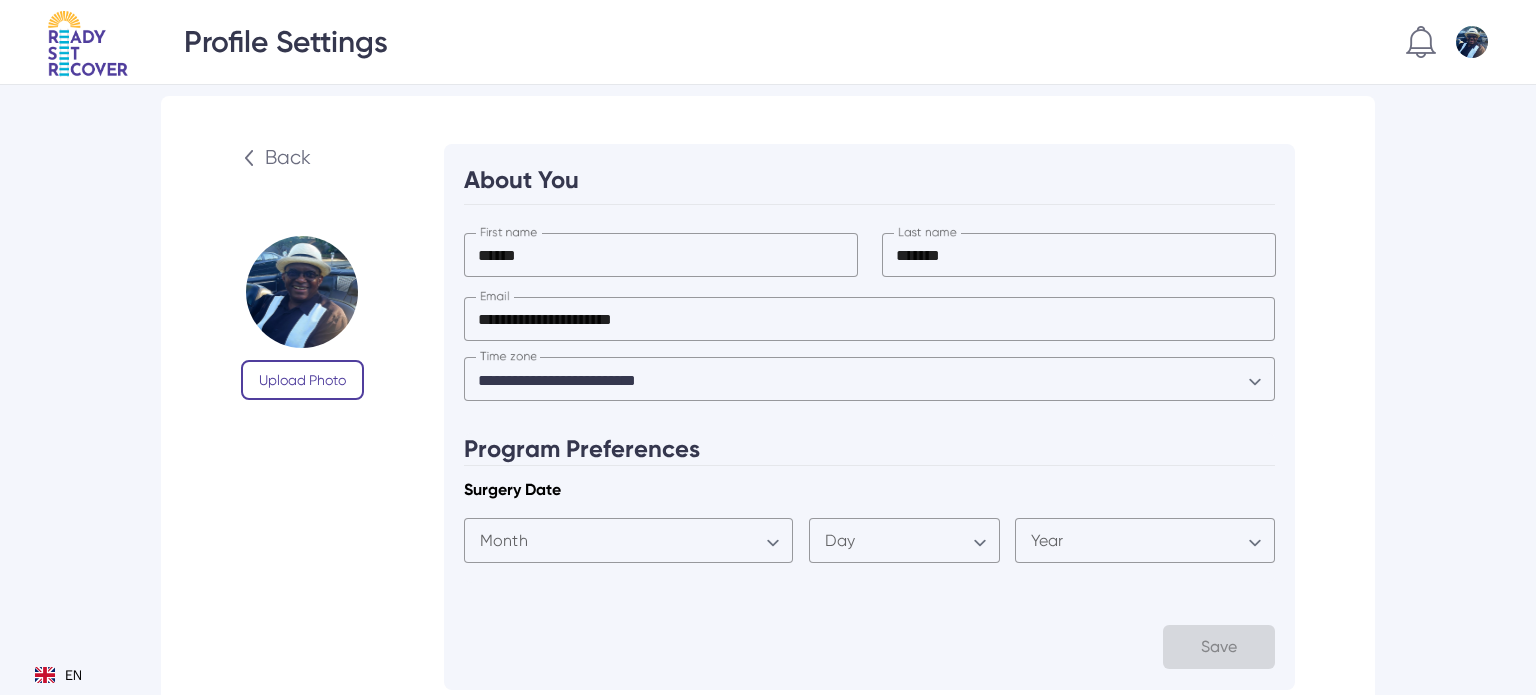 click at bounding box center (1421, 42) 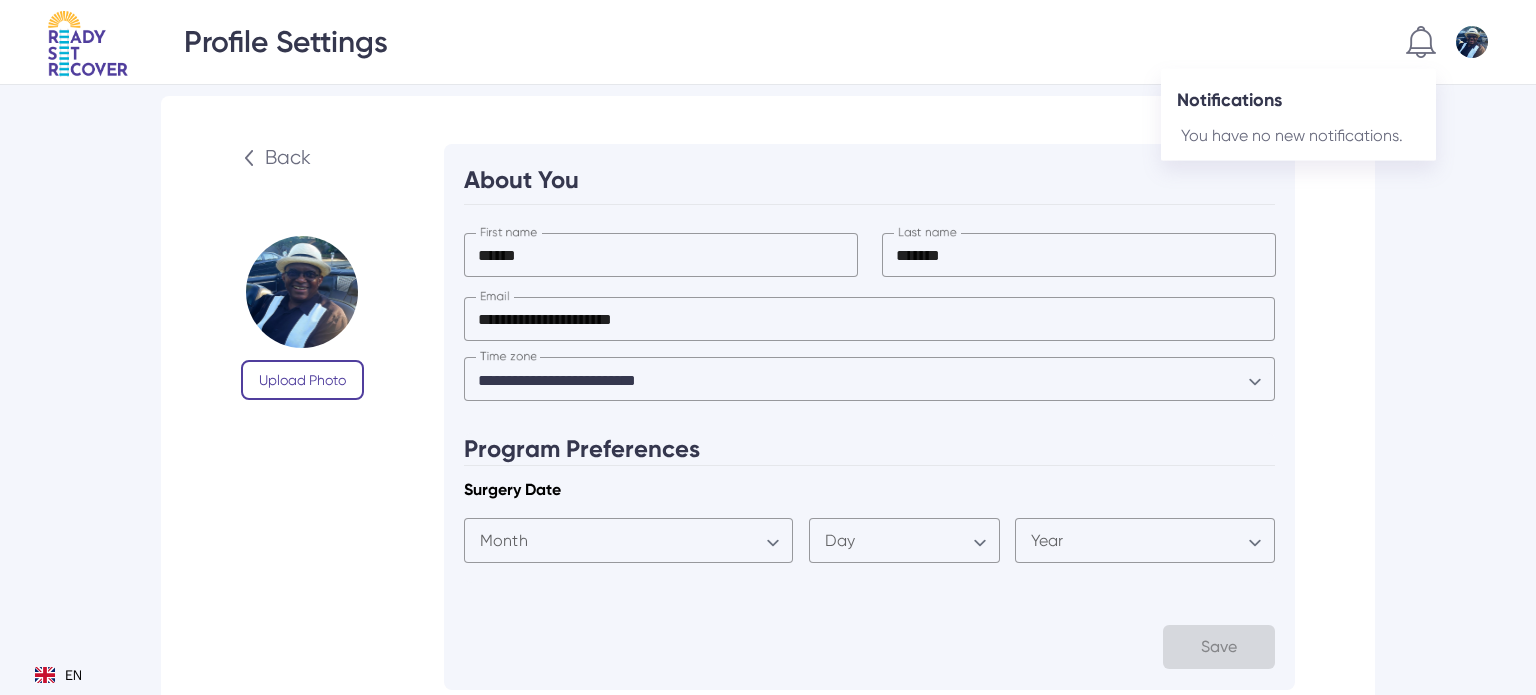 click on "You have no new notifications." at bounding box center (1298, 136) 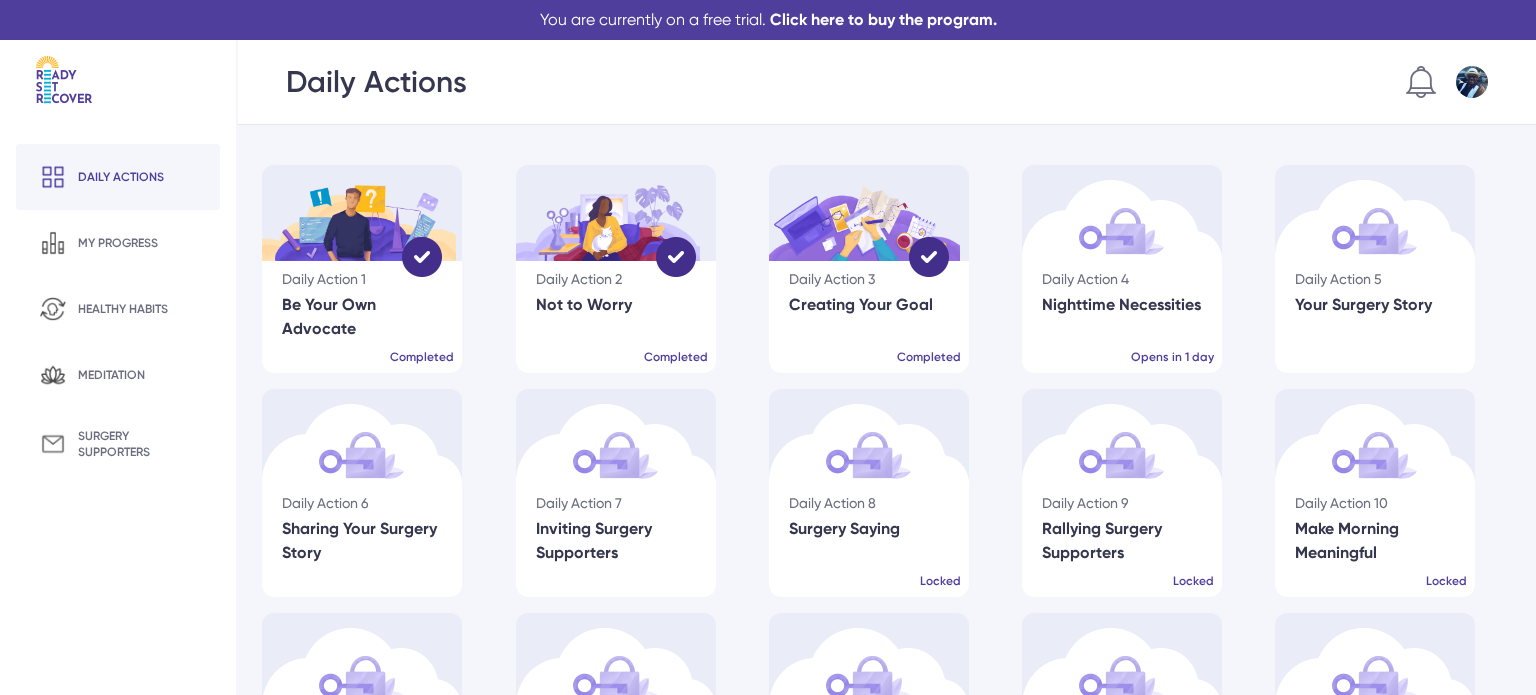 scroll, scrollTop: 0, scrollLeft: 0, axis: both 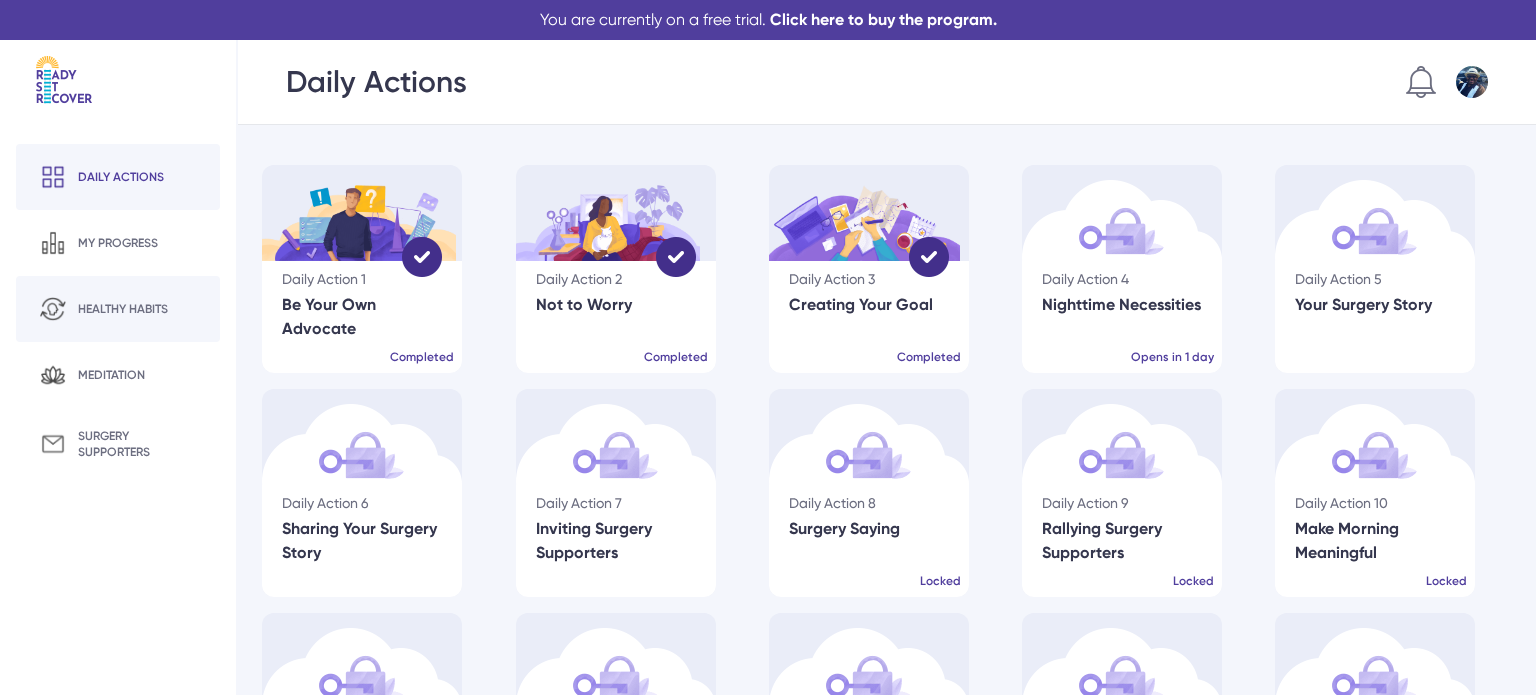 click on "healthy habits" at bounding box center (123, 309) 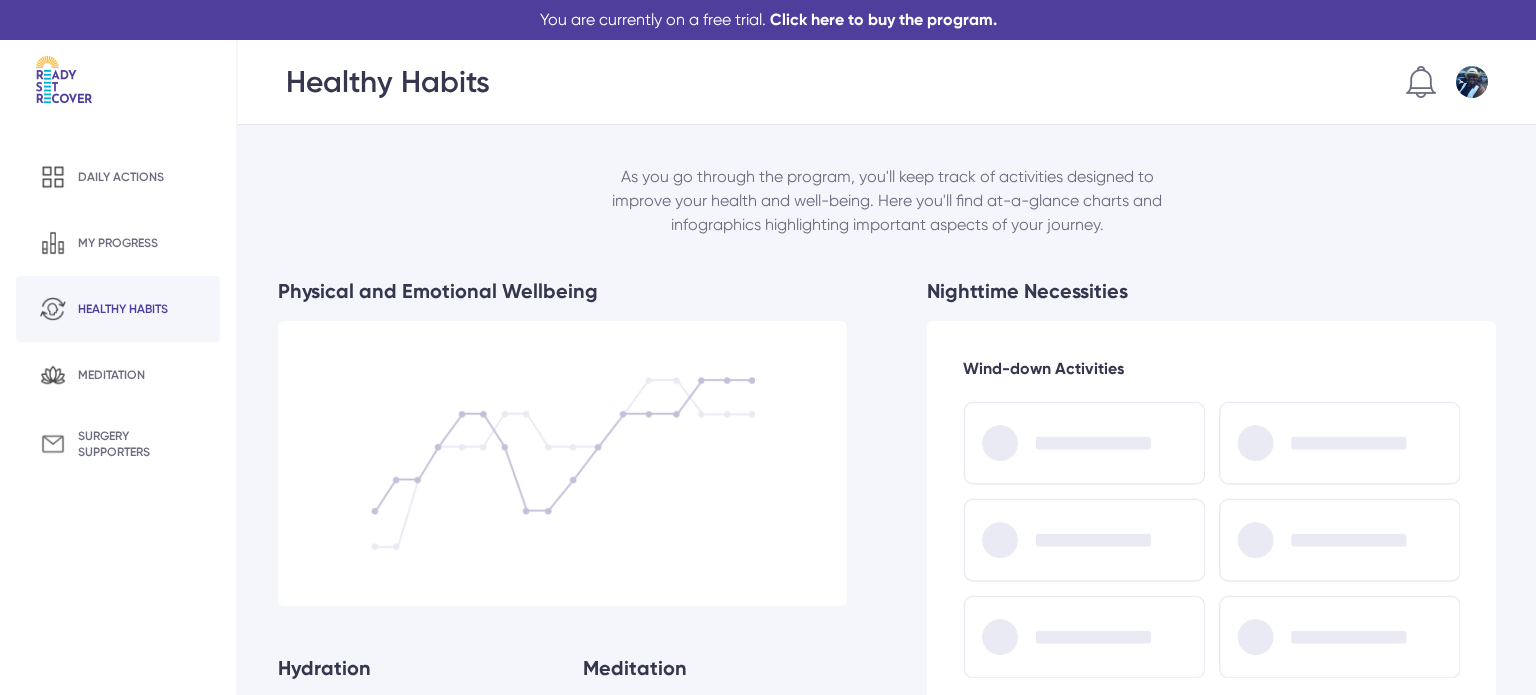 scroll, scrollTop: 0, scrollLeft: 0, axis: both 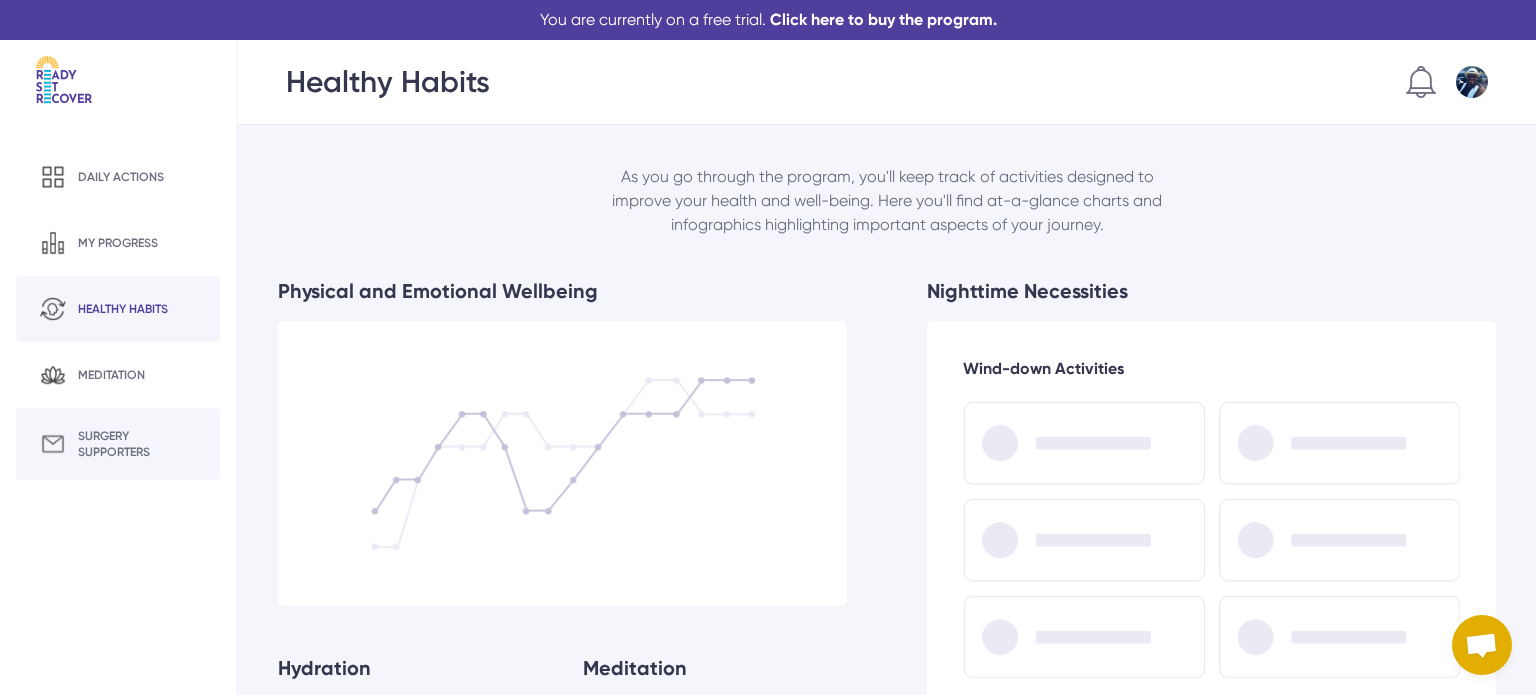 click on "surgery supporters" at bounding box center (137, 444) 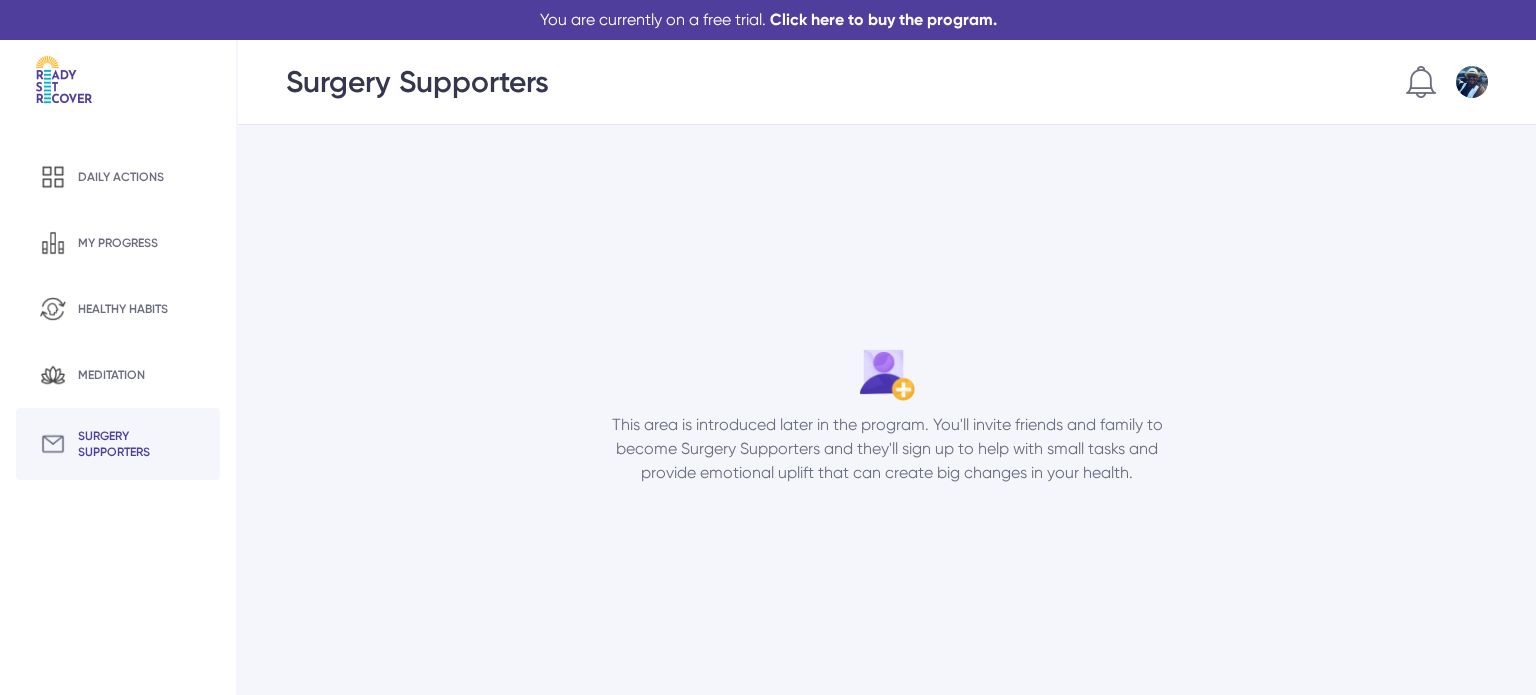 scroll, scrollTop: 0, scrollLeft: 0, axis: both 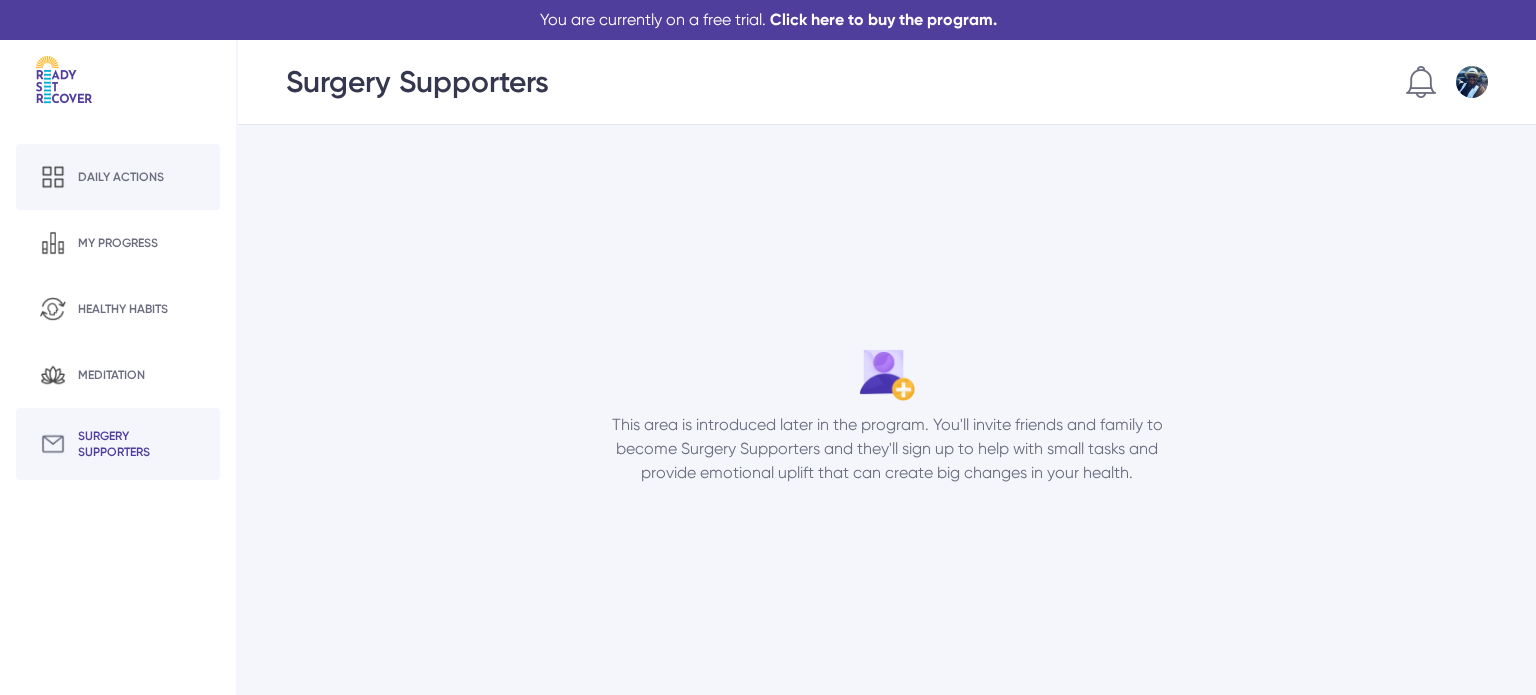 click on "Daily actions" at bounding box center (121, 177) 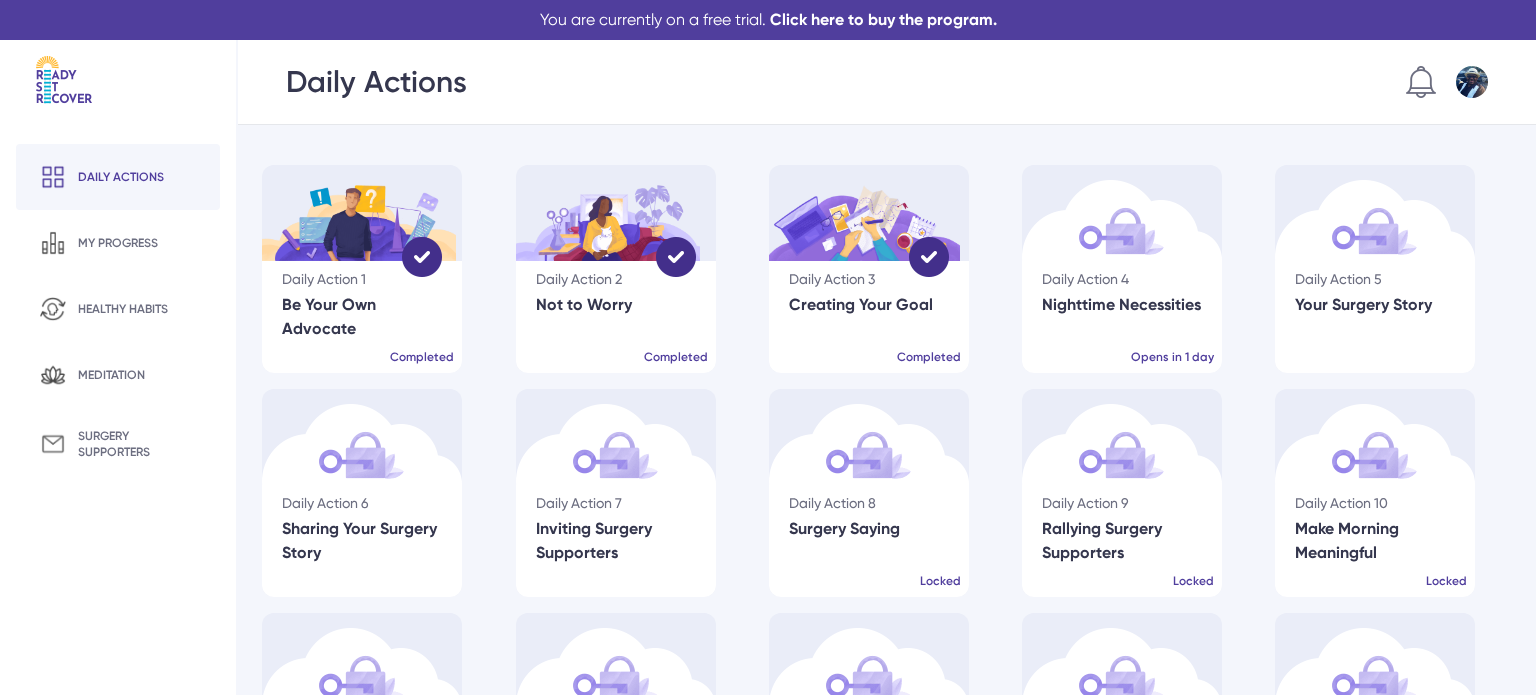 scroll, scrollTop: 0, scrollLeft: 0, axis: both 